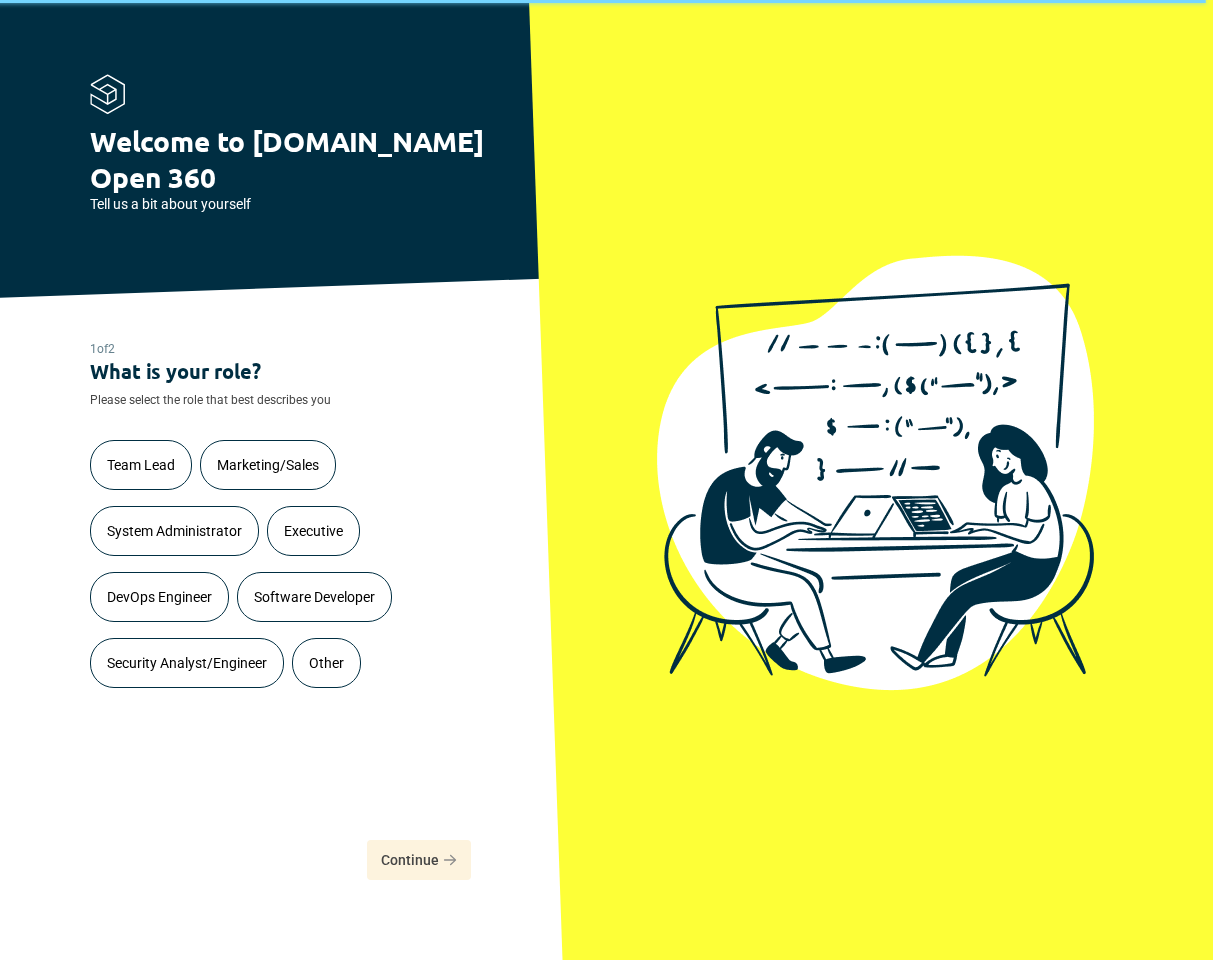 scroll, scrollTop: 0, scrollLeft: 0, axis: both 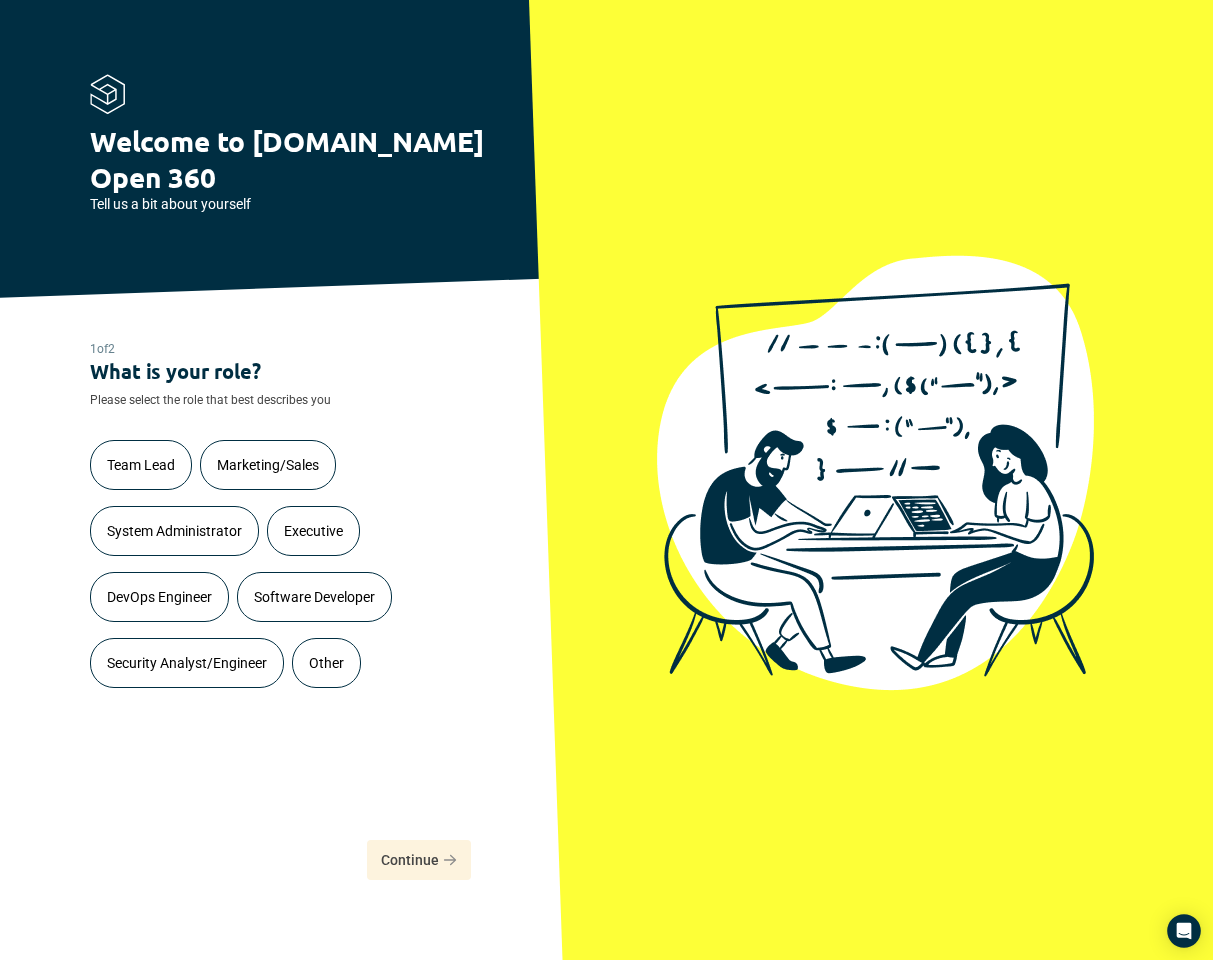 click on "Team Lead" at bounding box center [141, 465] 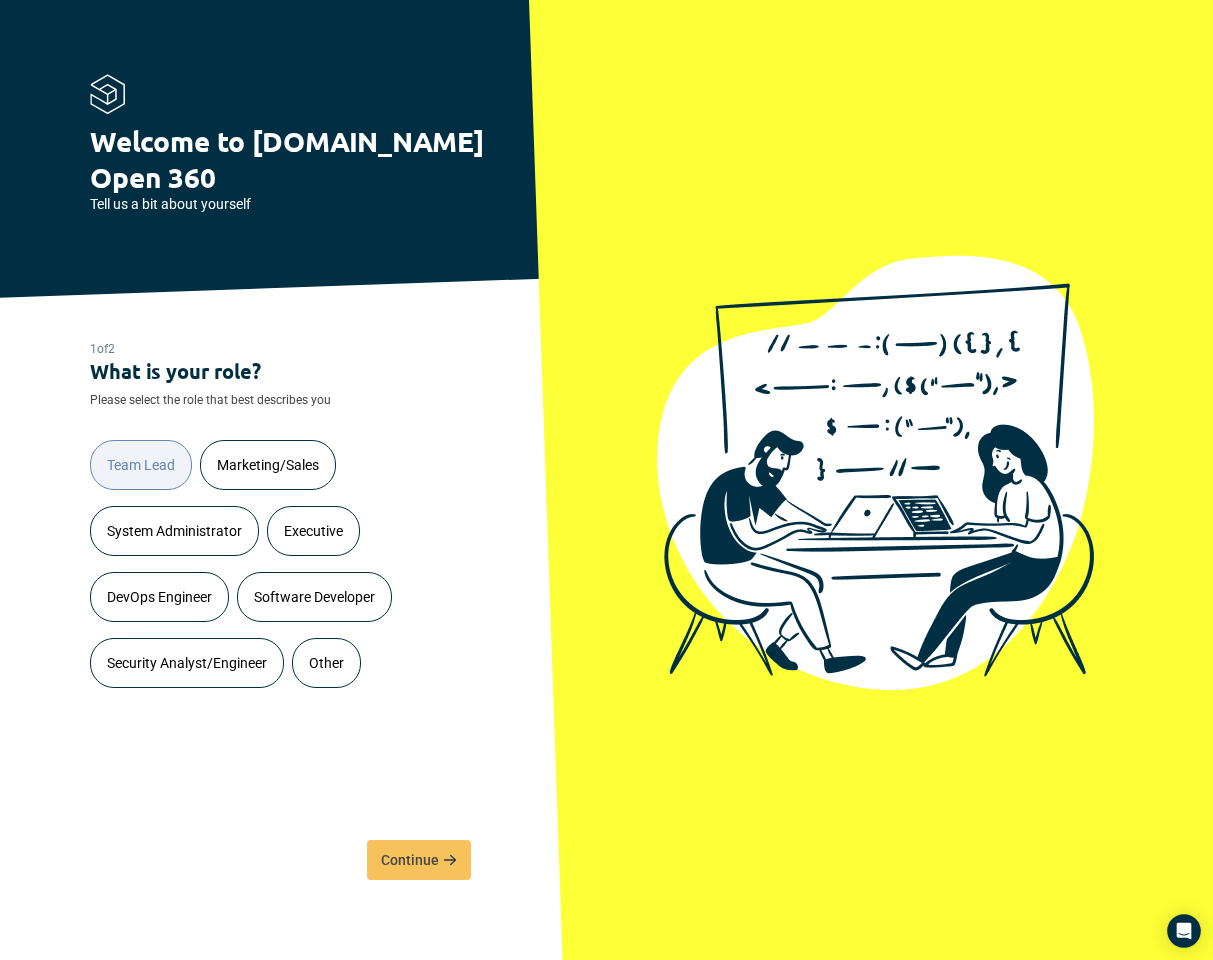 click on "System Administrator" at bounding box center (174, 531) 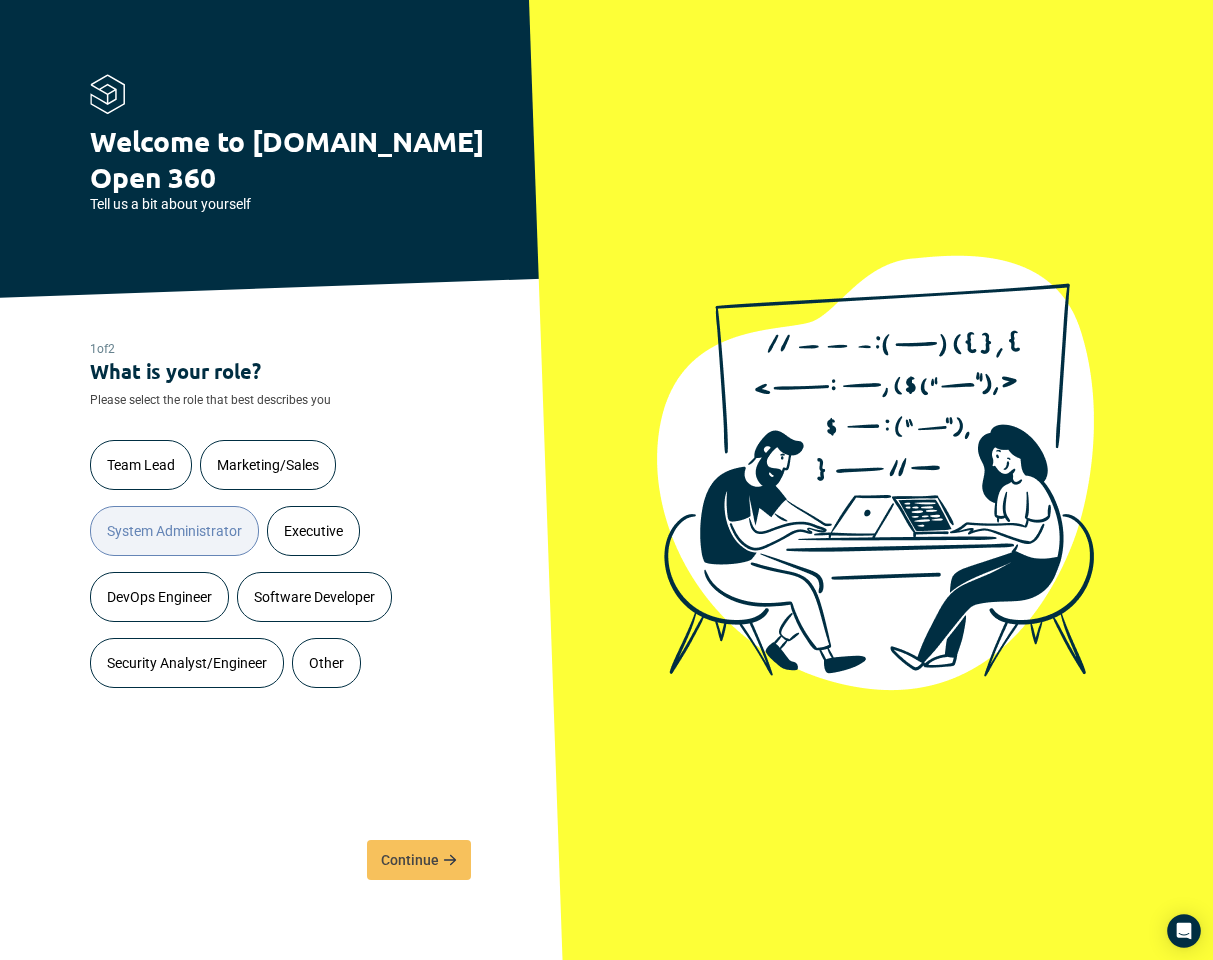 click on "Team Lead" at bounding box center (141, 465) 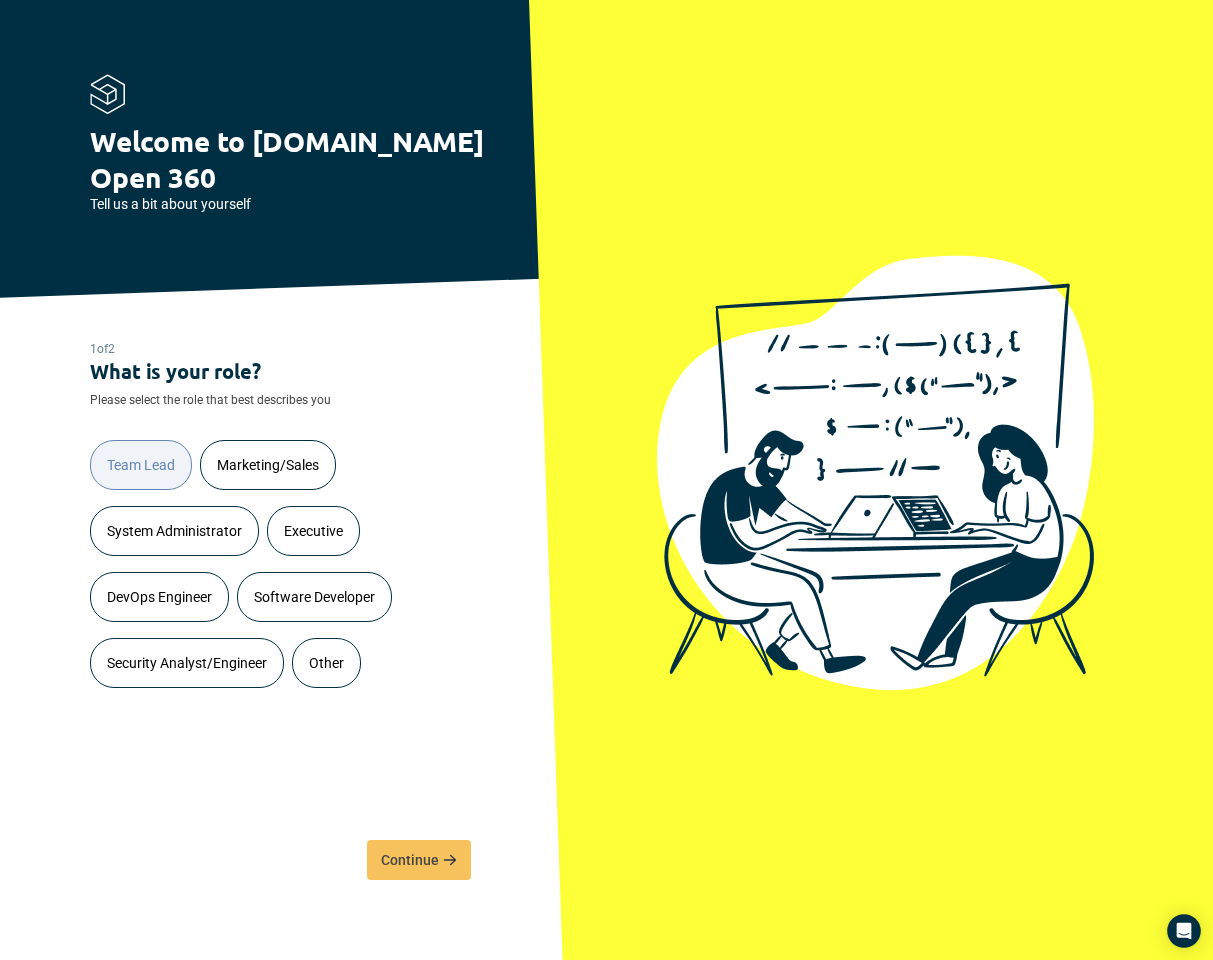 click on "Team Lead" at bounding box center (141, 465) 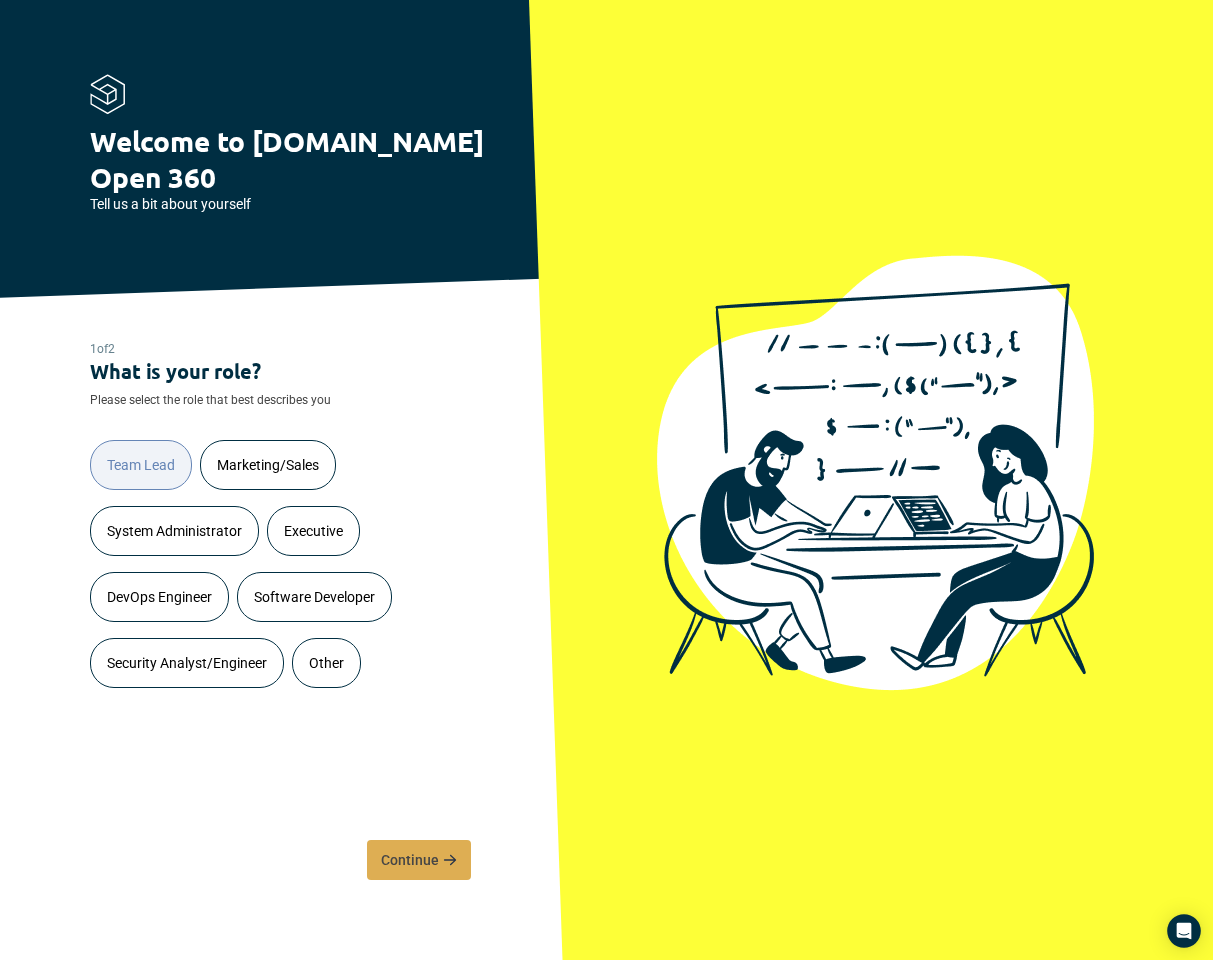 click on "Continue" at bounding box center (419, 860) 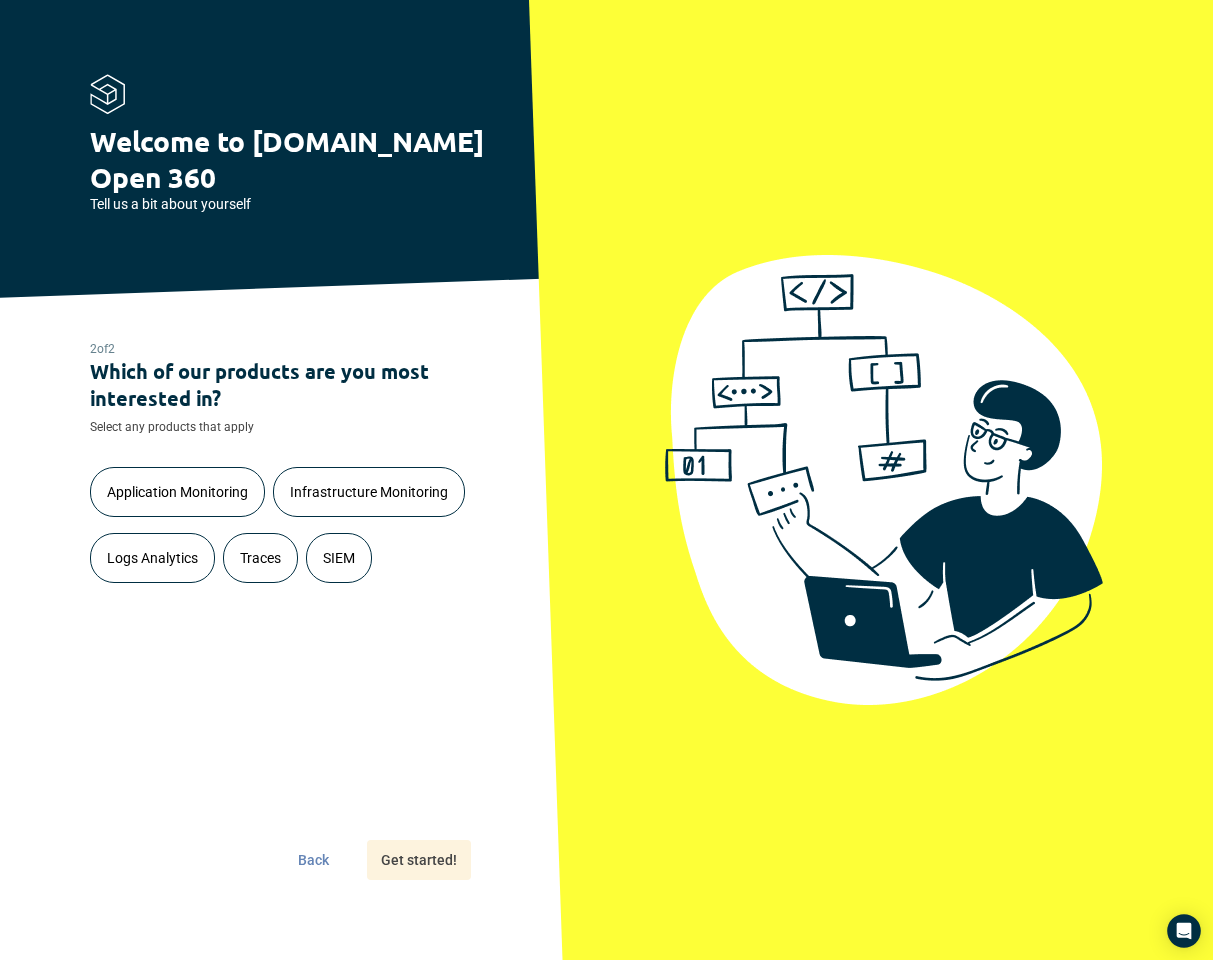 click on "Application Monitoring" at bounding box center (177, 492) 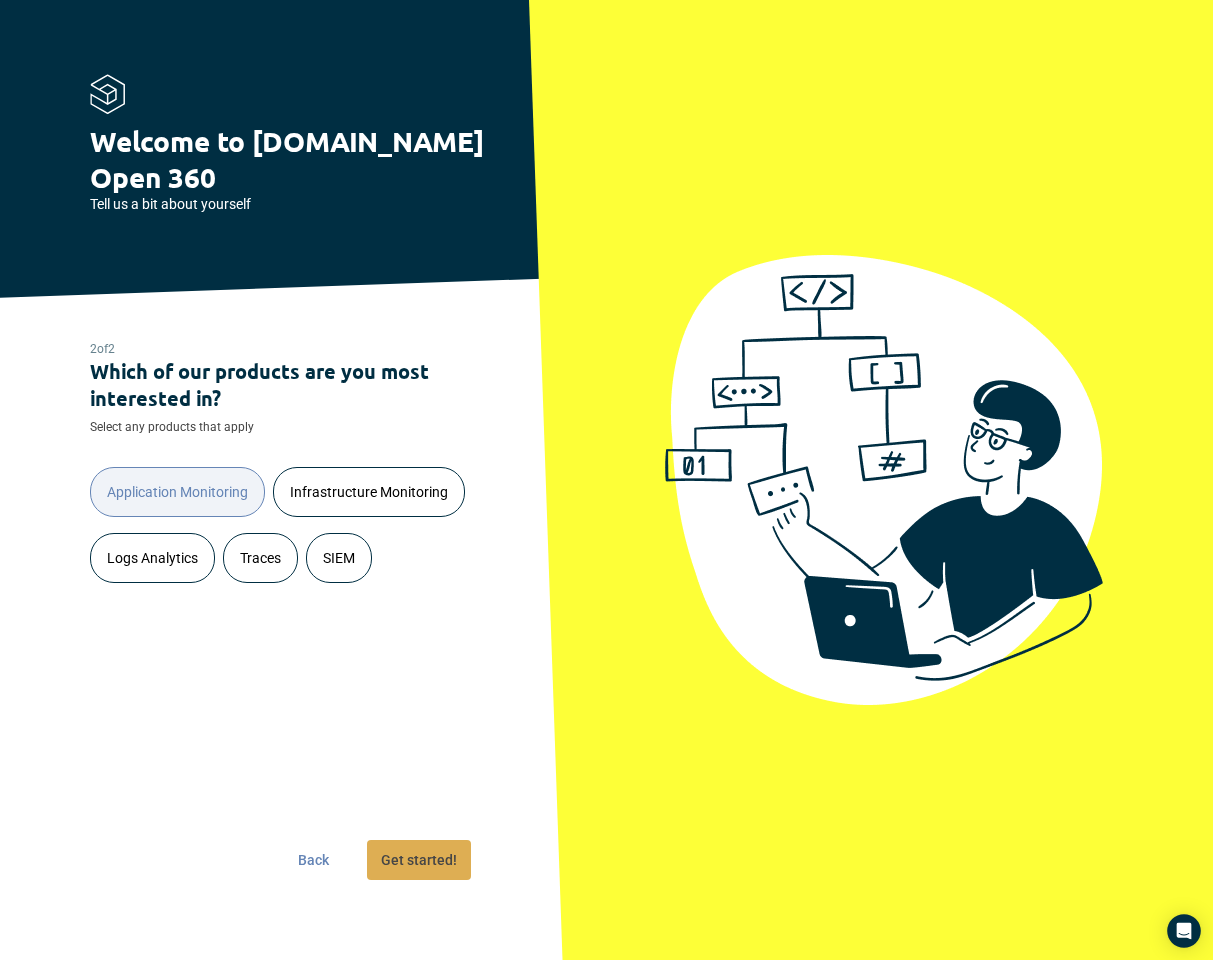 click on "Get started!" at bounding box center [419, 860] 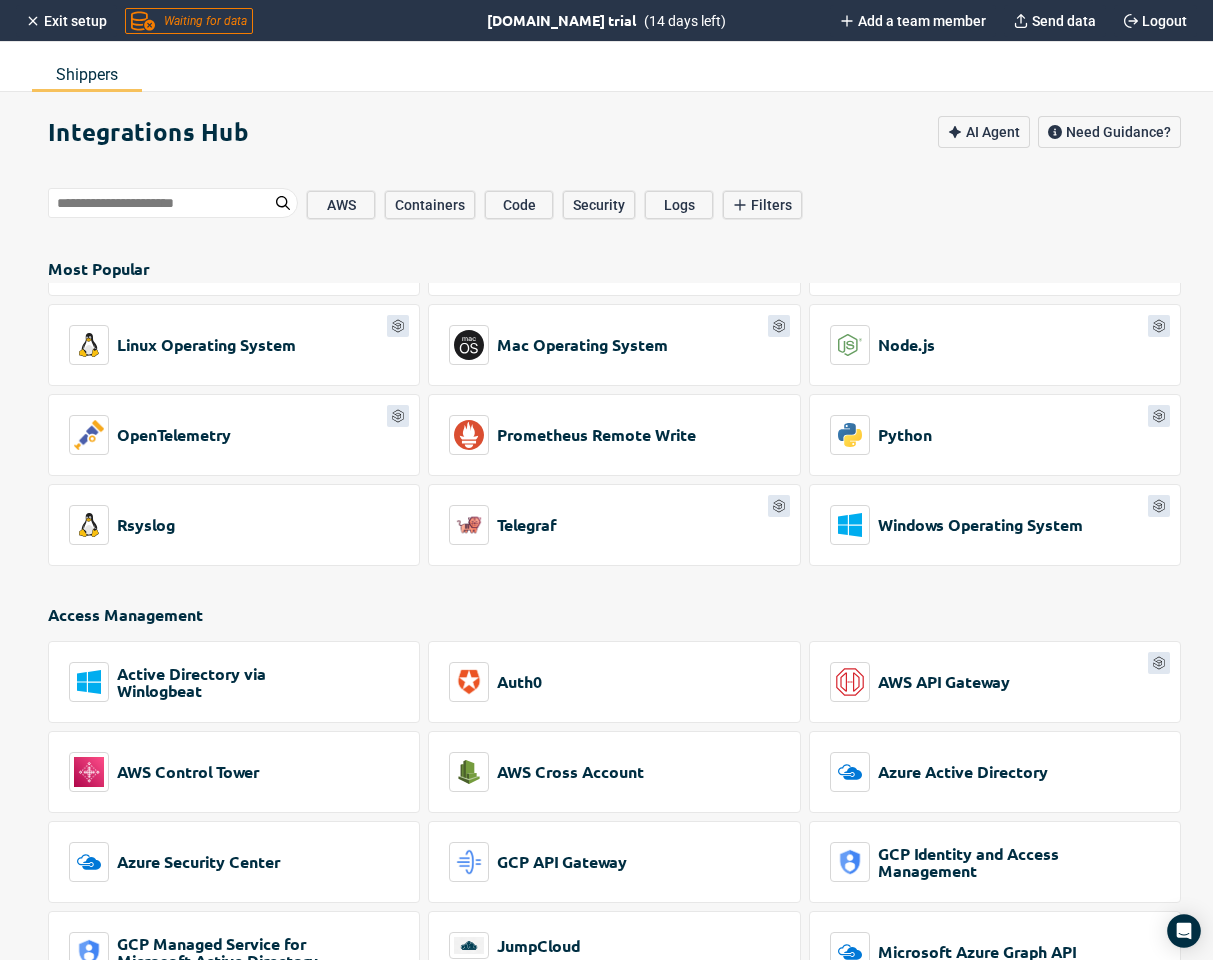 scroll, scrollTop: 0, scrollLeft: 0, axis: both 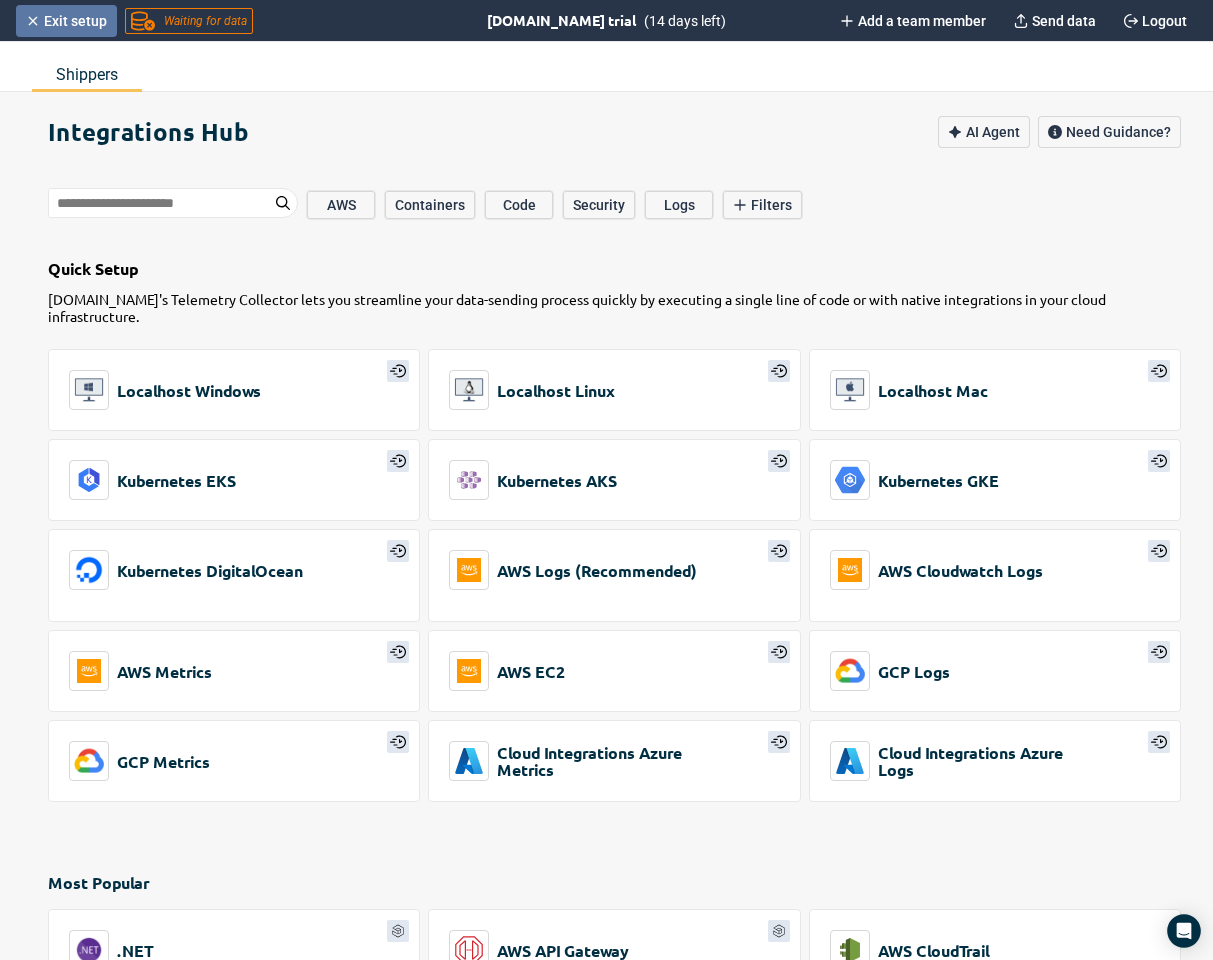 click 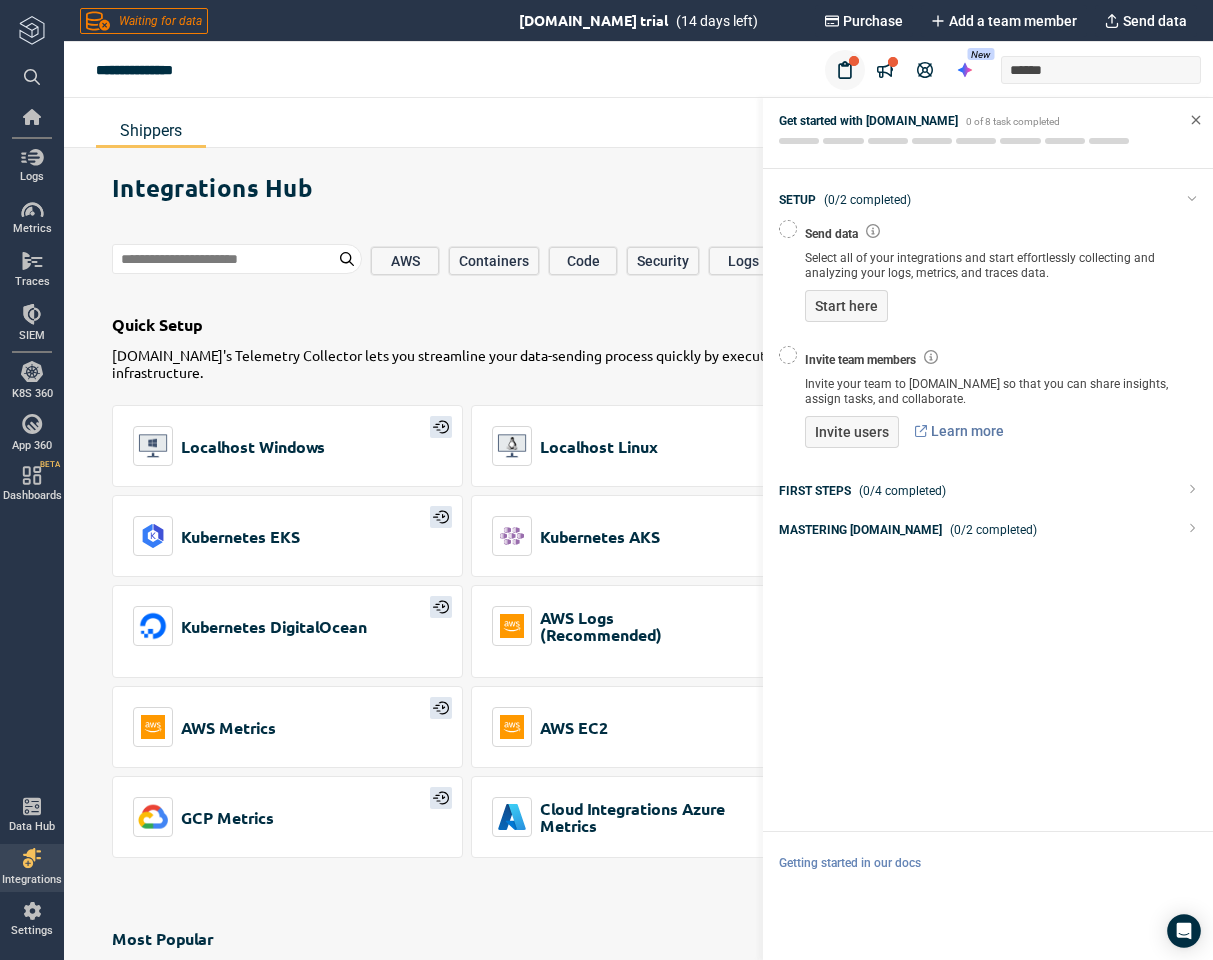 click on "Get started with Logz.io 0 of 8 task completed" at bounding box center [988, 129] 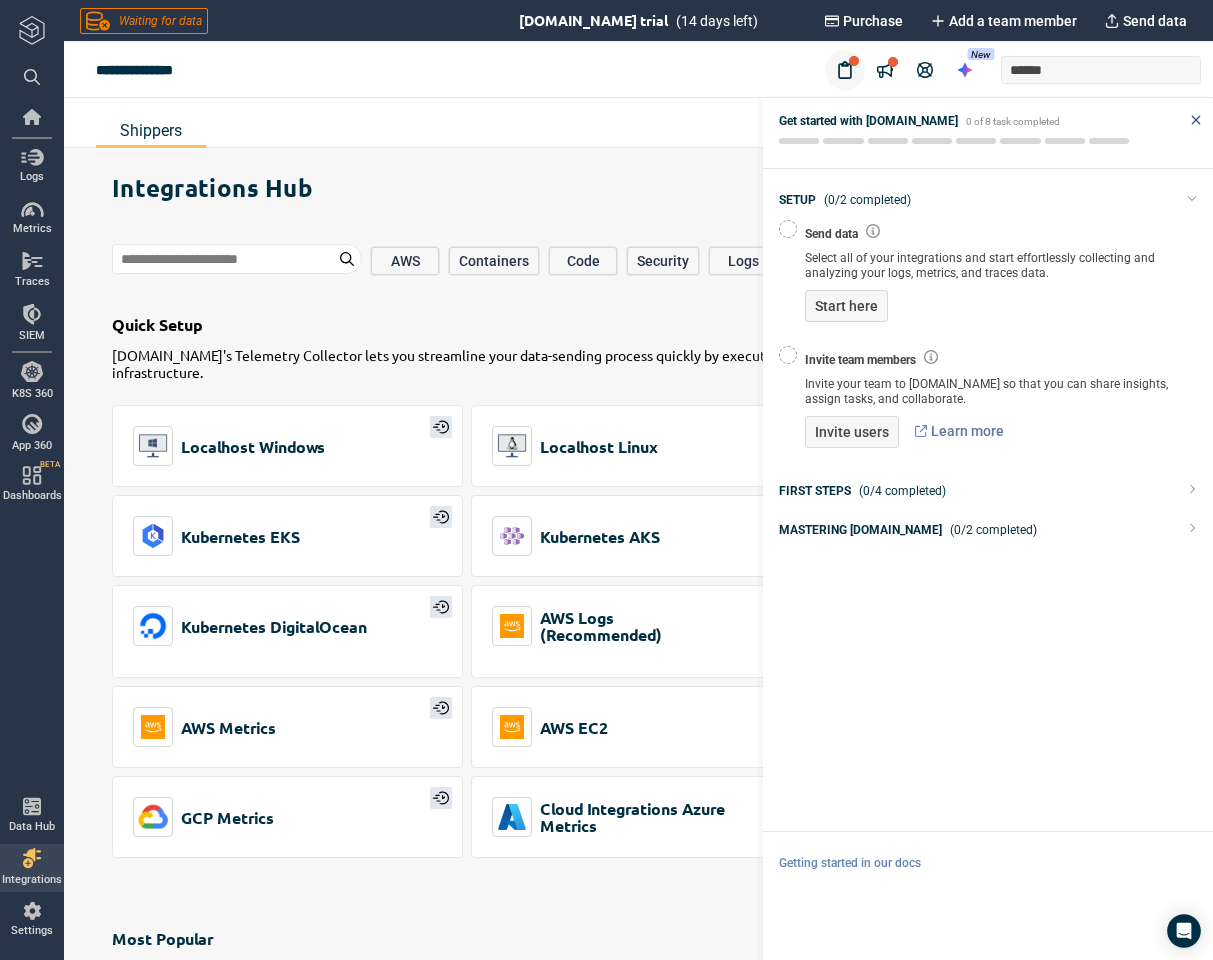 click 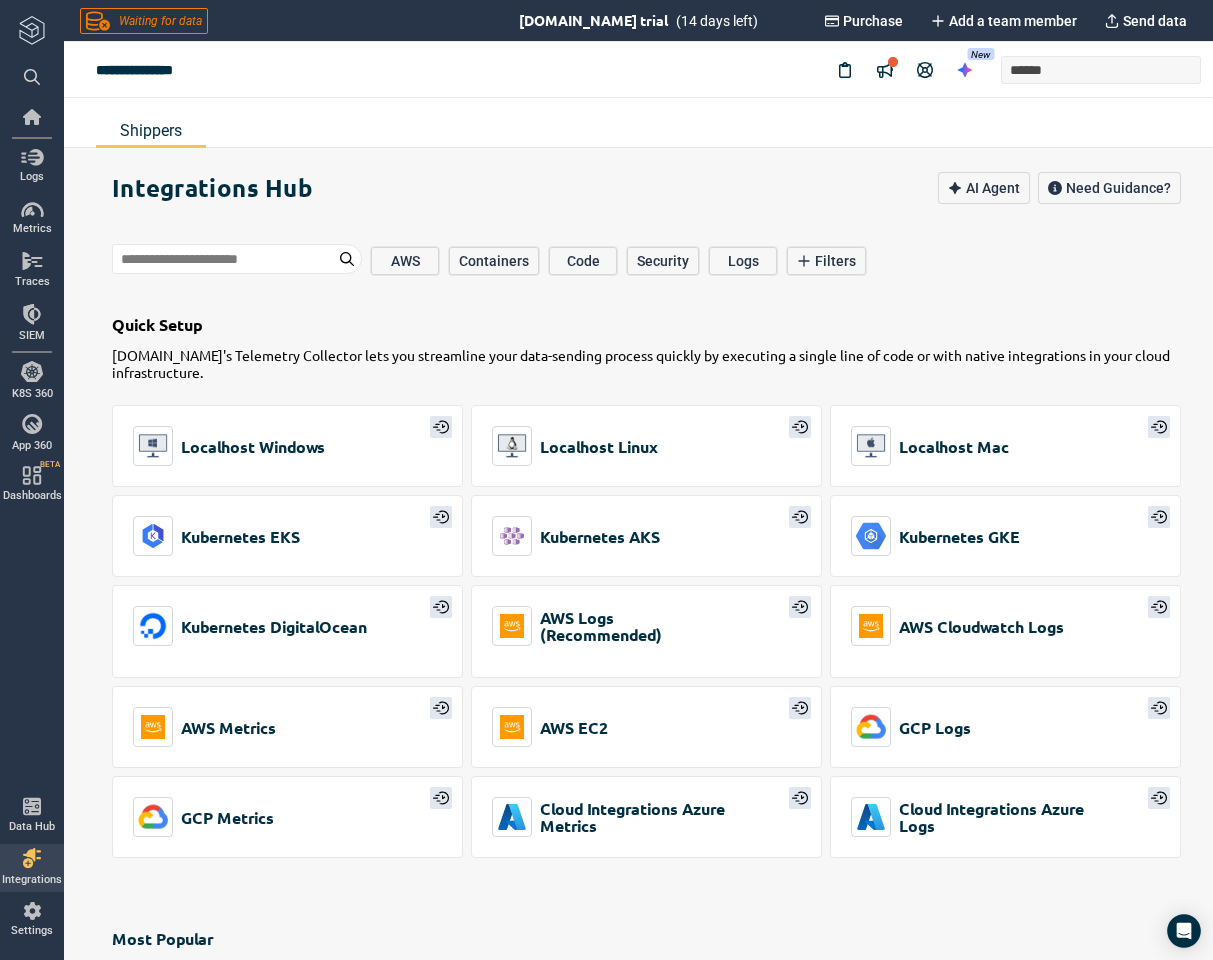 click on "Shippers" at bounding box center (638, 123) 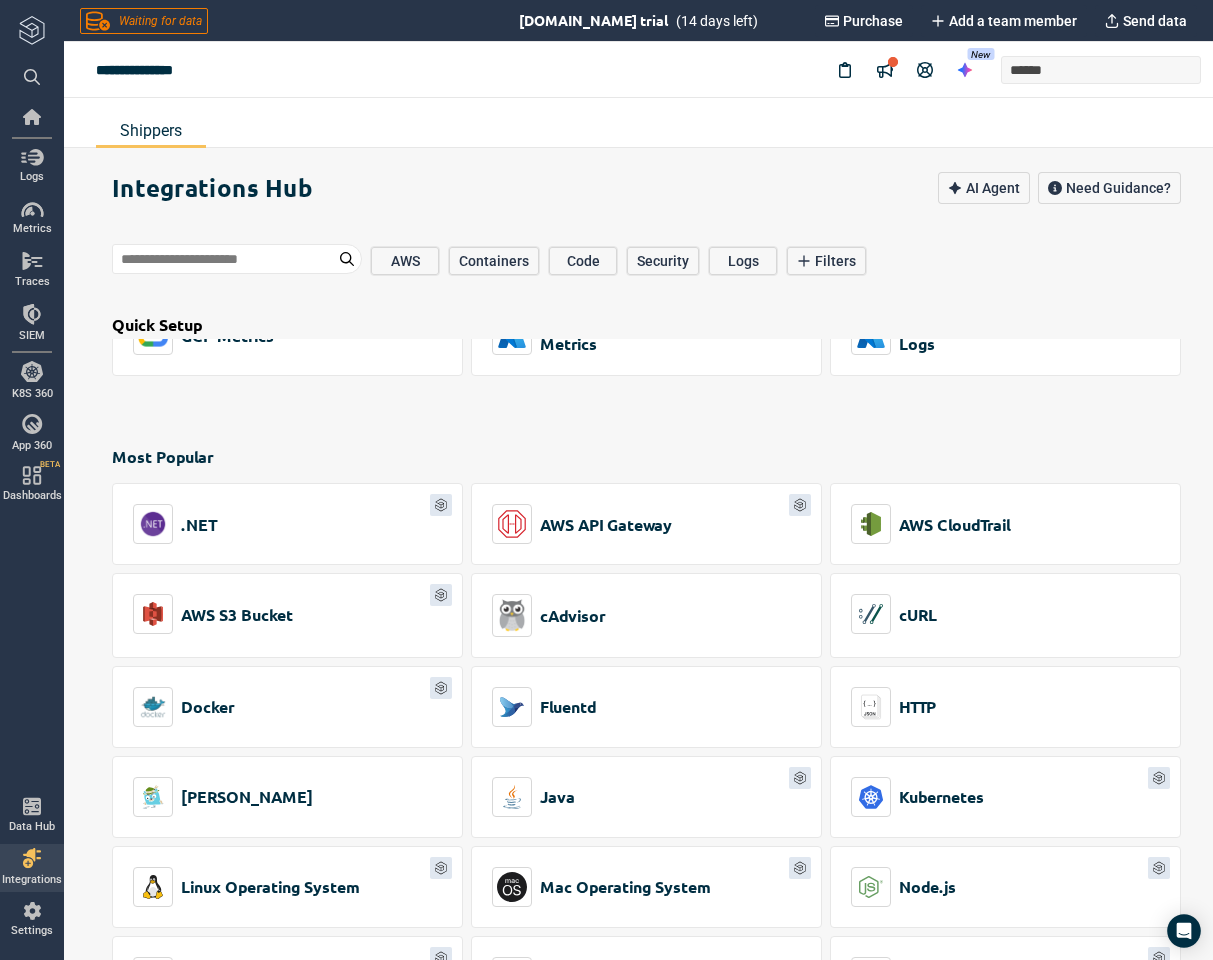 scroll, scrollTop: 0, scrollLeft: 0, axis: both 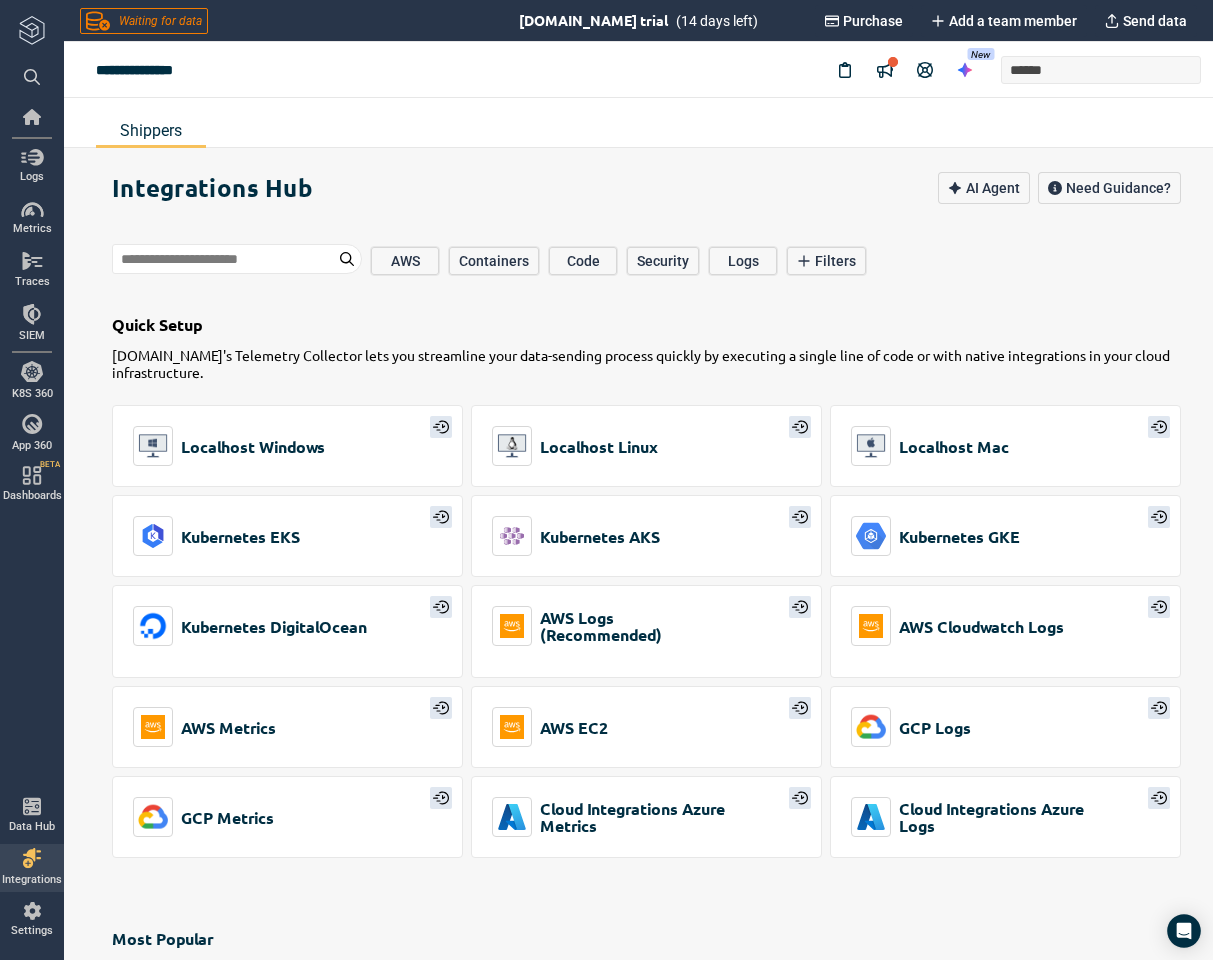 click on "Integrations Hub AI Agent Need Guidance? AWS Containers Code Security Logs Filters Select... Quick Setup Logz.io's Telemetry Collector lets you streamline your data-sending process quickly by executing a single line of code or with native integrations in your cloud infrastructure. Localhost Windows Localhost Linux Localhost Mac Kubernetes EKS Kubernetes AKS Kubernetes GKE Kubernetes DigitalOcean AWS Logs (Recommended) AWS Cloudwatch Logs AWS Metrics AWS EC2 GCP Logs GCP Metrics Cloud Integrations Azure Metrics Cloud Integrations Azure Logs Most Popular .NET AWS API Gateway AWS CloudTrail AWS S3 Bucket cAdvisor cURL Docker Fluentd HTTP Jaeger Java Kubernetes Linux Operating System Mac Operating System Node.js OpenTelemetry Prometheus Remote Write Python Rsyslog Telegraf Windows Operating System Access Management Active Directory via Winlogbeat Auth0 AWS API Gateway AWS Control Tower AWS Cross Account Azure Active Directory Azure Security Center GCP API Gateway GCP Identity and Access Management JumpCloud Okta" at bounding box center [662, 579] 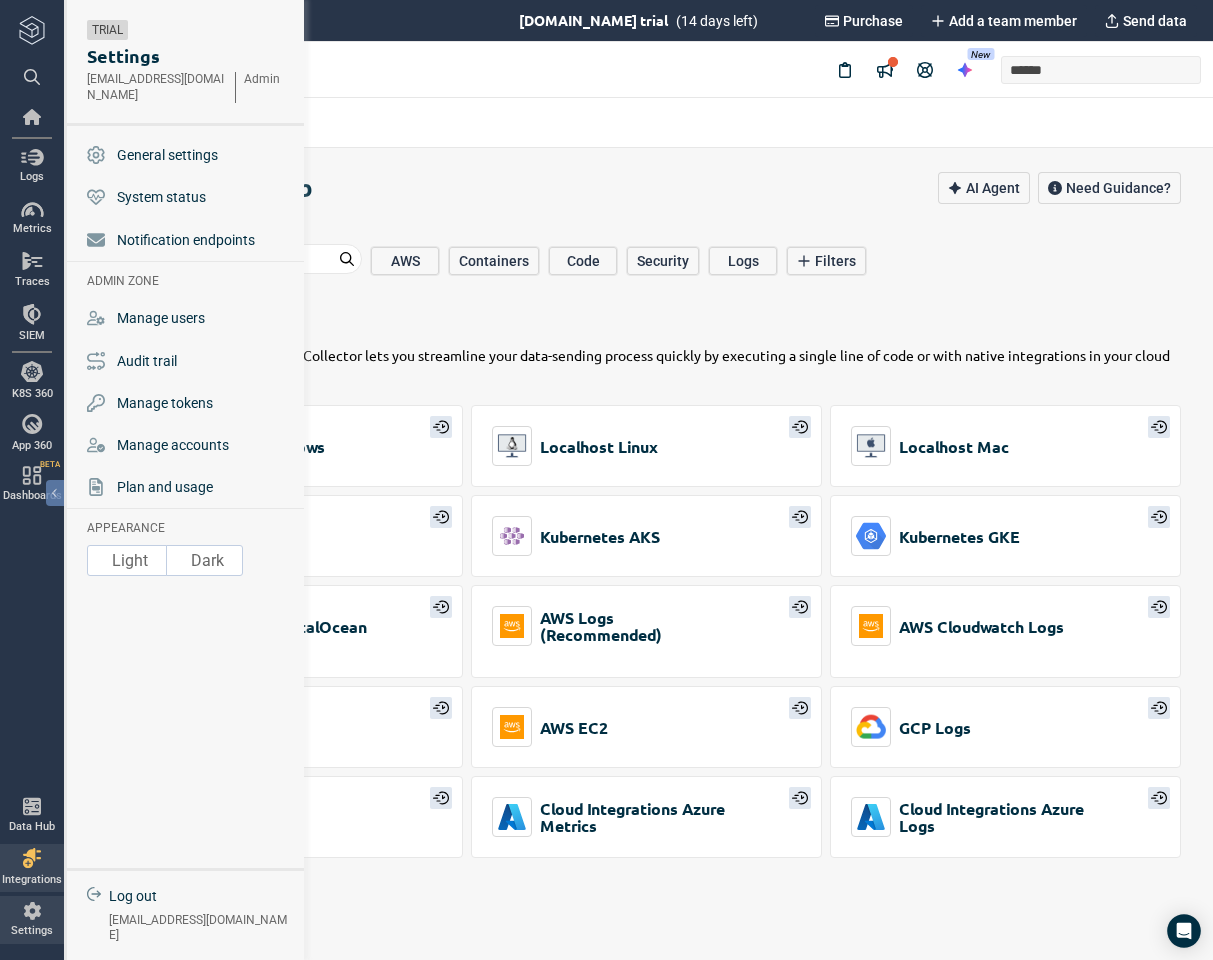 click on "Settings" at bounding box center [32, 931] 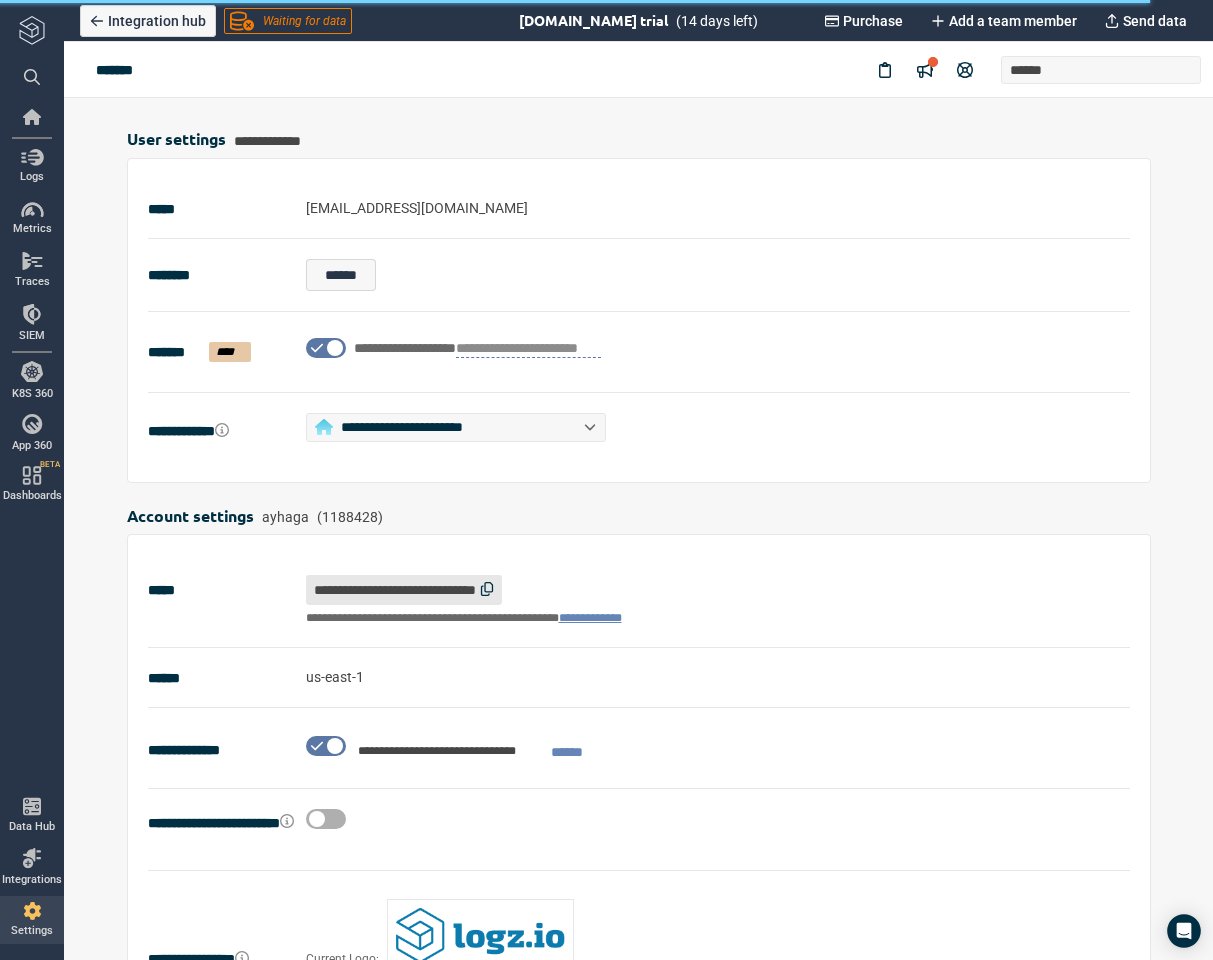 click on "**********" at bounding box center (639, 601) 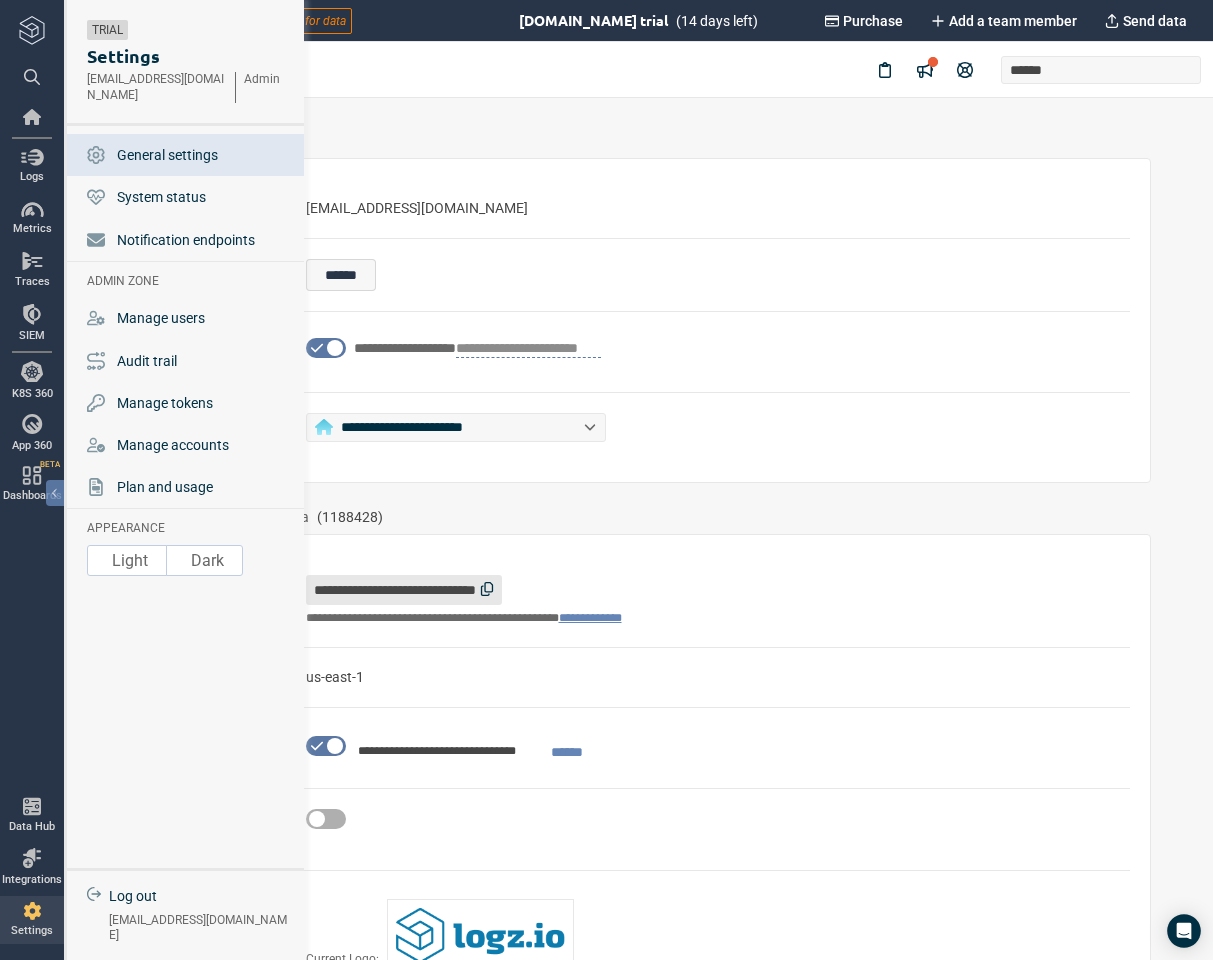 click at bounding box center (32, 911) 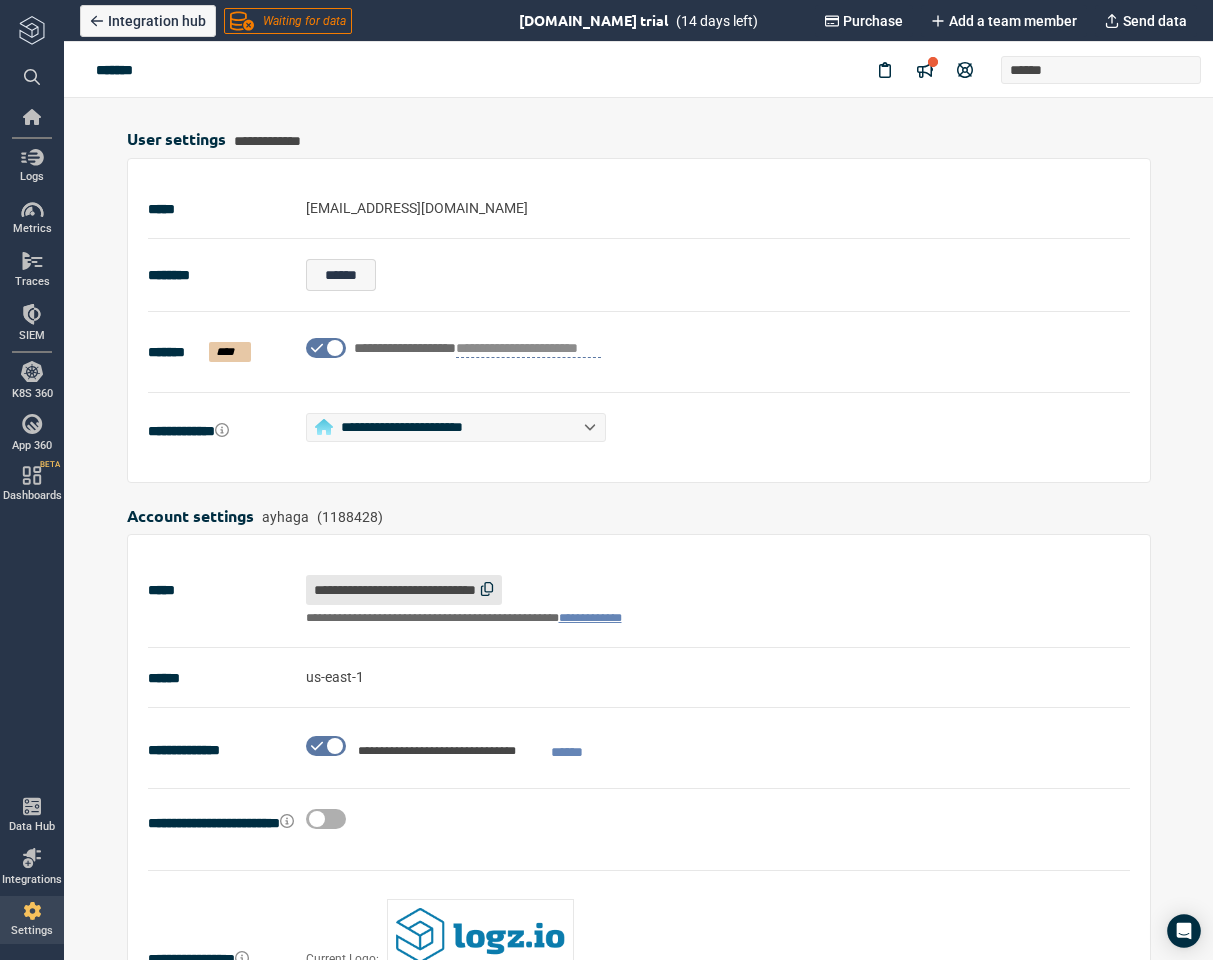 click on "********   ******" at bounding box center (639, 275) 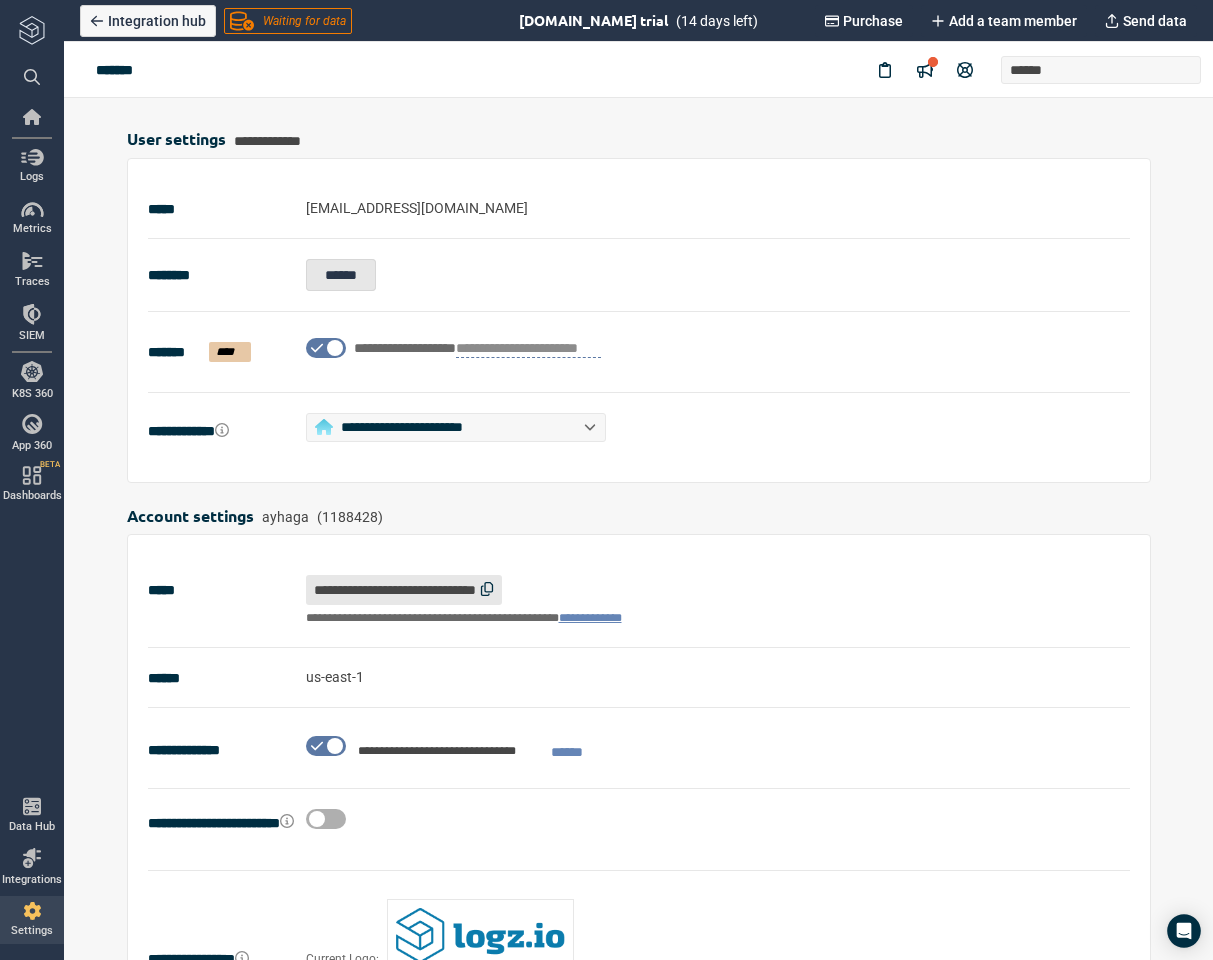 click on "******" at bounding box center [341, 275] 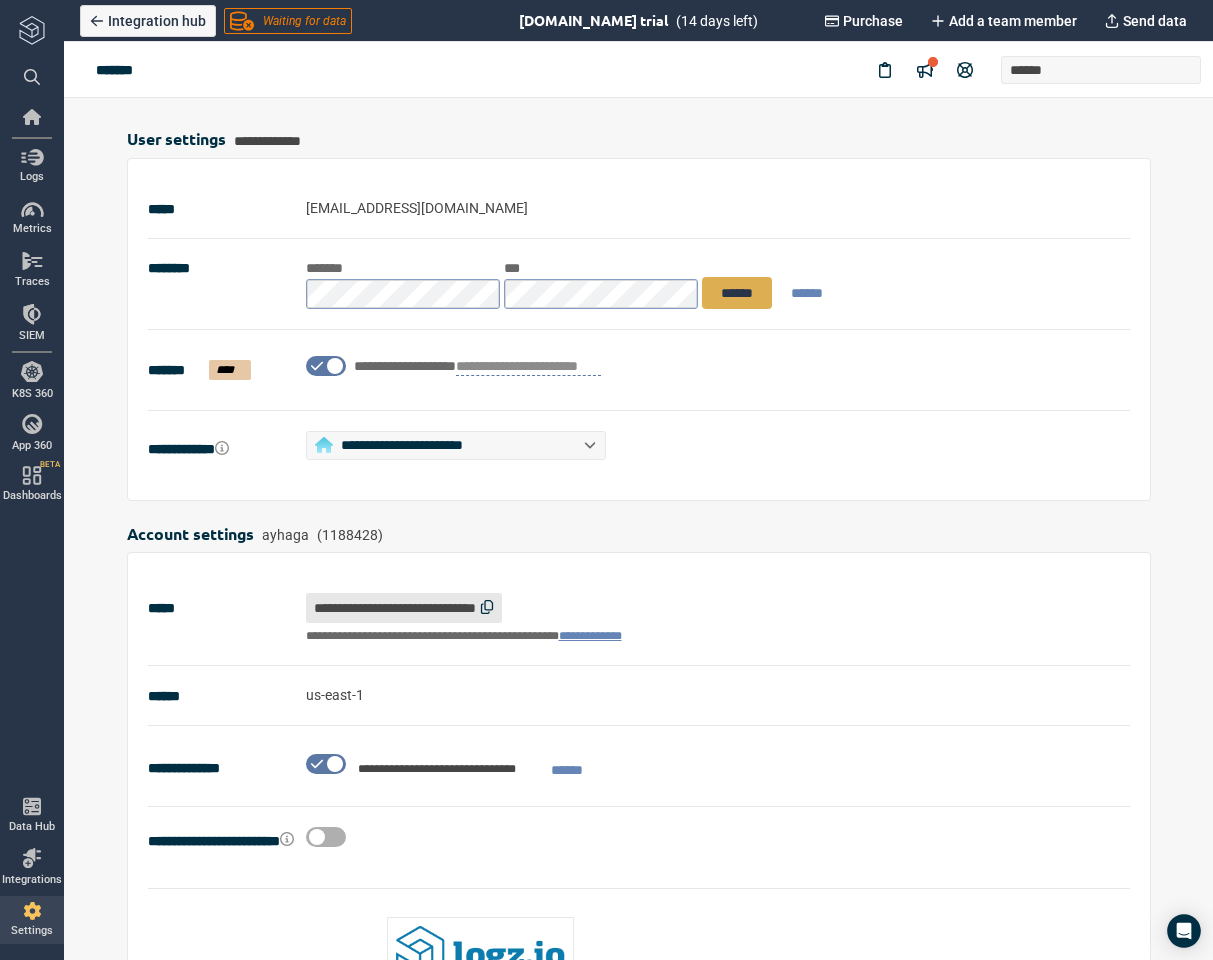 click on "******" at bounding box center [737, 293] 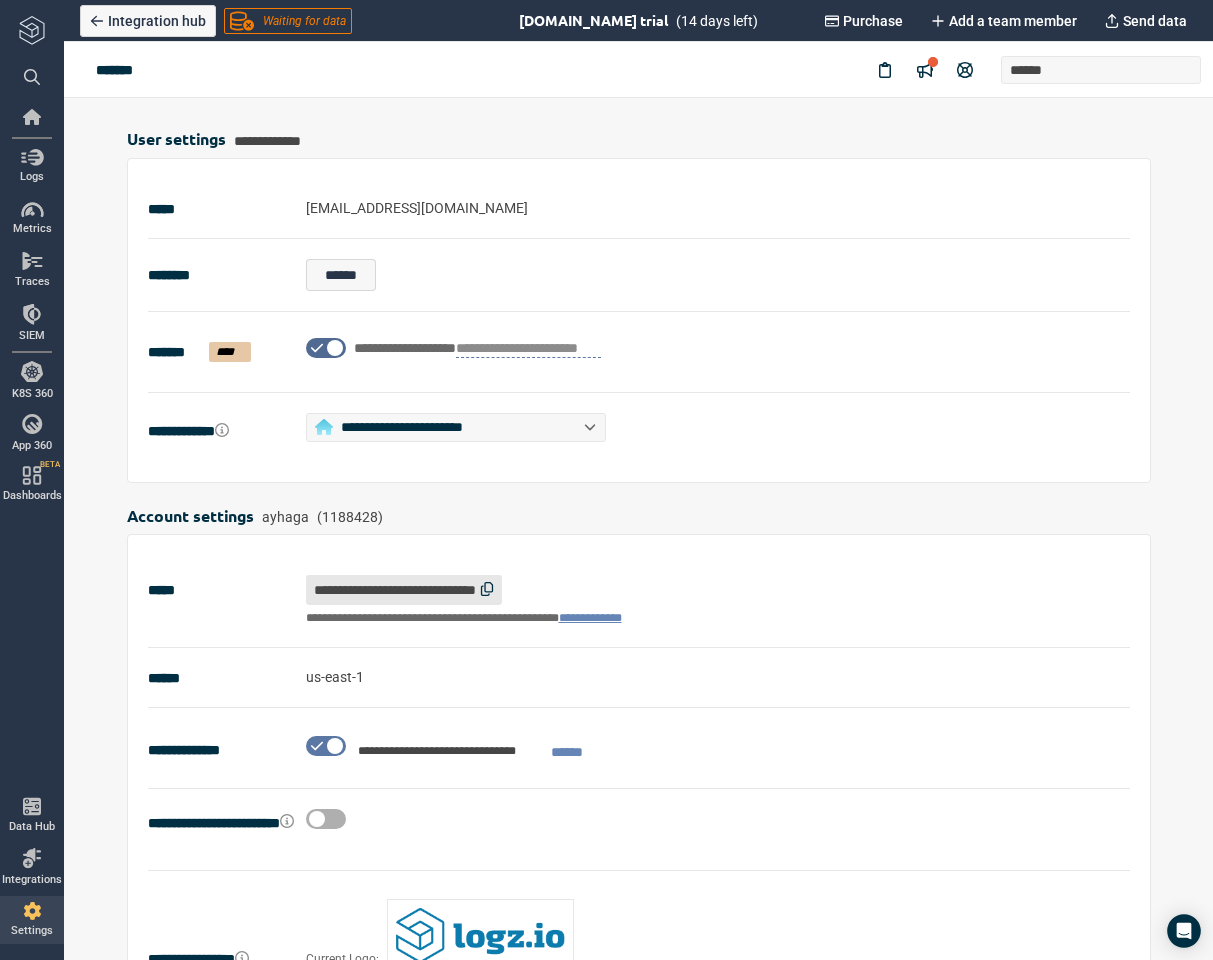 click at bounding box center [326, 348] 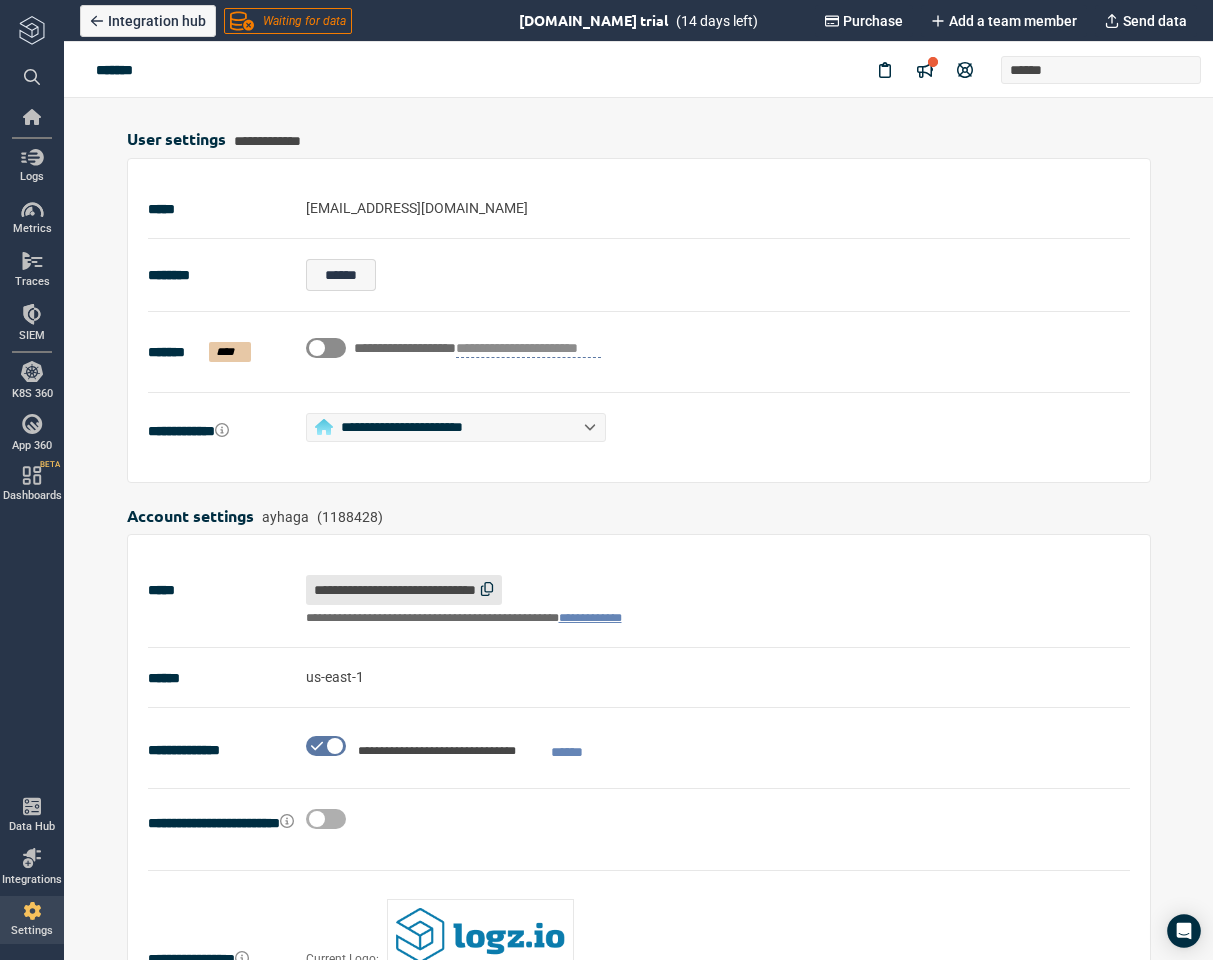 click at bounding box center (326, 348) 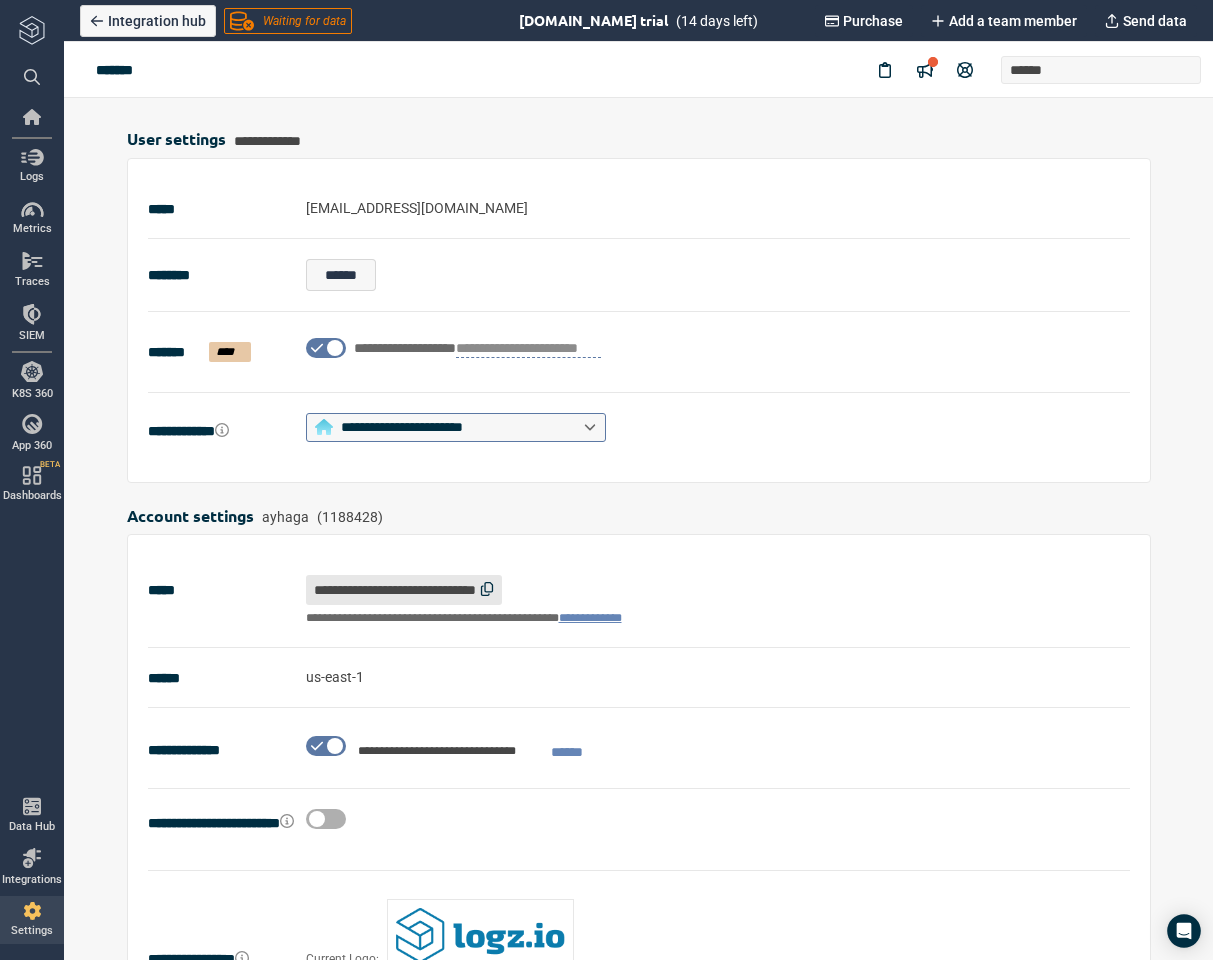 click on "**********" at bounding box center (456, 427) 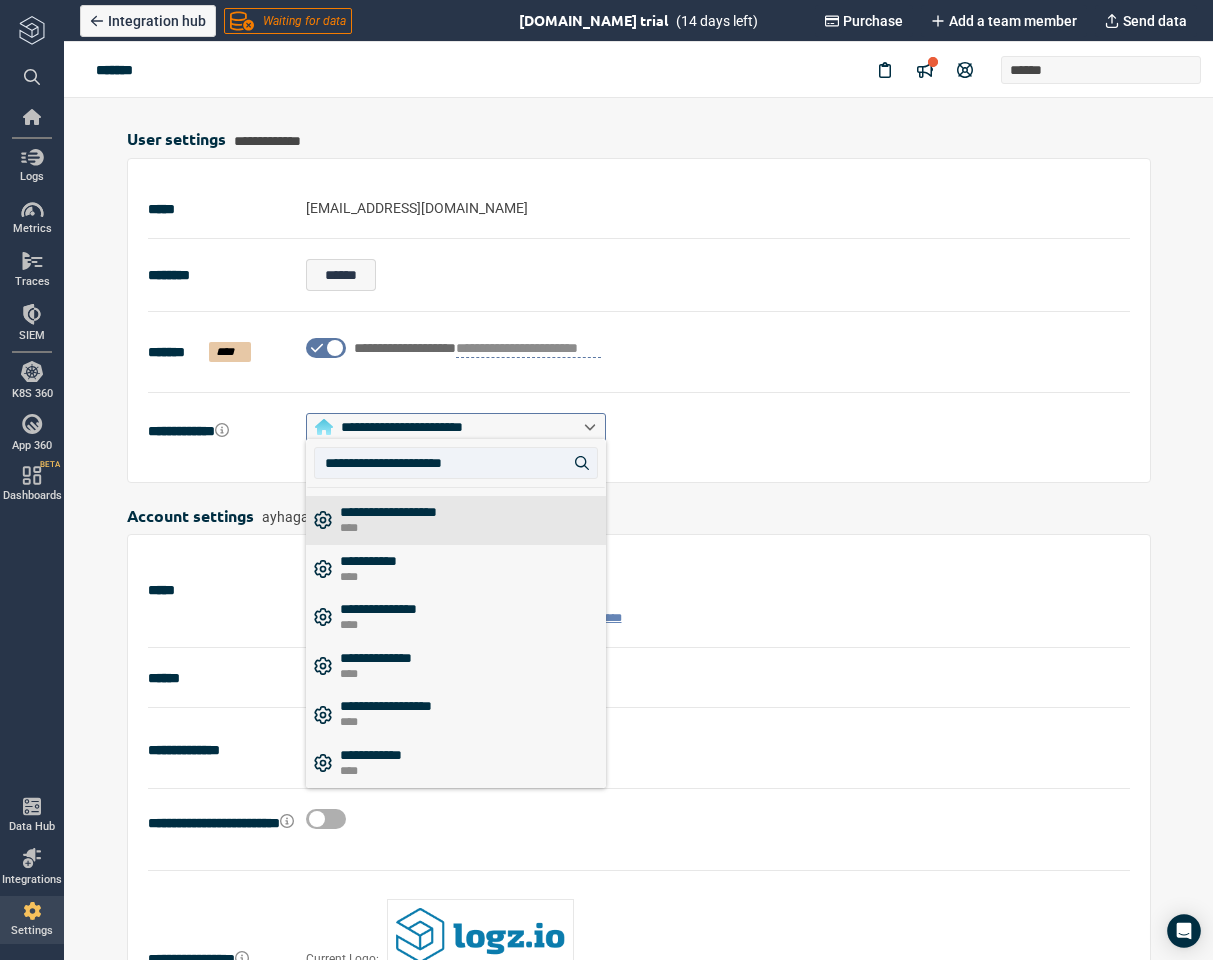 click on "**********" at bounding box center (456, 427) 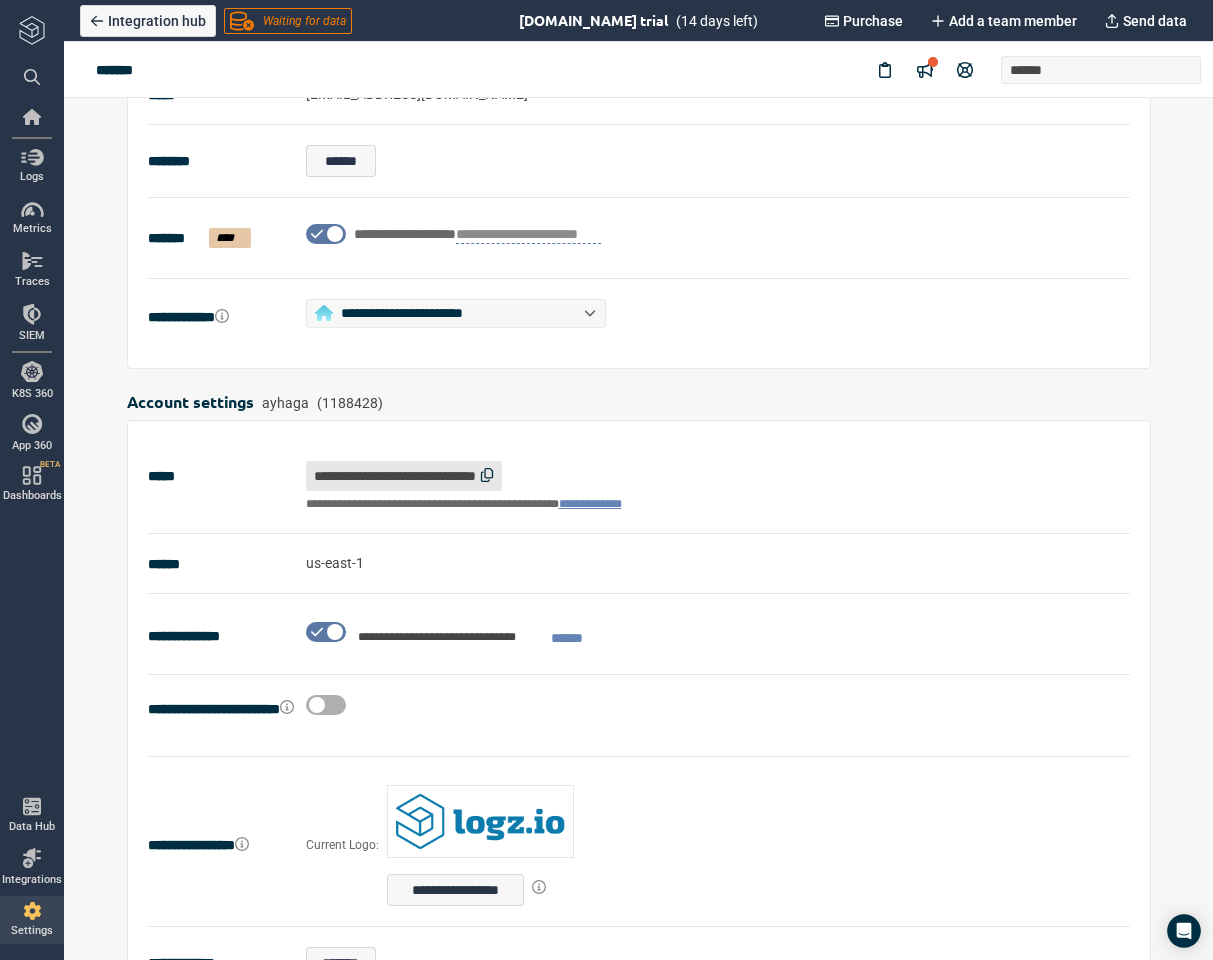 scroll, scrollTop: 285, scrollLeft: 0, axis: vertical 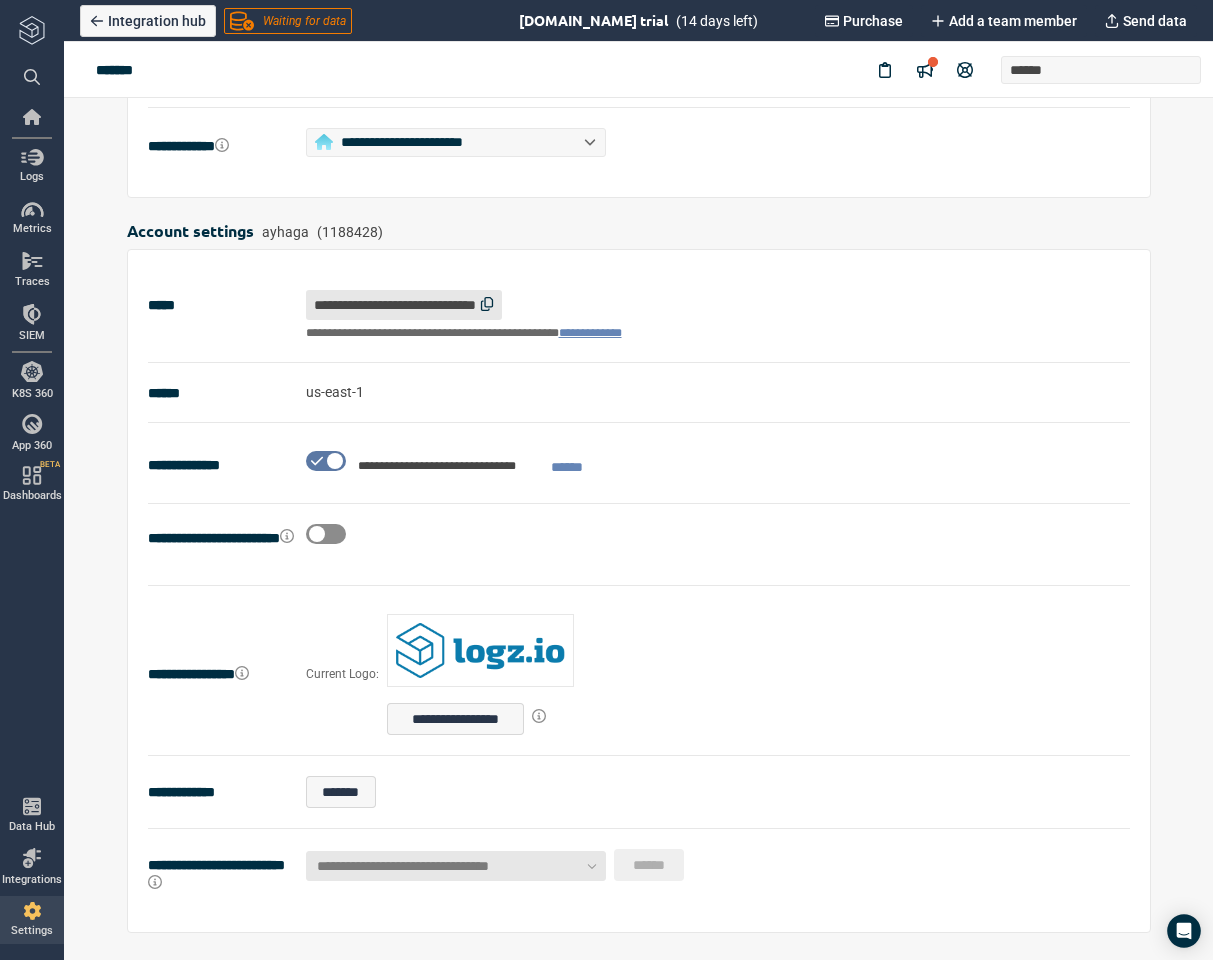 click at bounding box center (317, 534) 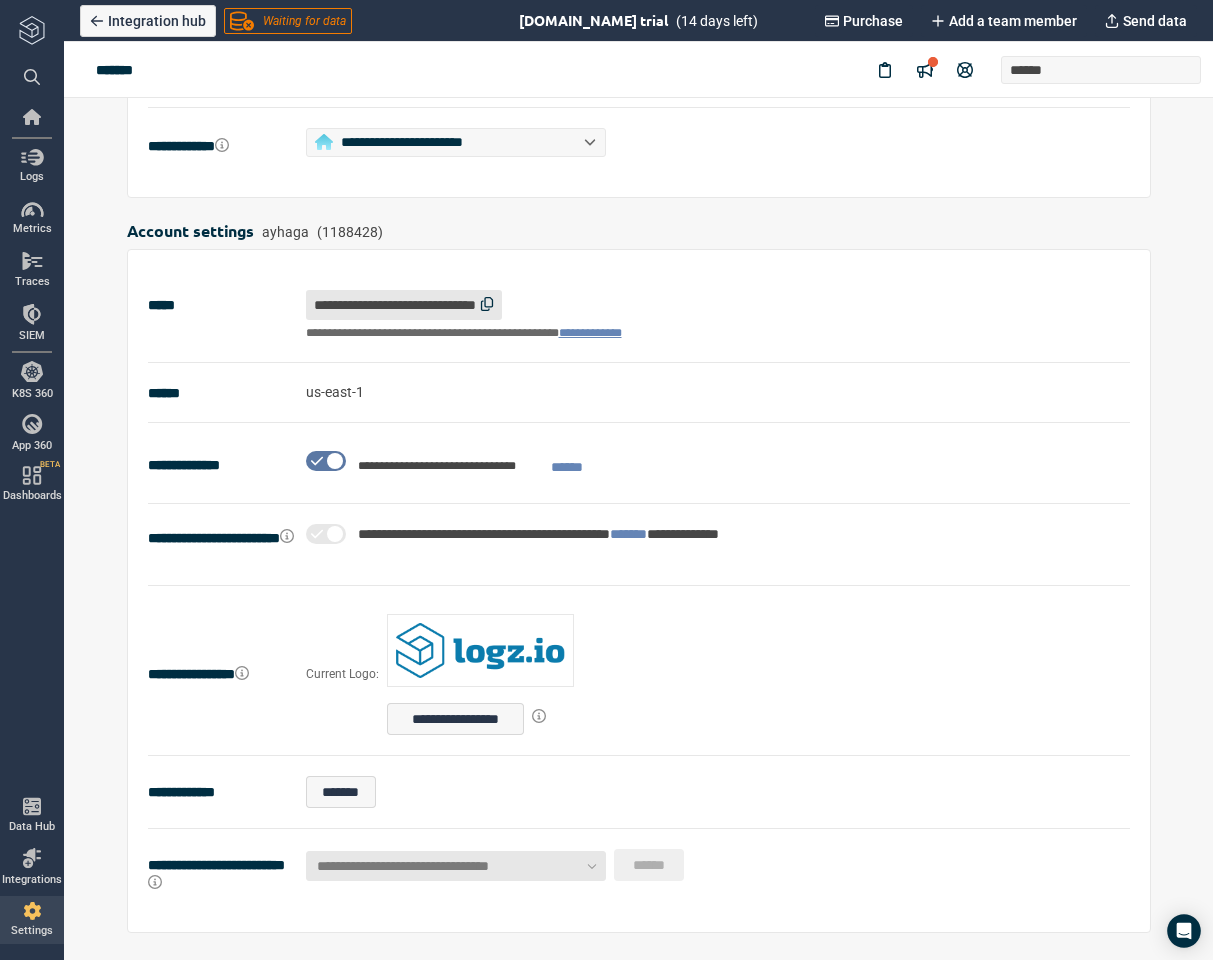 click 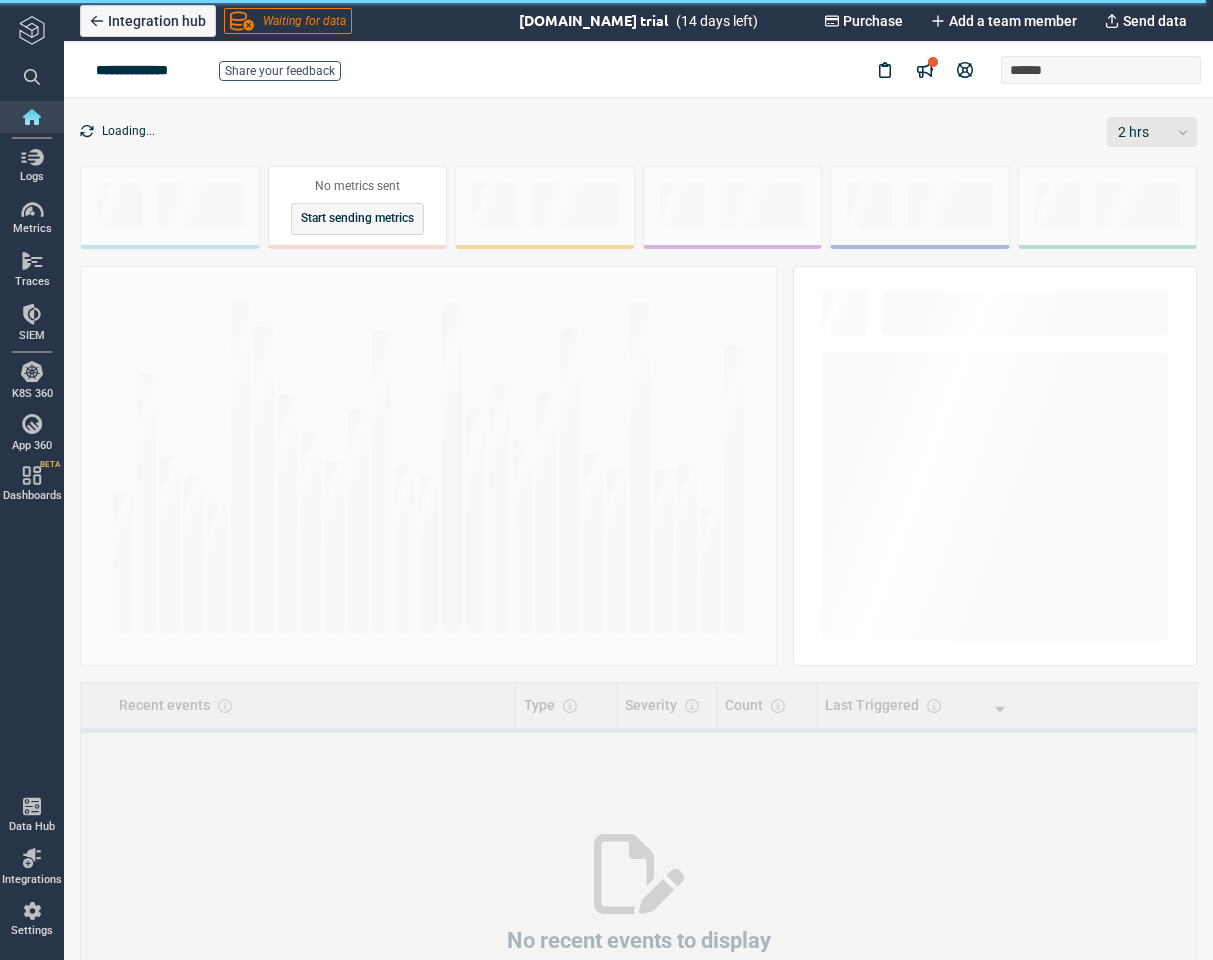 scroll, scrollTop: 0, scrollLeft: 0, axis: both 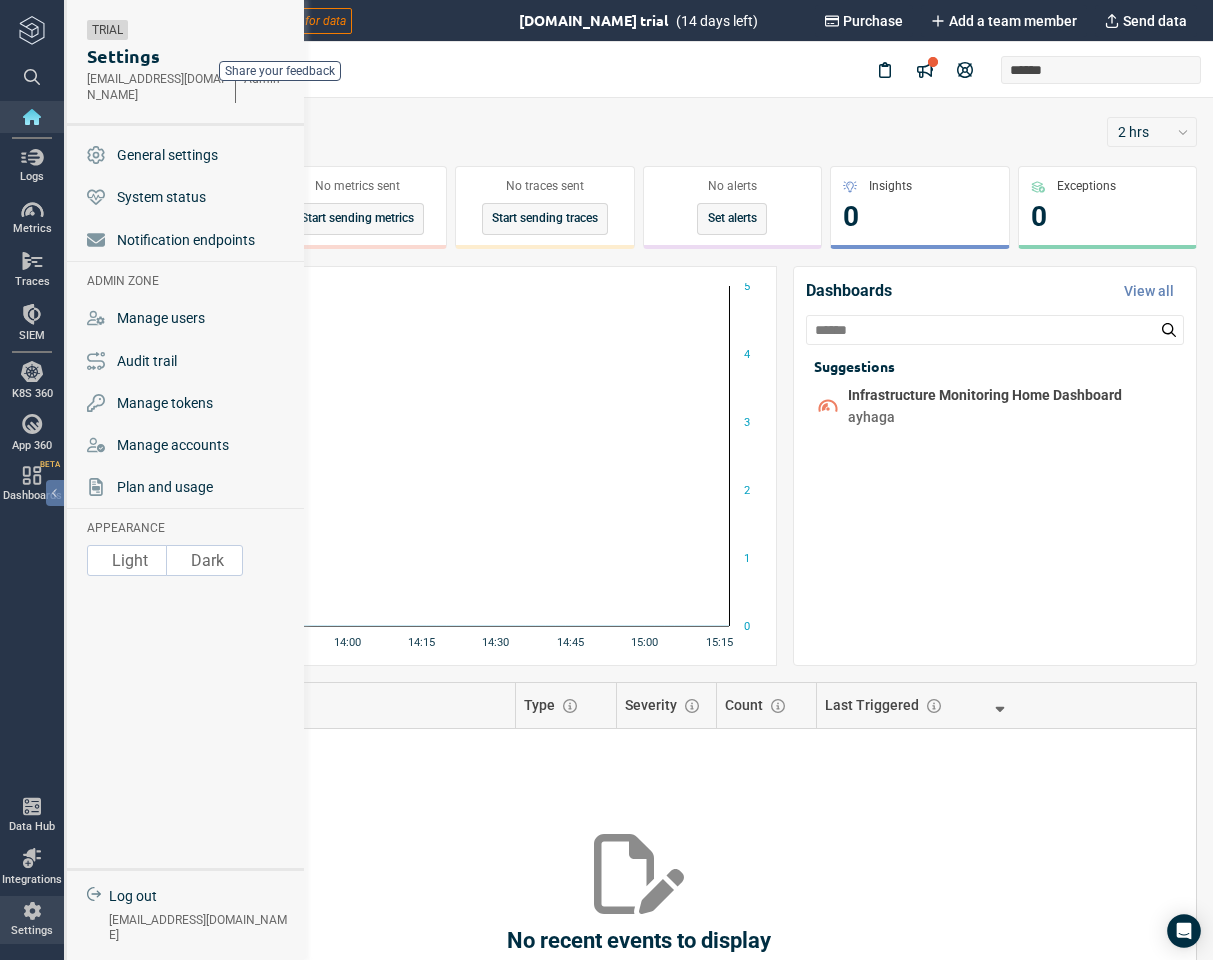 click on "Settings" at bounding box center (32, 931) 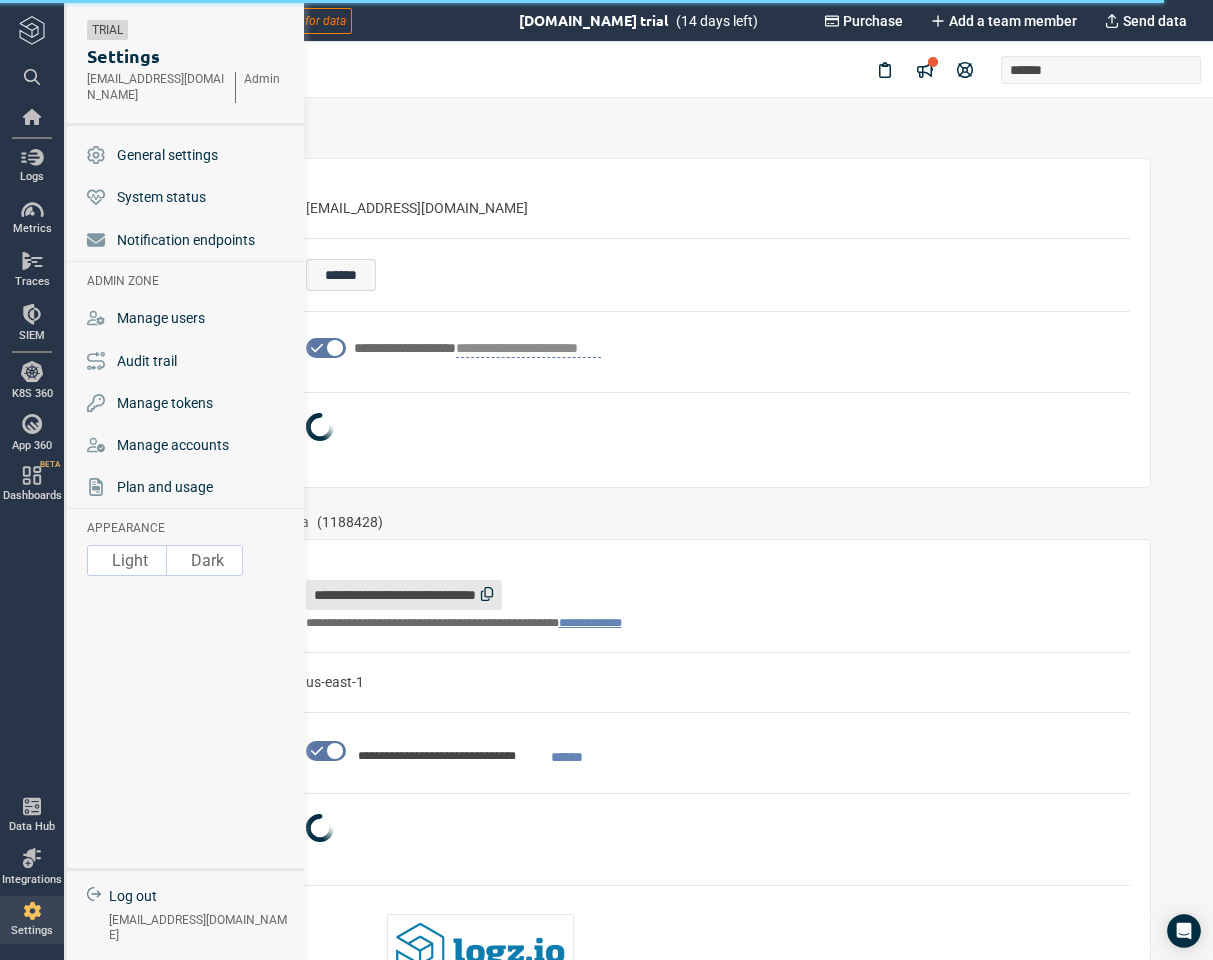 type on "*" 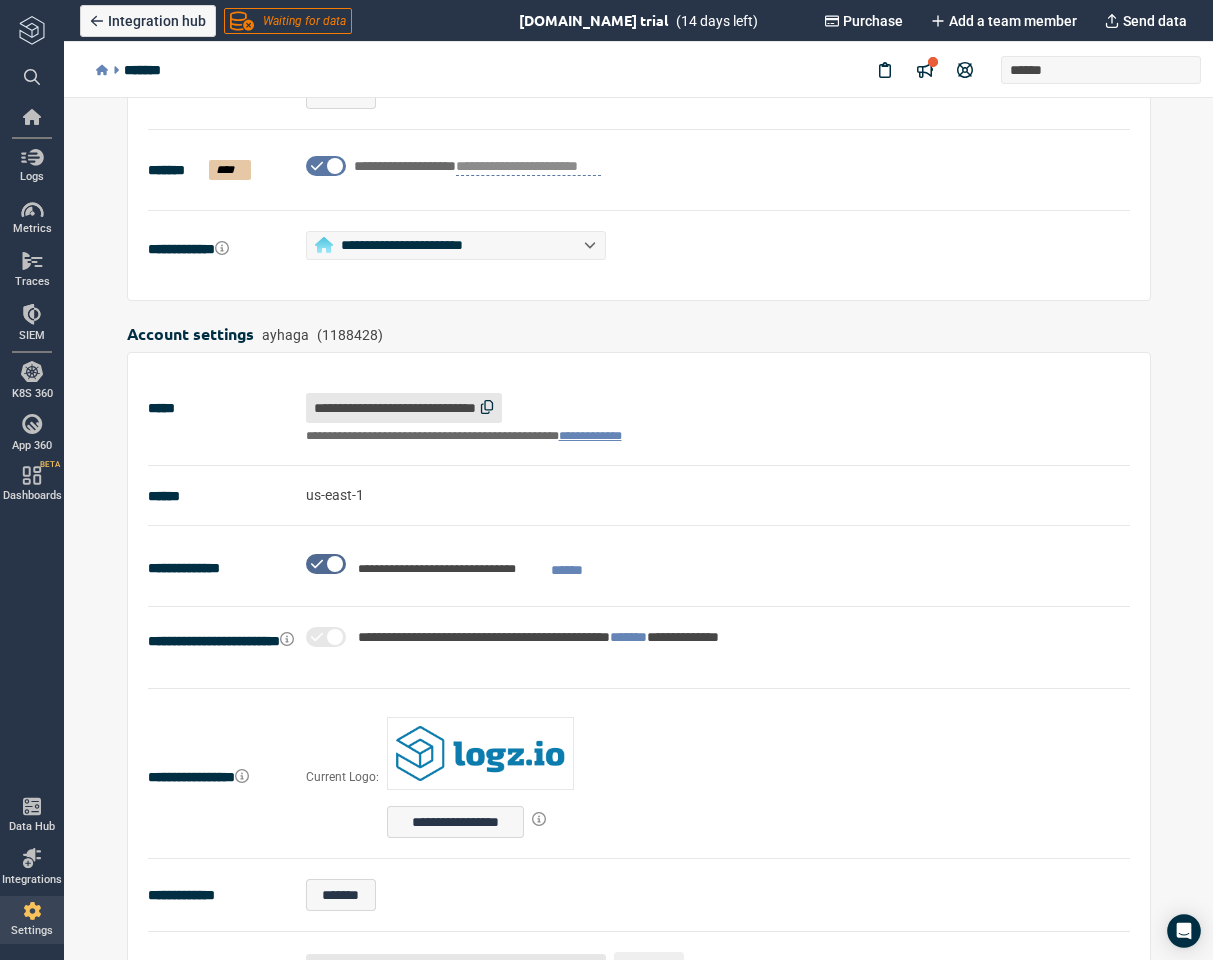 scroll, scrollTop: 285, scrollLeft: 0, axis: vertical 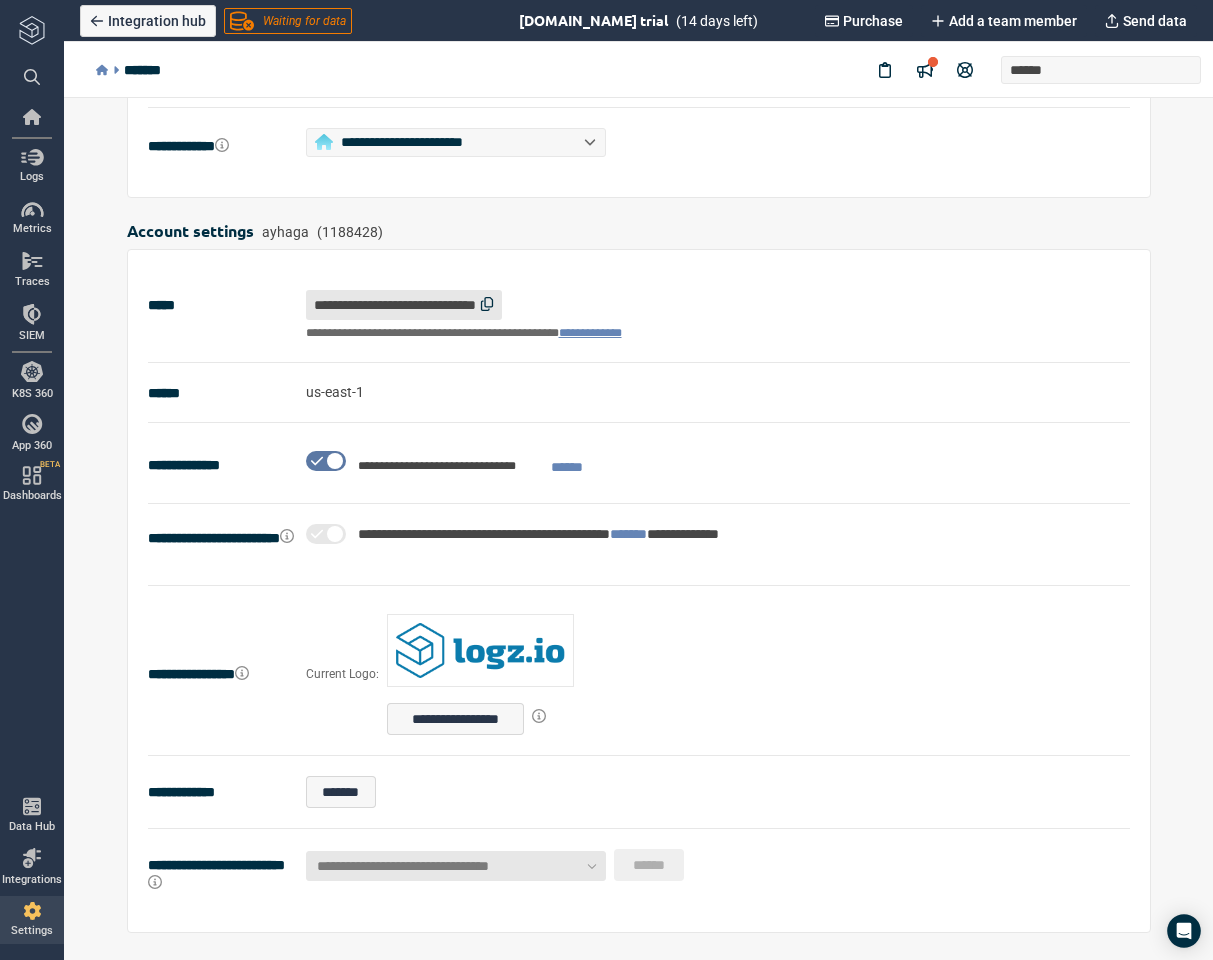 click on "**********" at bounding box center [578, 534] 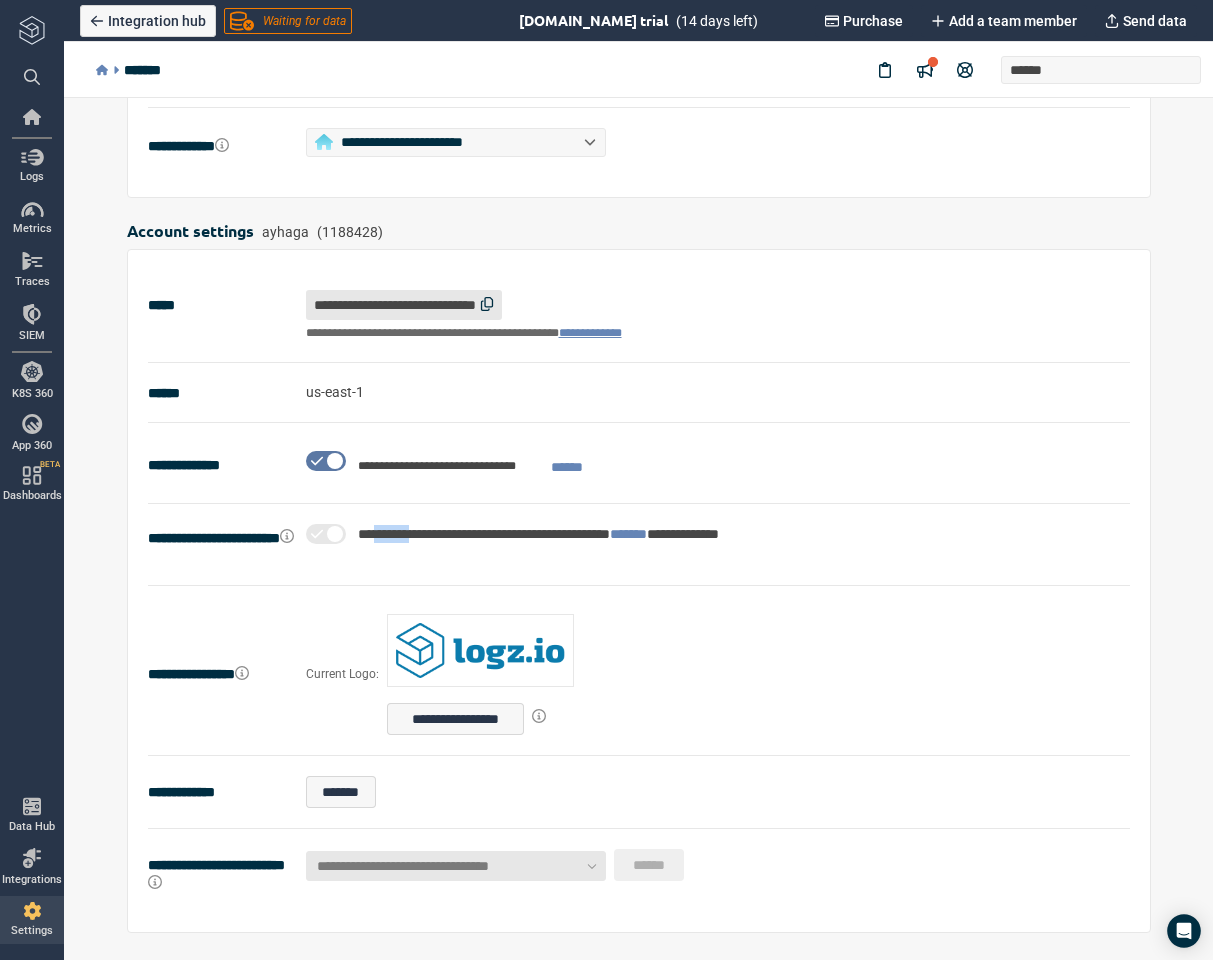 click on "**********" at bounding box center [578, 534] 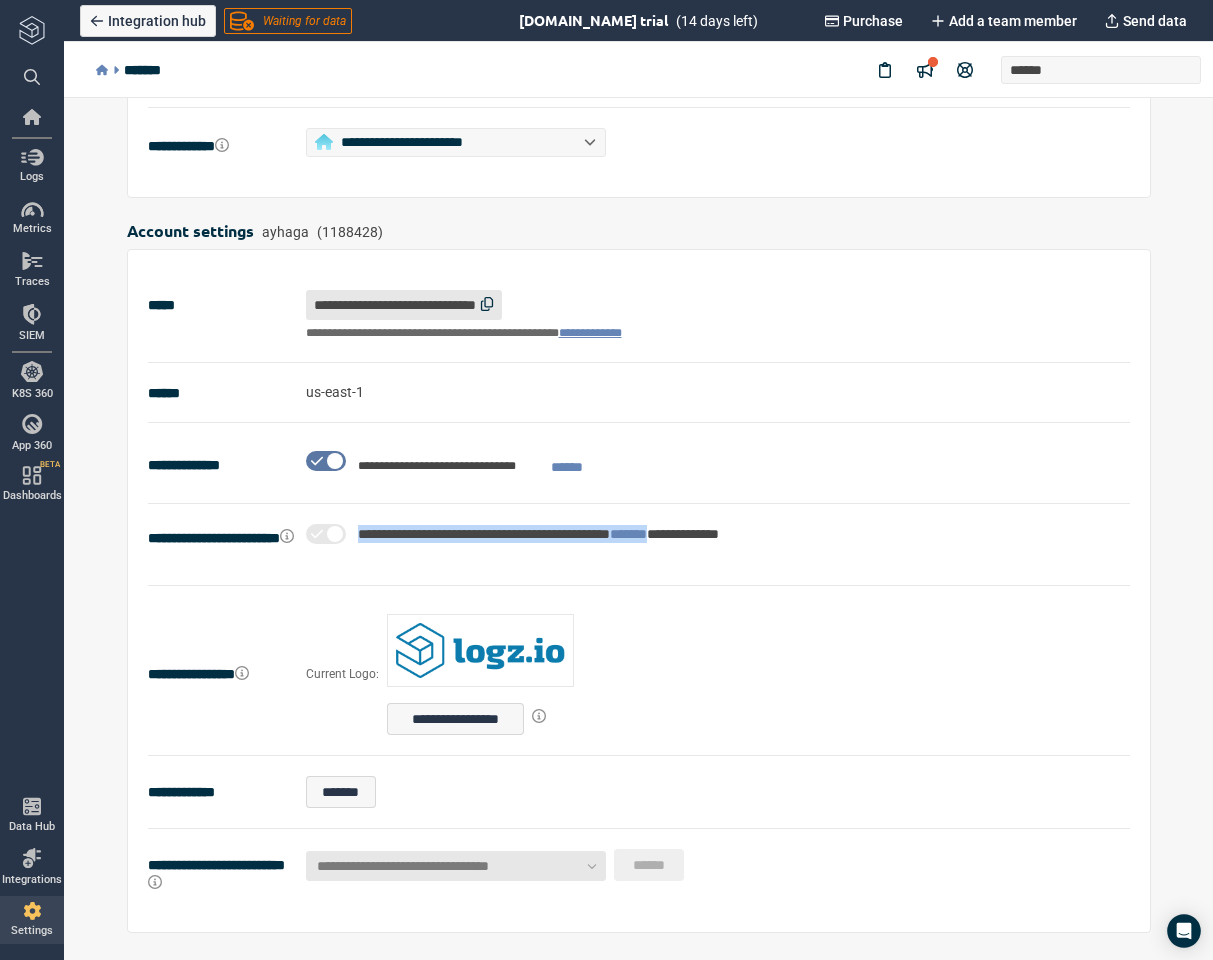 click on "**********" at bounding box center (578, 534) 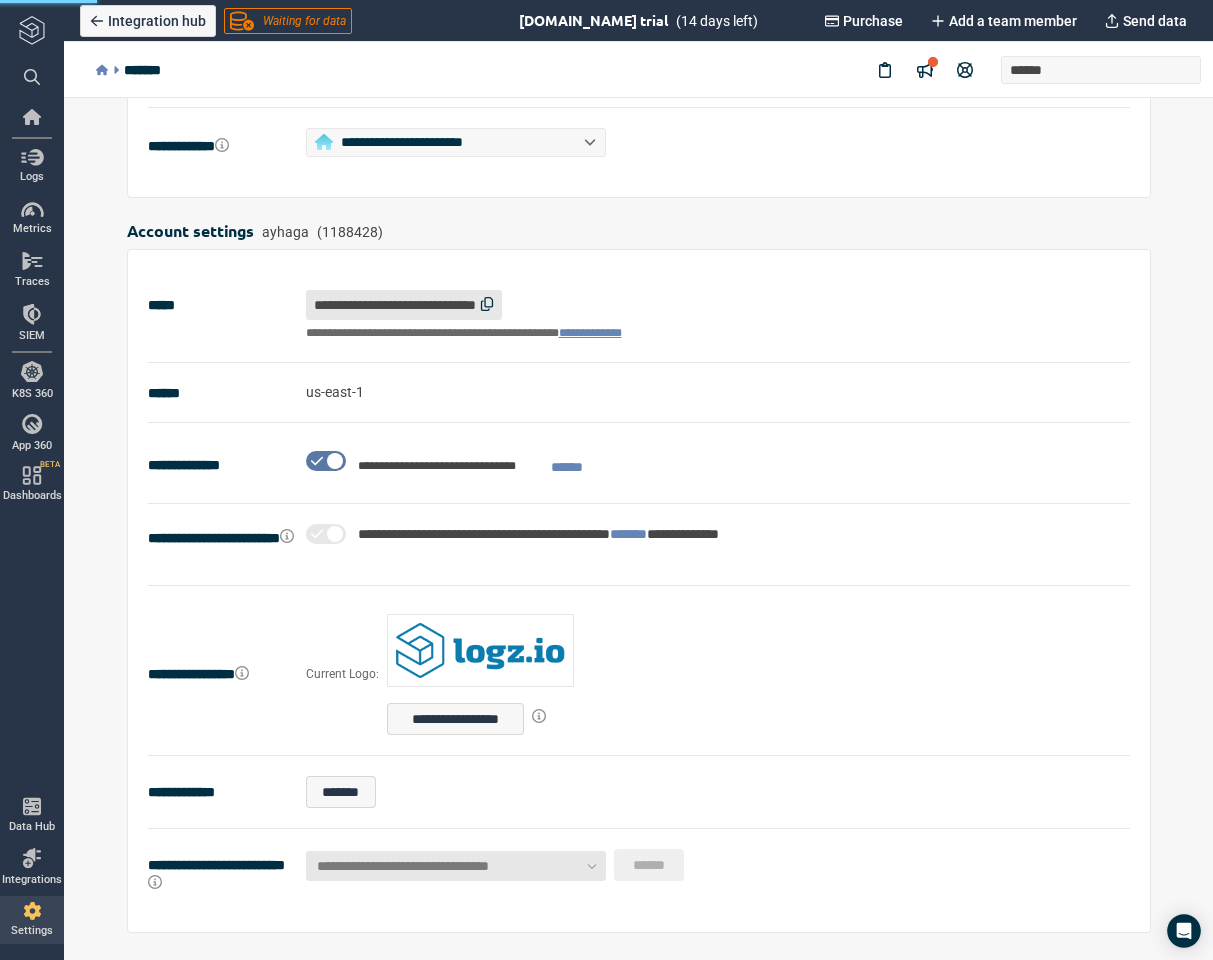 click on "**********" at bounding box center (472, 672) 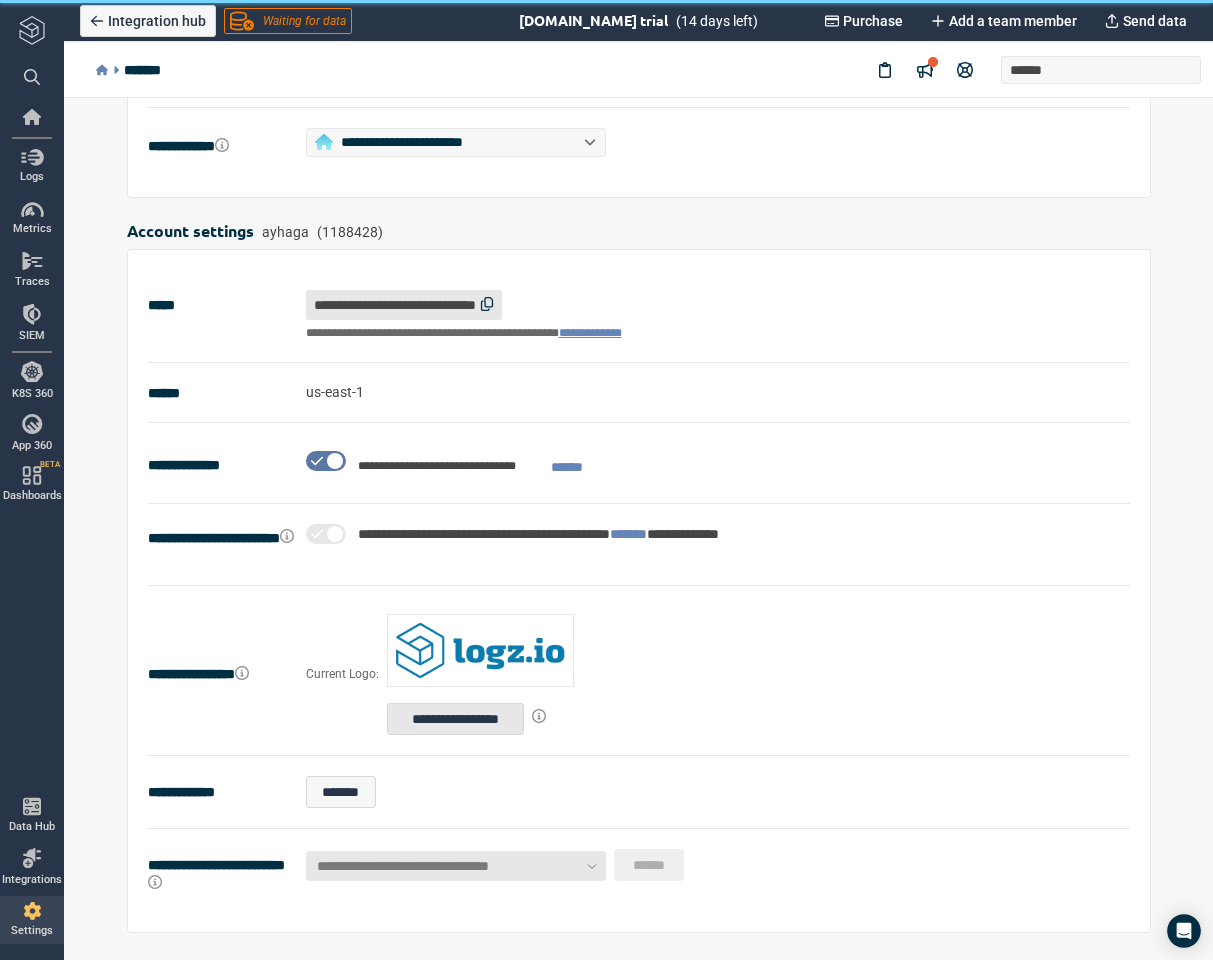 click on "**********" at bounding box center [455, 719] 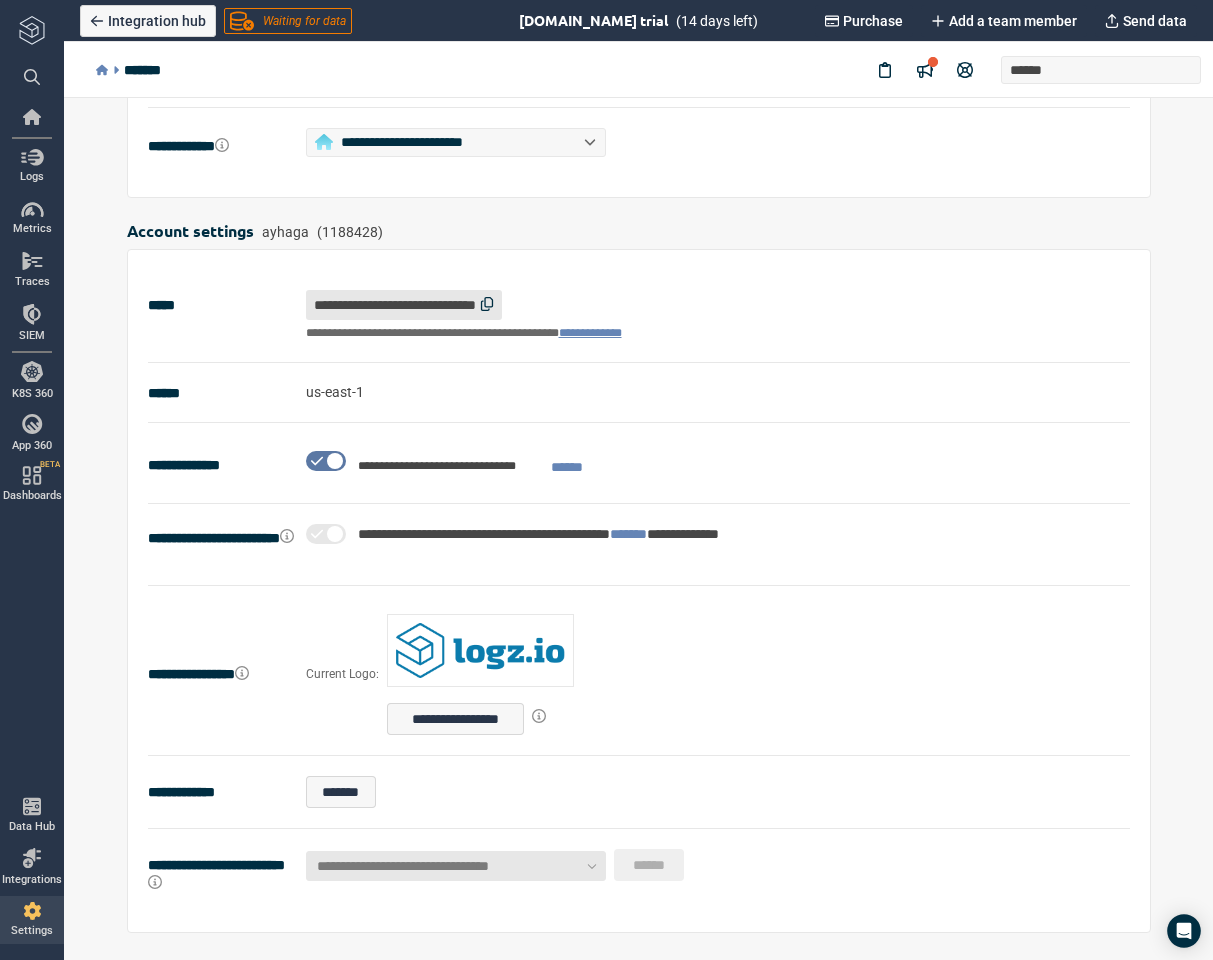 type on "**********" 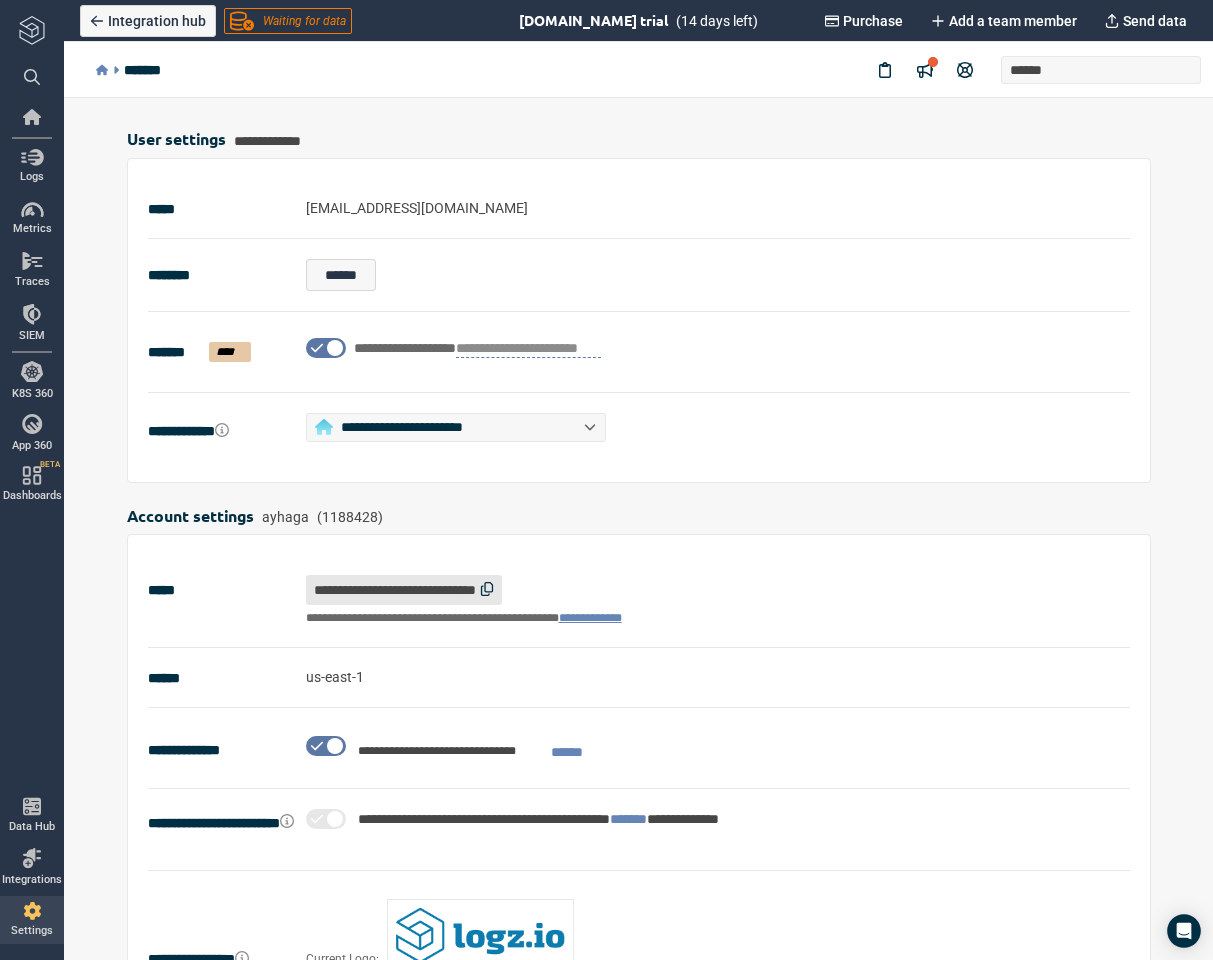 click on "[EMAIL_ADDRESS][DOMAIN_NAME]" at bounding box center [417, 208] 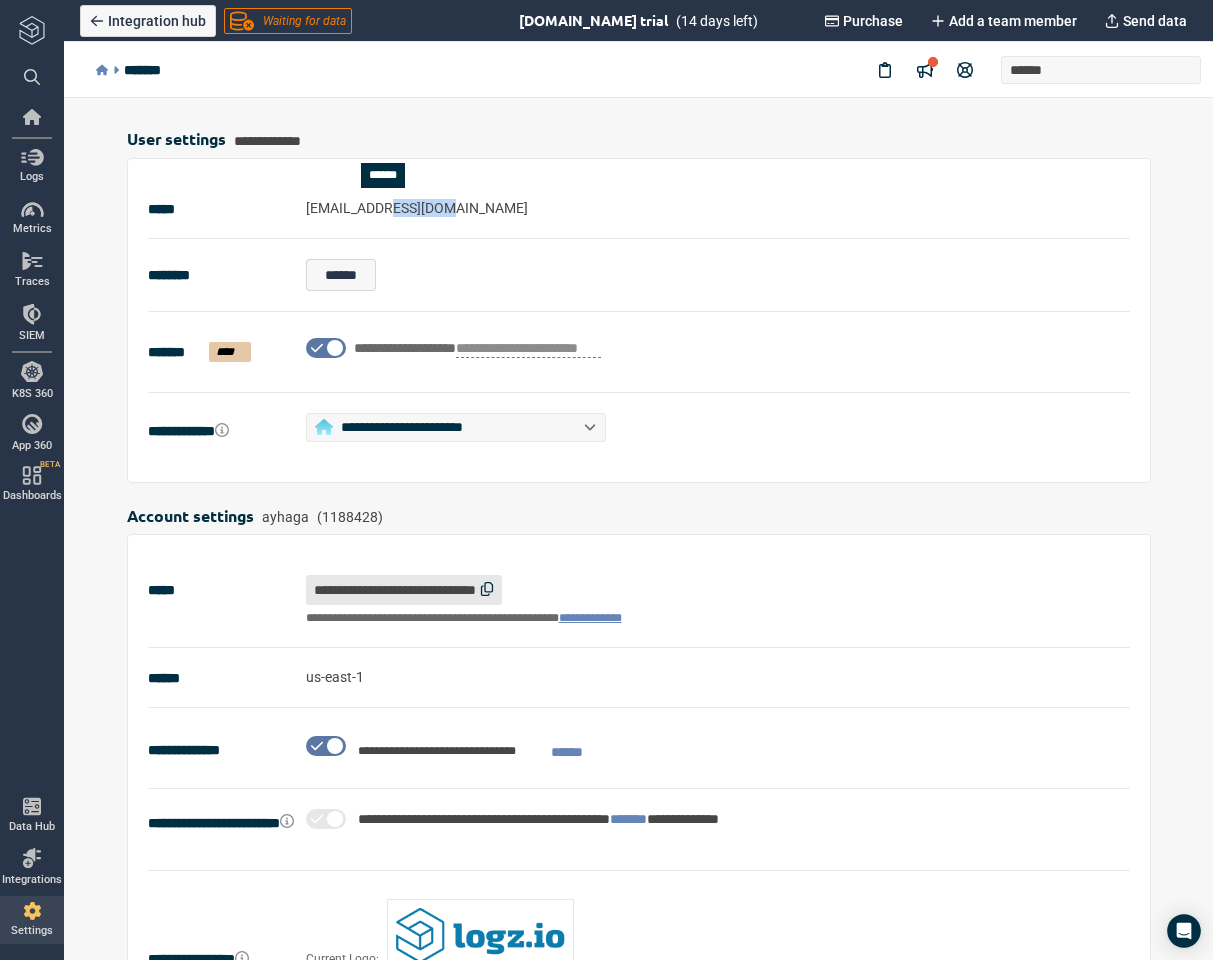 click on "[EMAIL_ADDRESS][DOMAIN_NAME]" at bounding box center [417, 208] 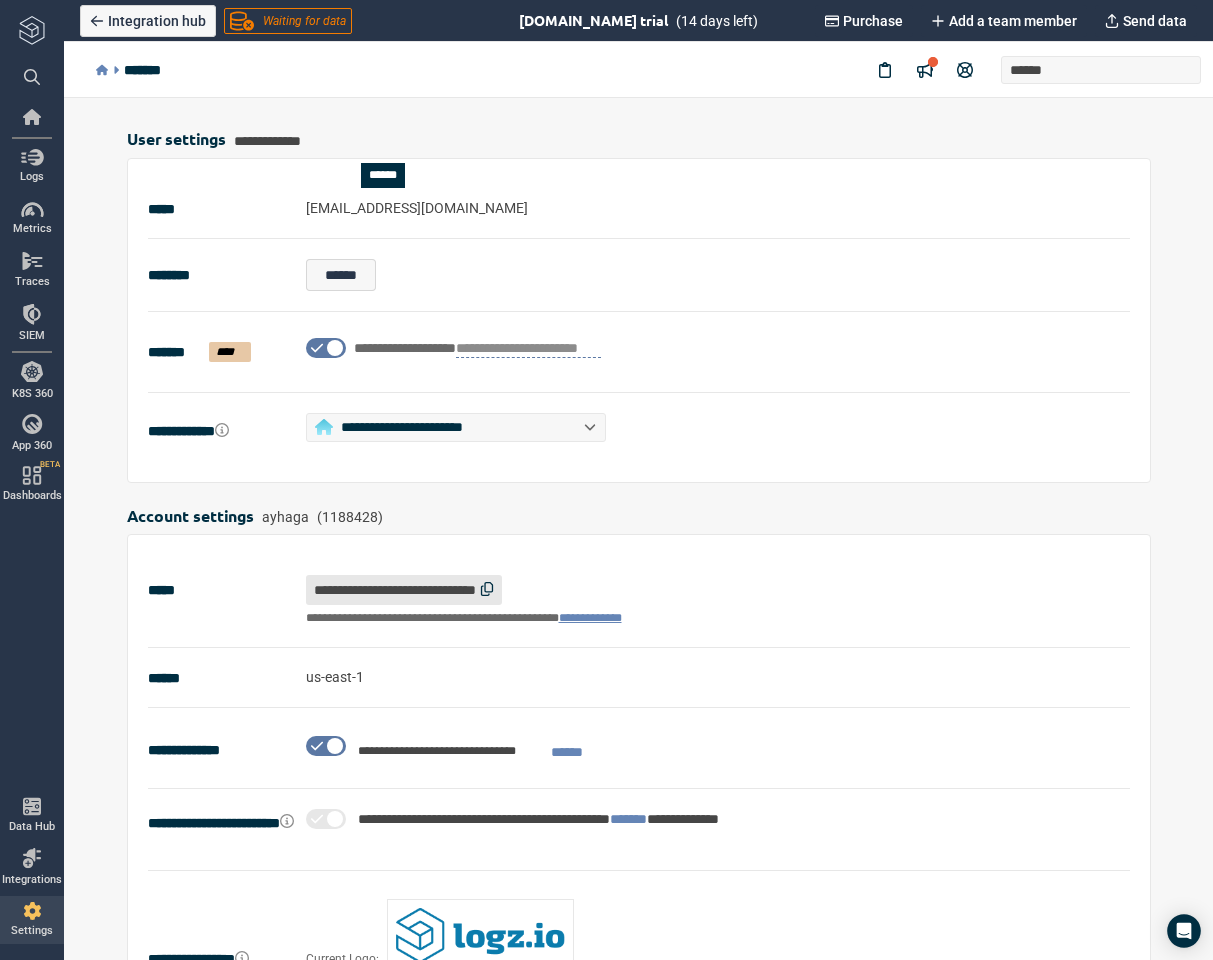 click on "[EMAIL_ADDRESS][DOMAIN_NAME]" at bounding box center (417, 208) 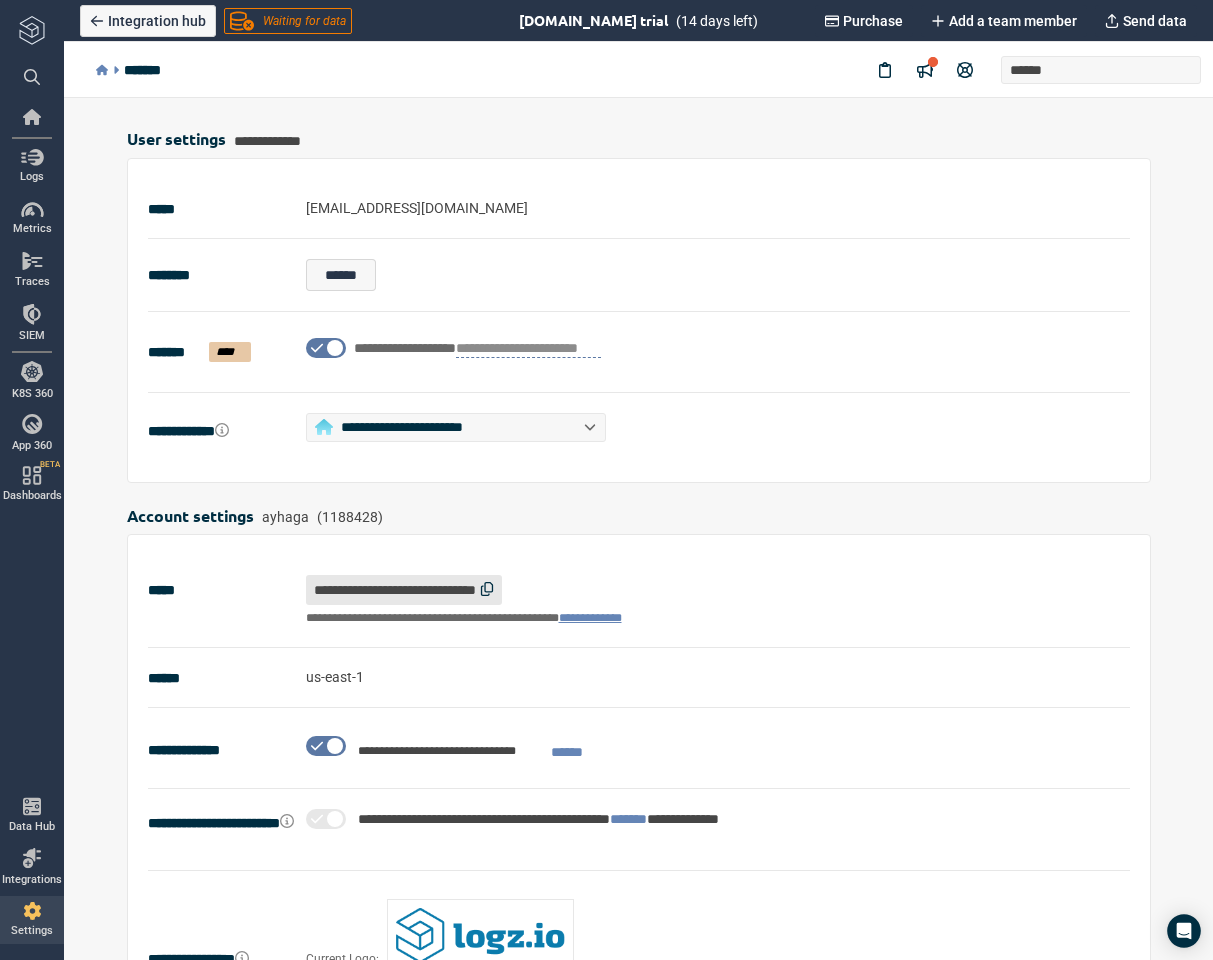 click on "[EMAIL_ADDRESS][DOMAIN_NAME]" at bounding box center (417, 208) 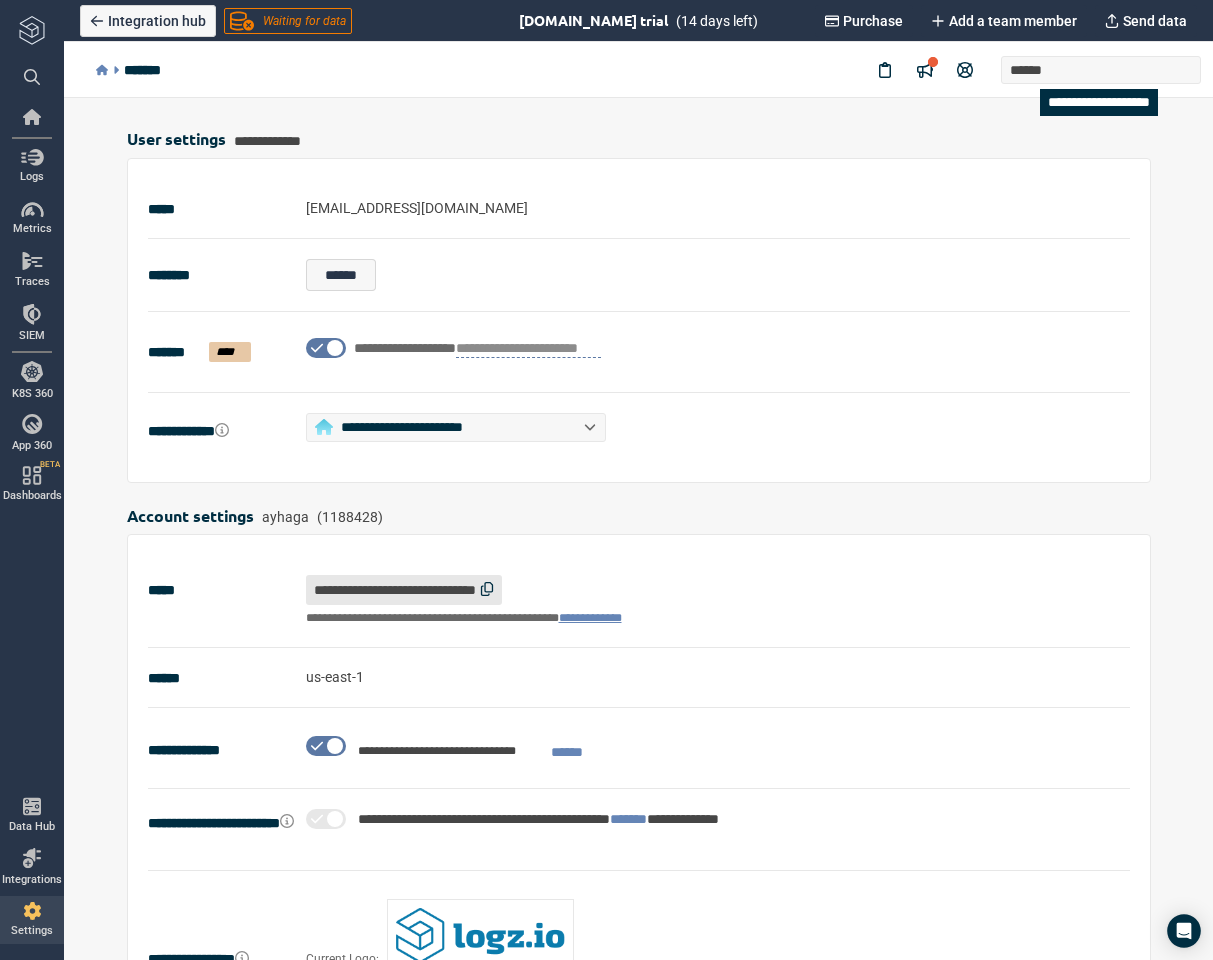 click on "******" at bounding box center (1101, 70) 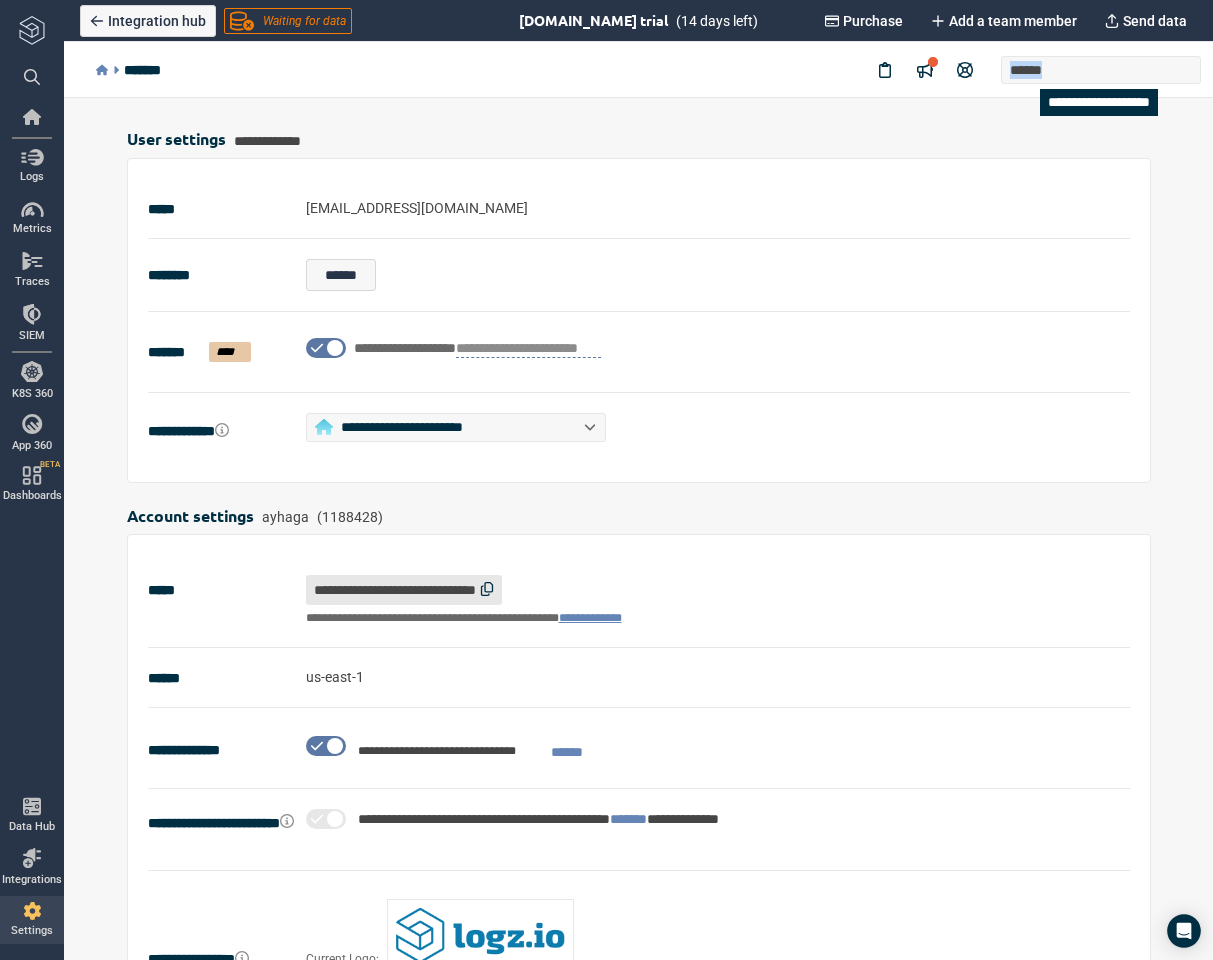 click on "******" at bounding box center (1101, 70) 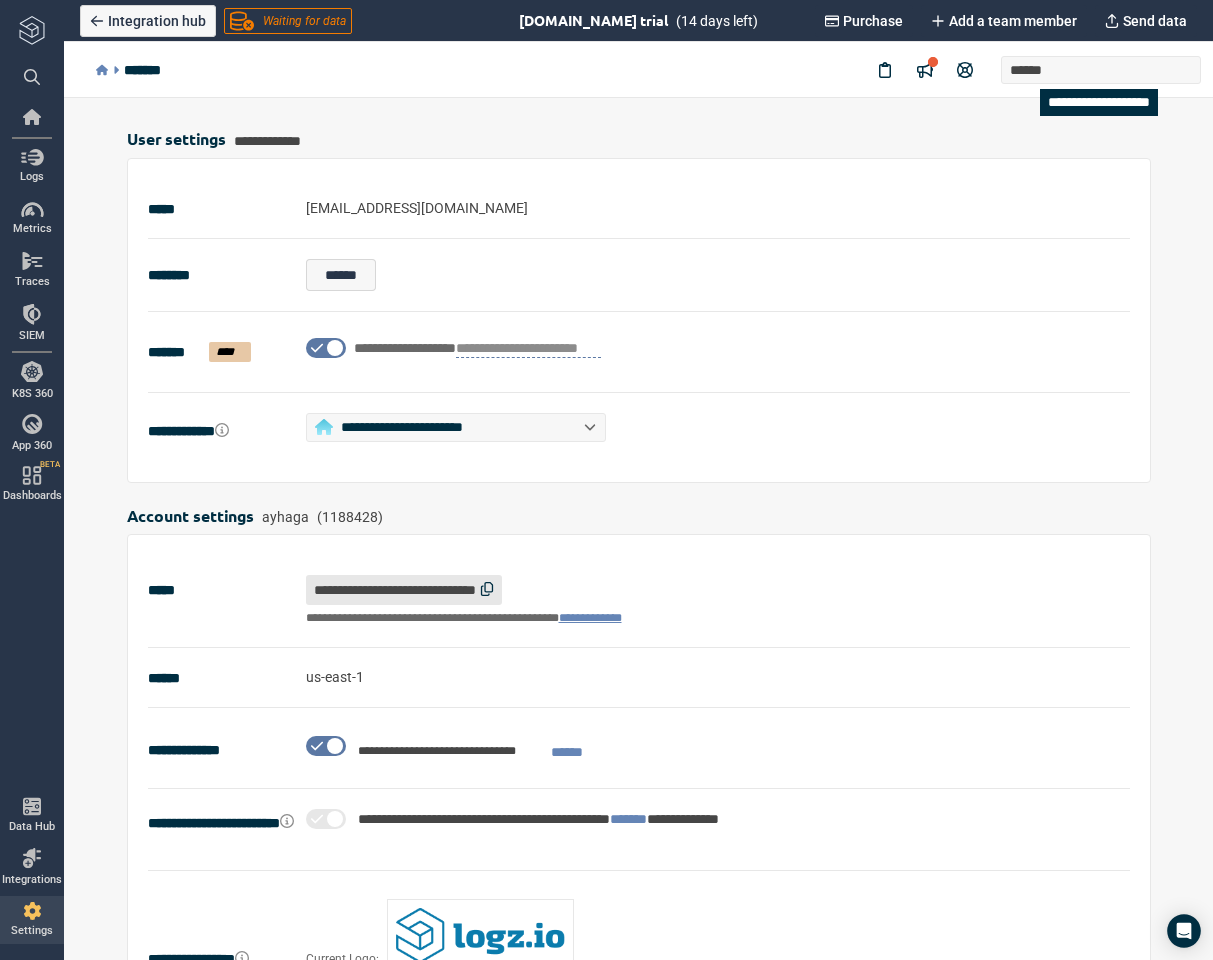 click on "******" at bounding box center [1101, 70] 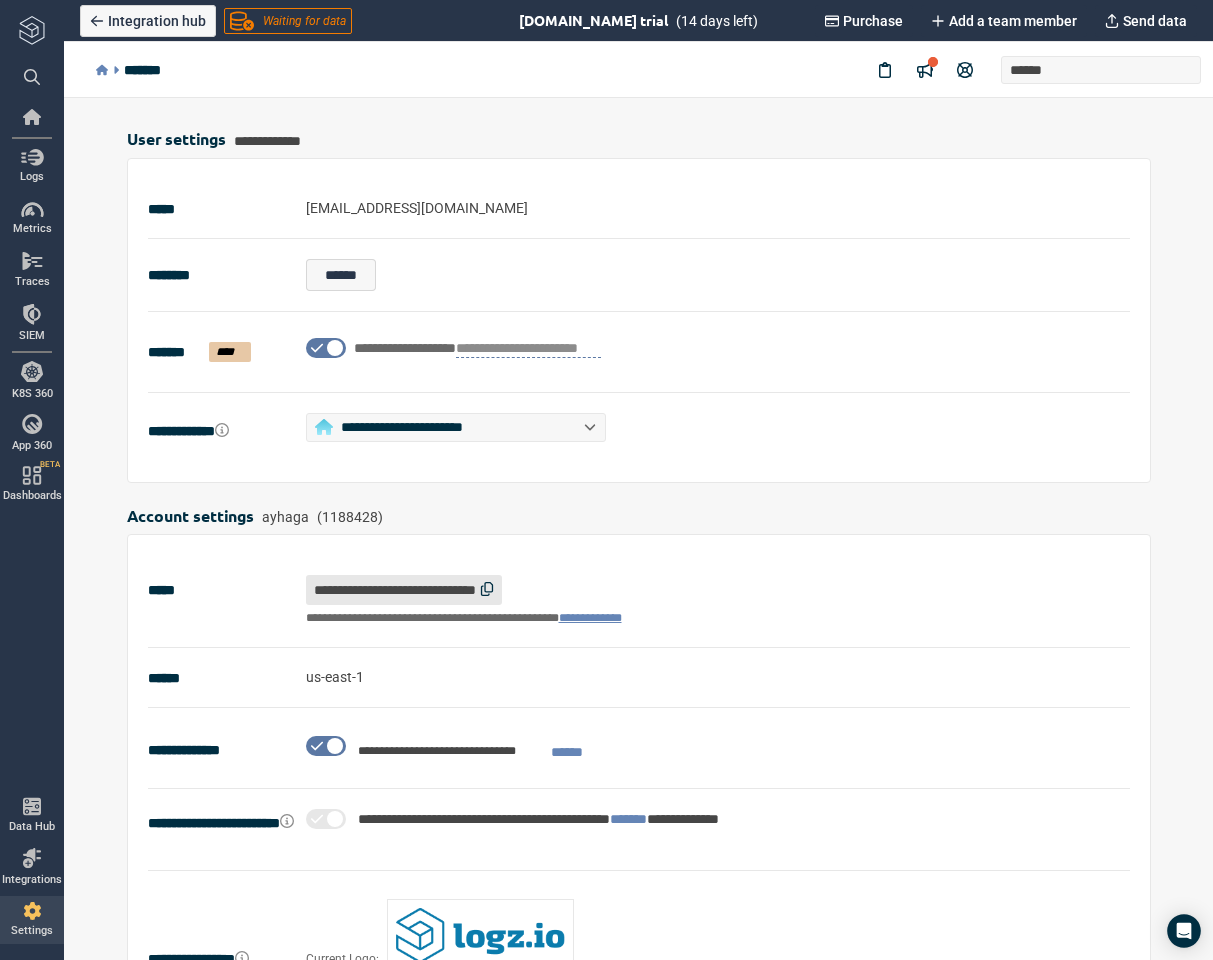 click on "**********" at bounding box center [639, 352] 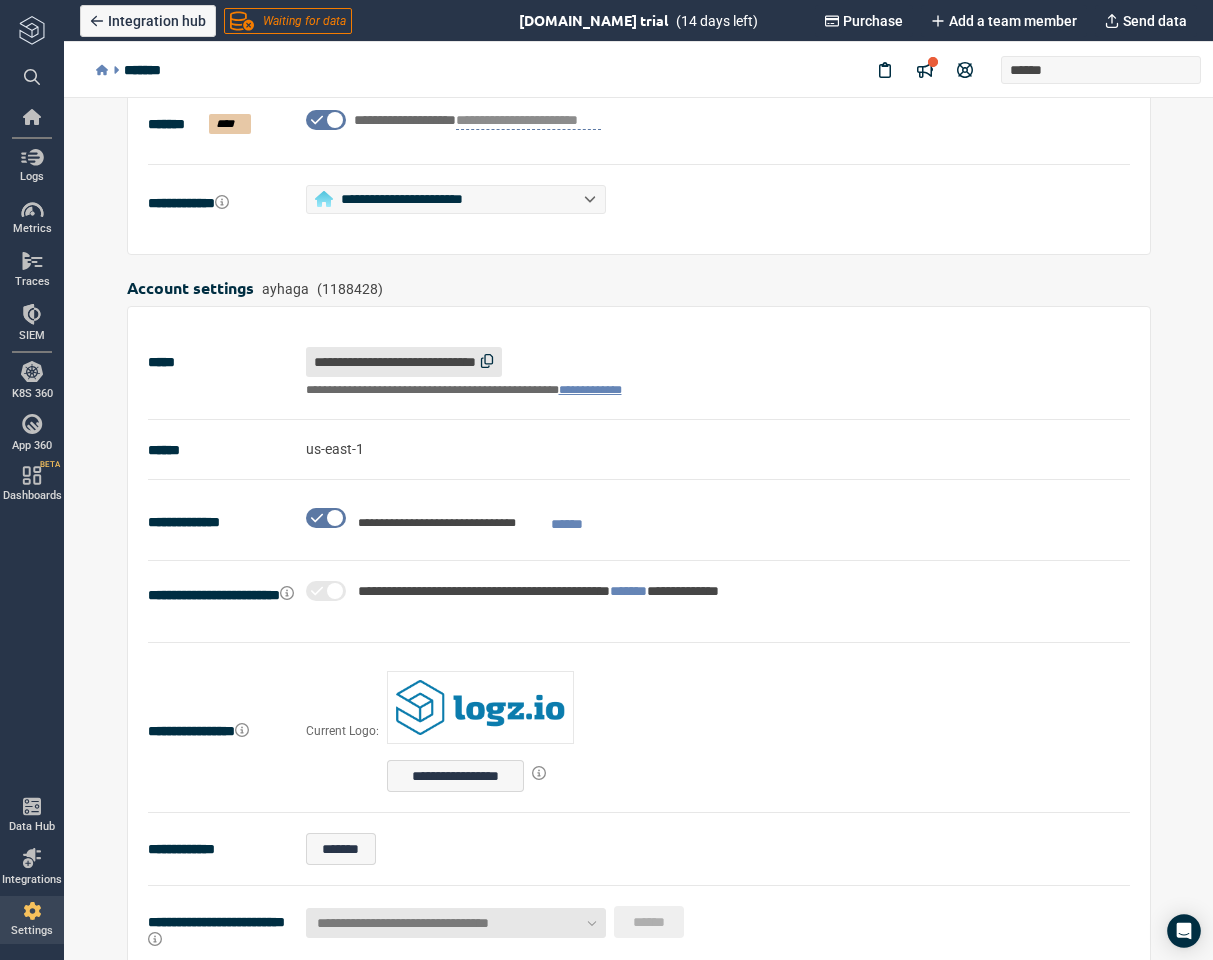 scroll, scrollTop: 285, scrollLeft: 0, axis: vertical 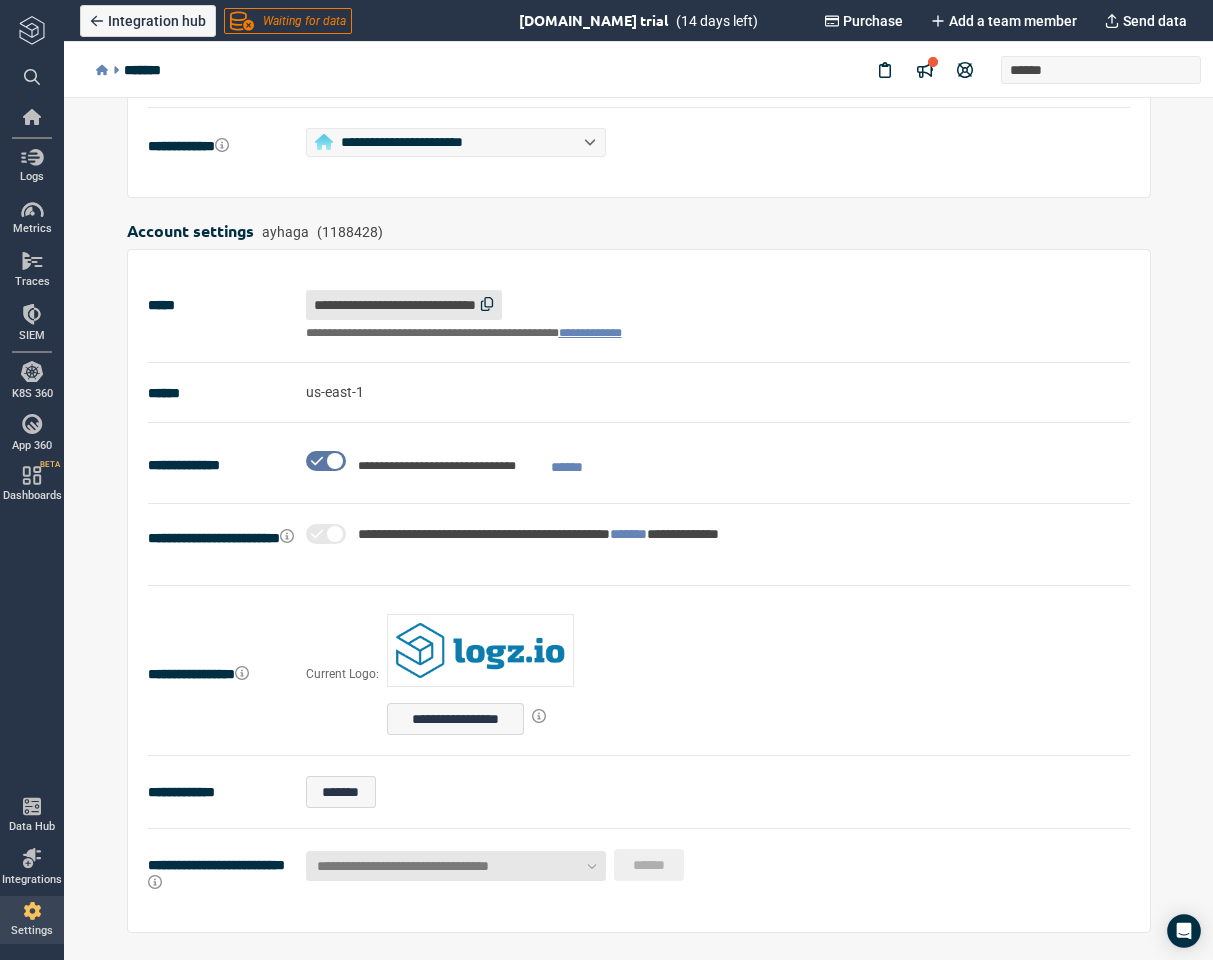 click at bounding box center (102, 70) 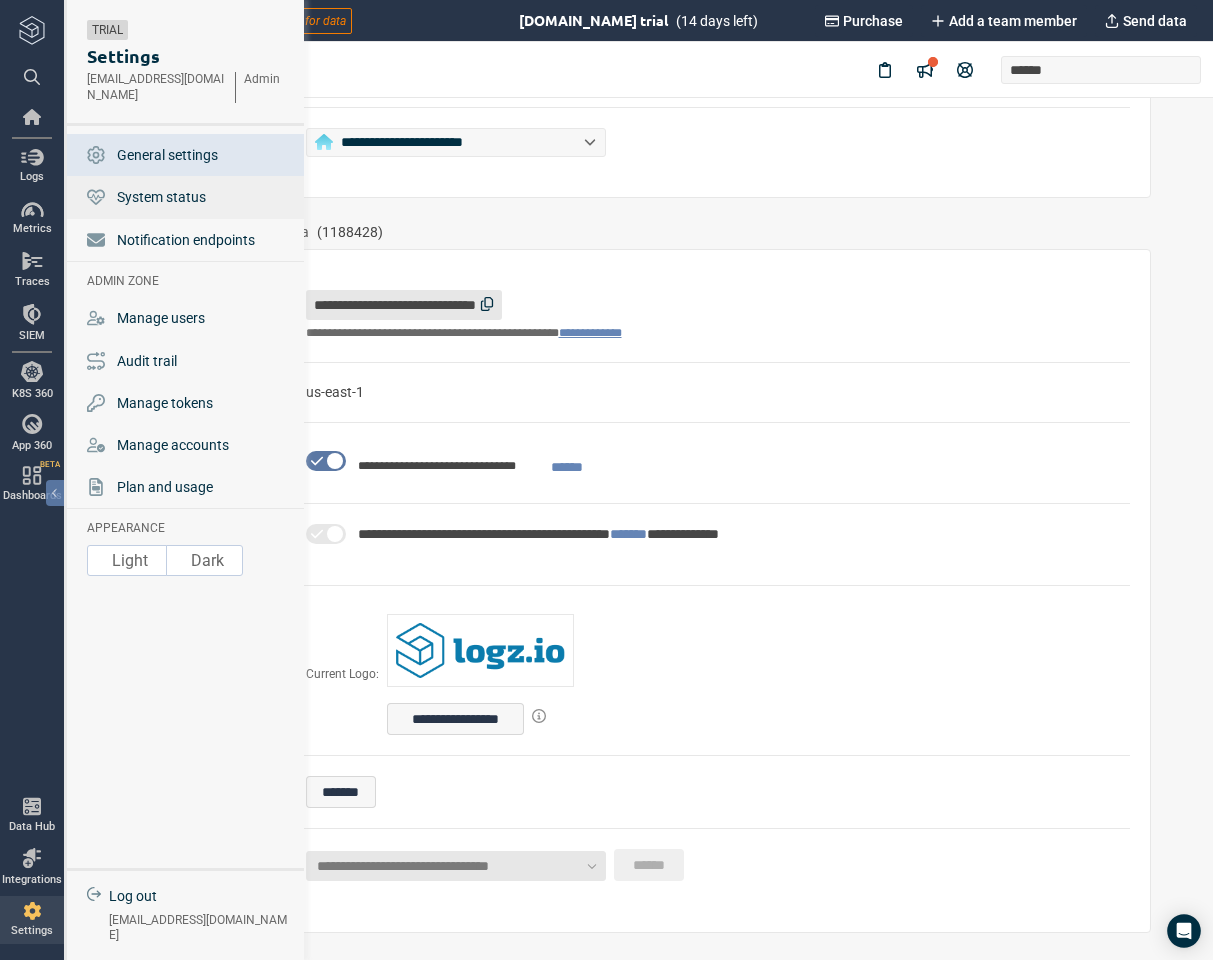 click on "System status" at bounding box center [187, 197] 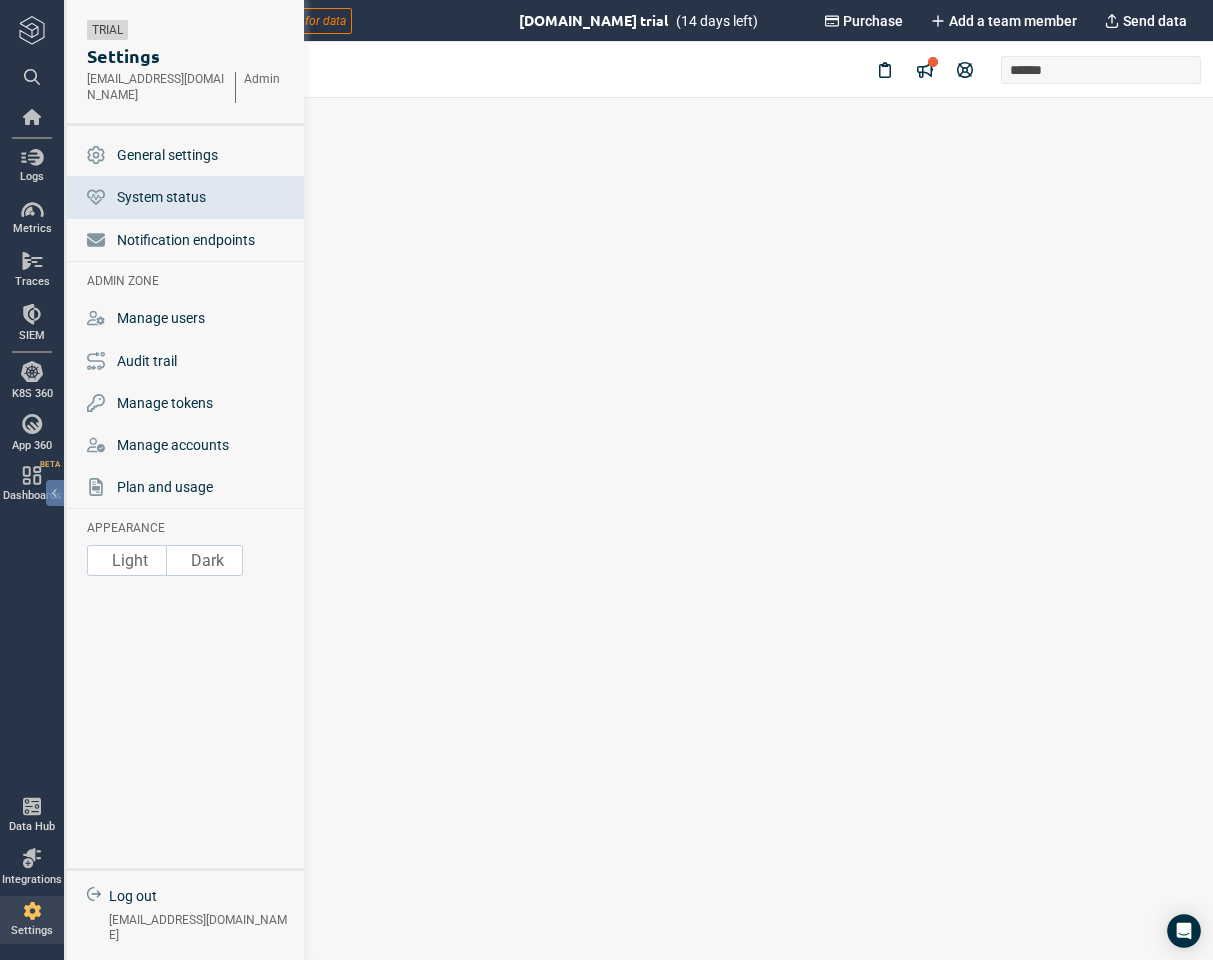 click at bounding box center [32, 911] 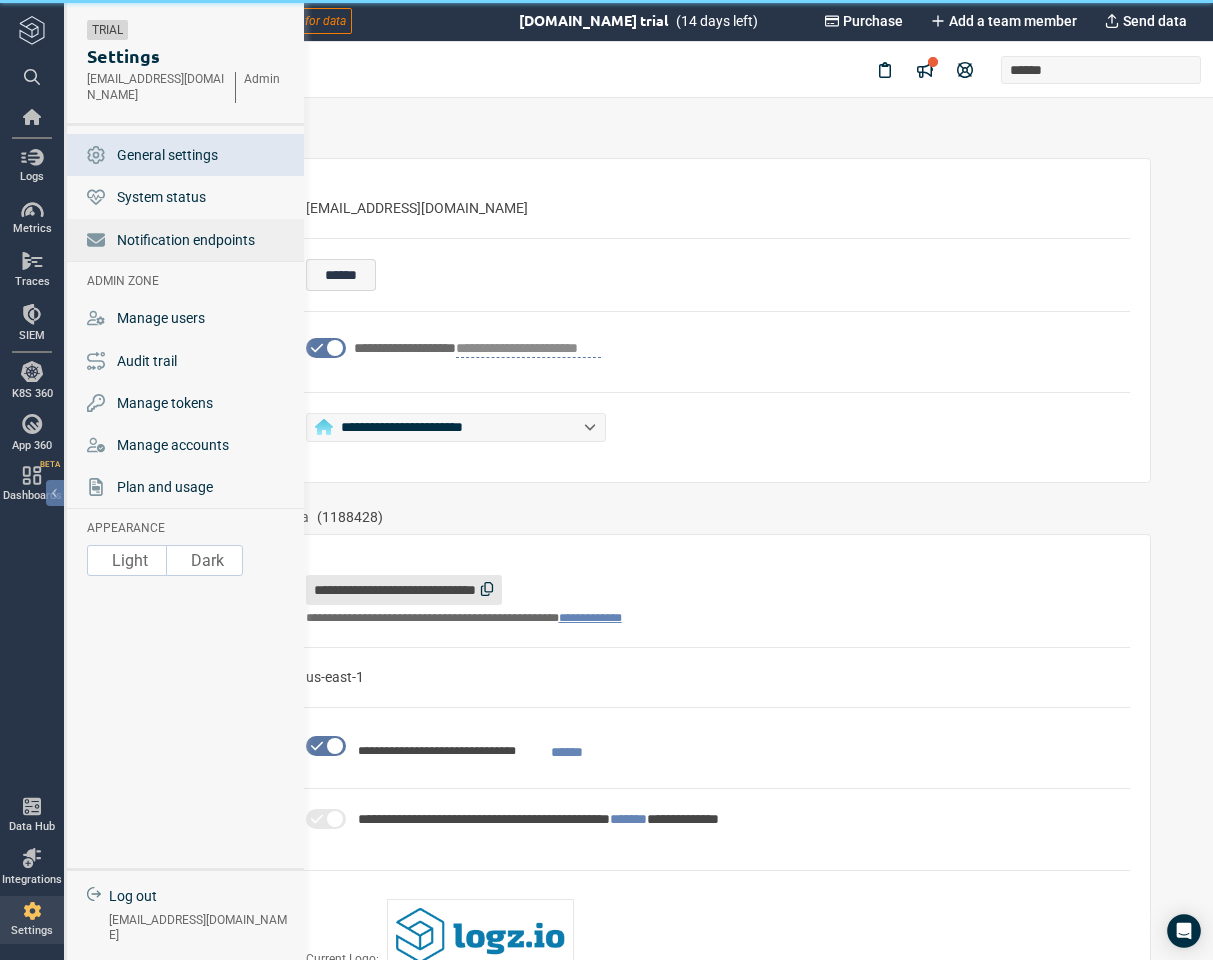 click on "Notification endpoints" at bounding box center [187, 240] 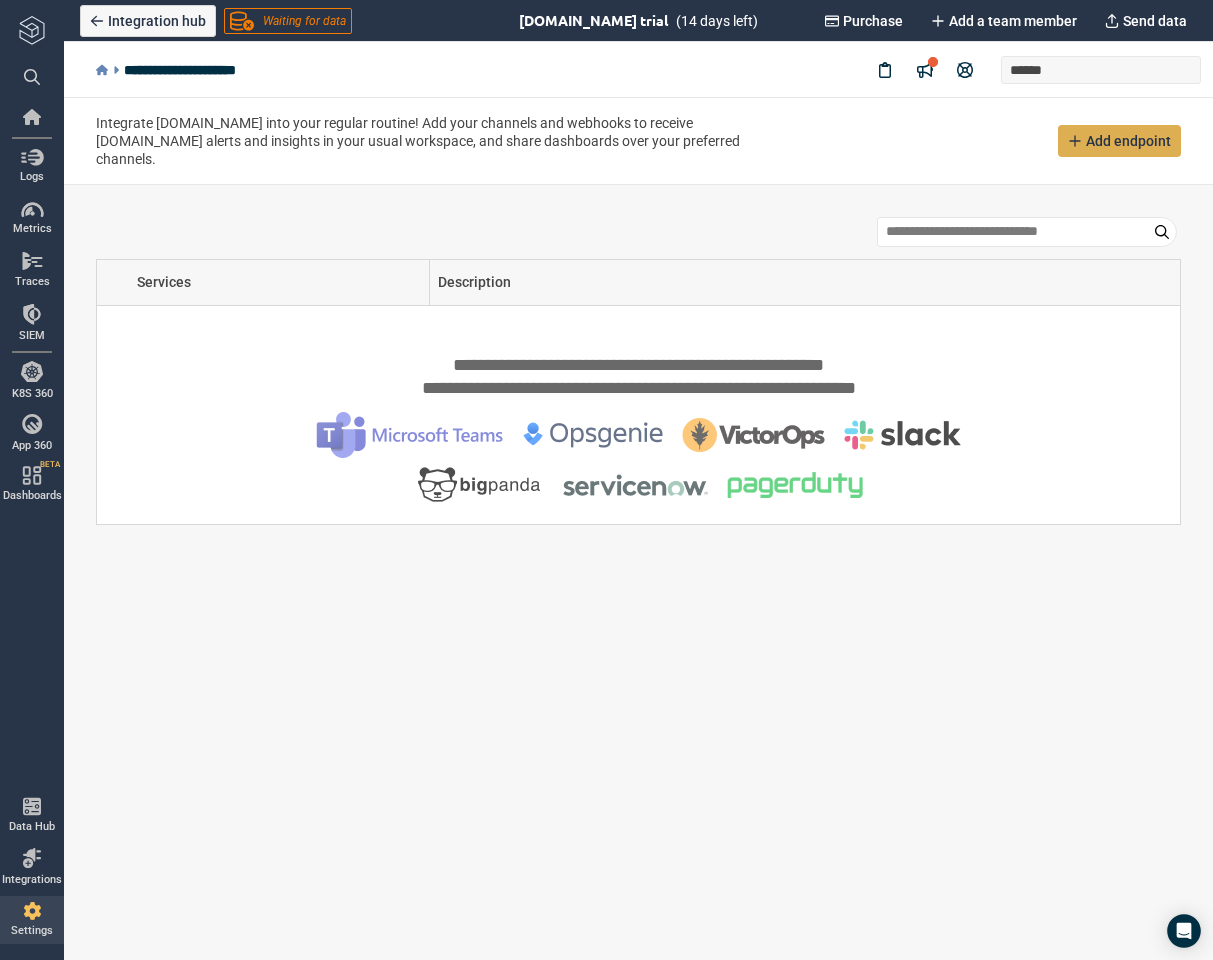 click on "Add endpoint" at bounding box center (1128, 141) 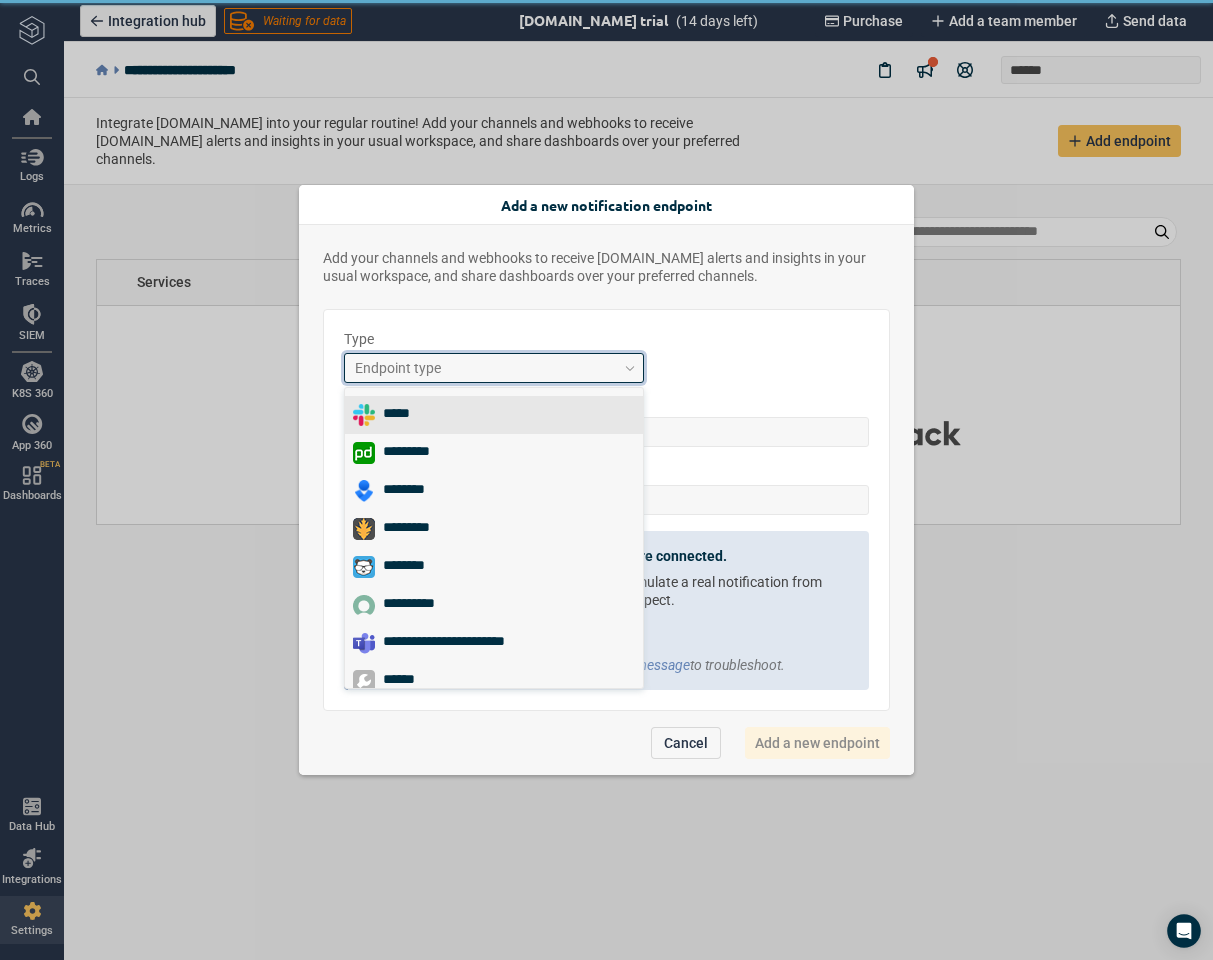 click on "Endpoint type" at bounding box center (494, 368) 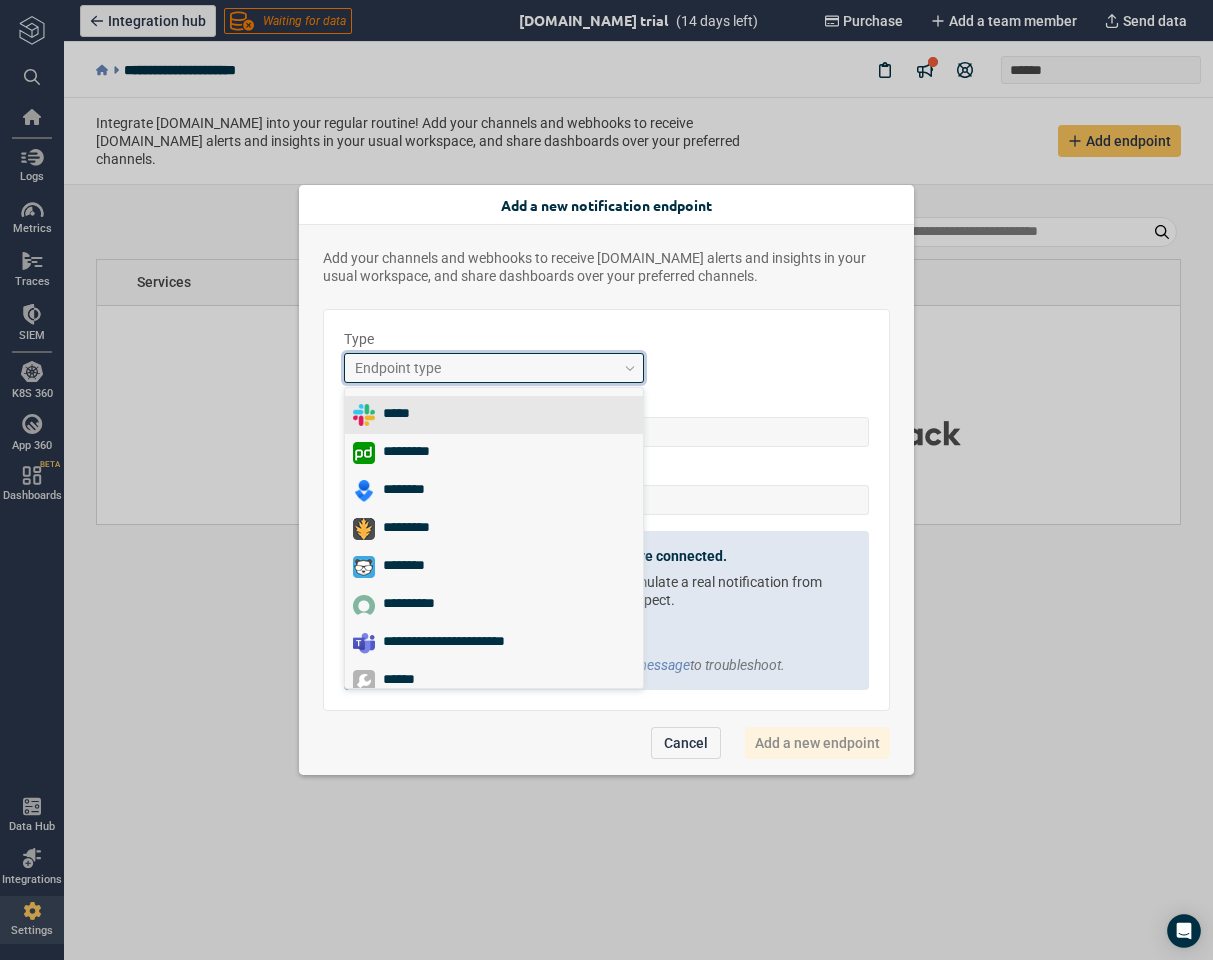 scroll, scrollTop: 12, scrollLeft: 0, axis: vertical 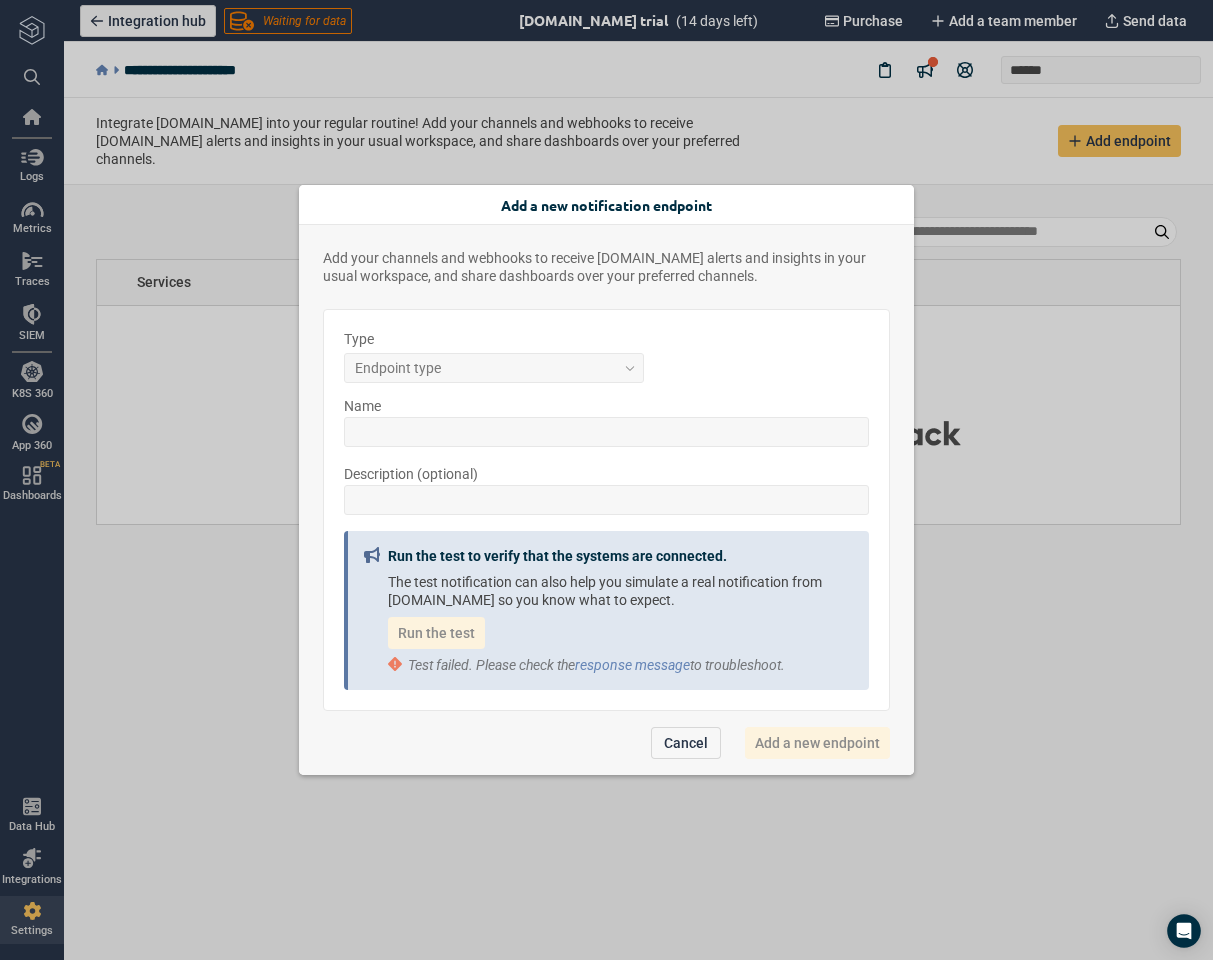 click on "Add a new notification endpoint Add your channels and webhooks to receive [DOMAIN_NAME] alerts and insights in your usual workspace, and share dashboards over your preferred channels. Type Endpoint type Name Description (optional) Run the test to verify that the systems are connected. The test notification can also help you simulate a real notification from [DOMAIN_NAME] so you know what to expect. Run the test Test failed. Please check the   response message   to troubleshoot. Cancel Add a new endpoint" at bounding box center [606, 480] 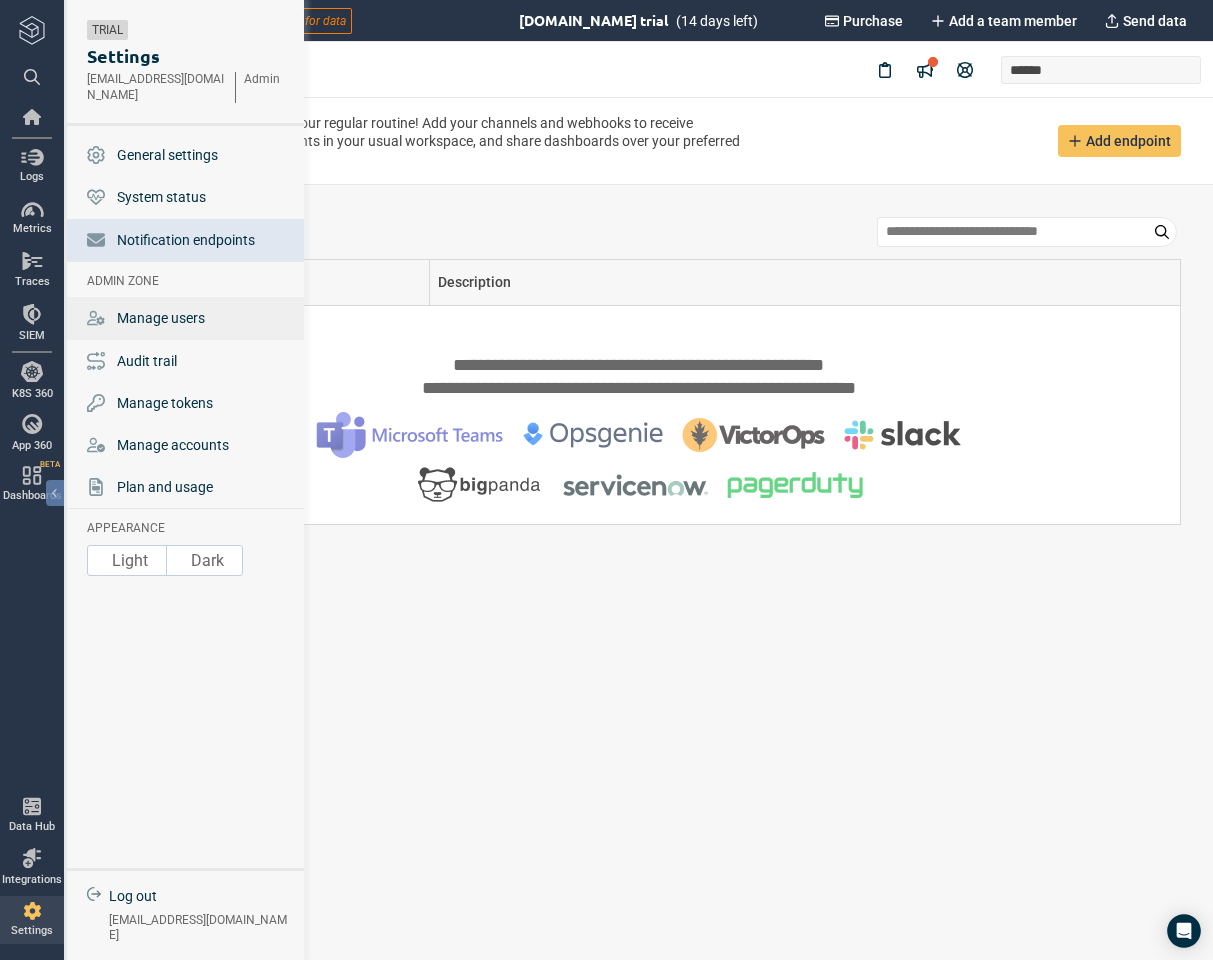 click on "Manage users" at bounding box center [161, 318] 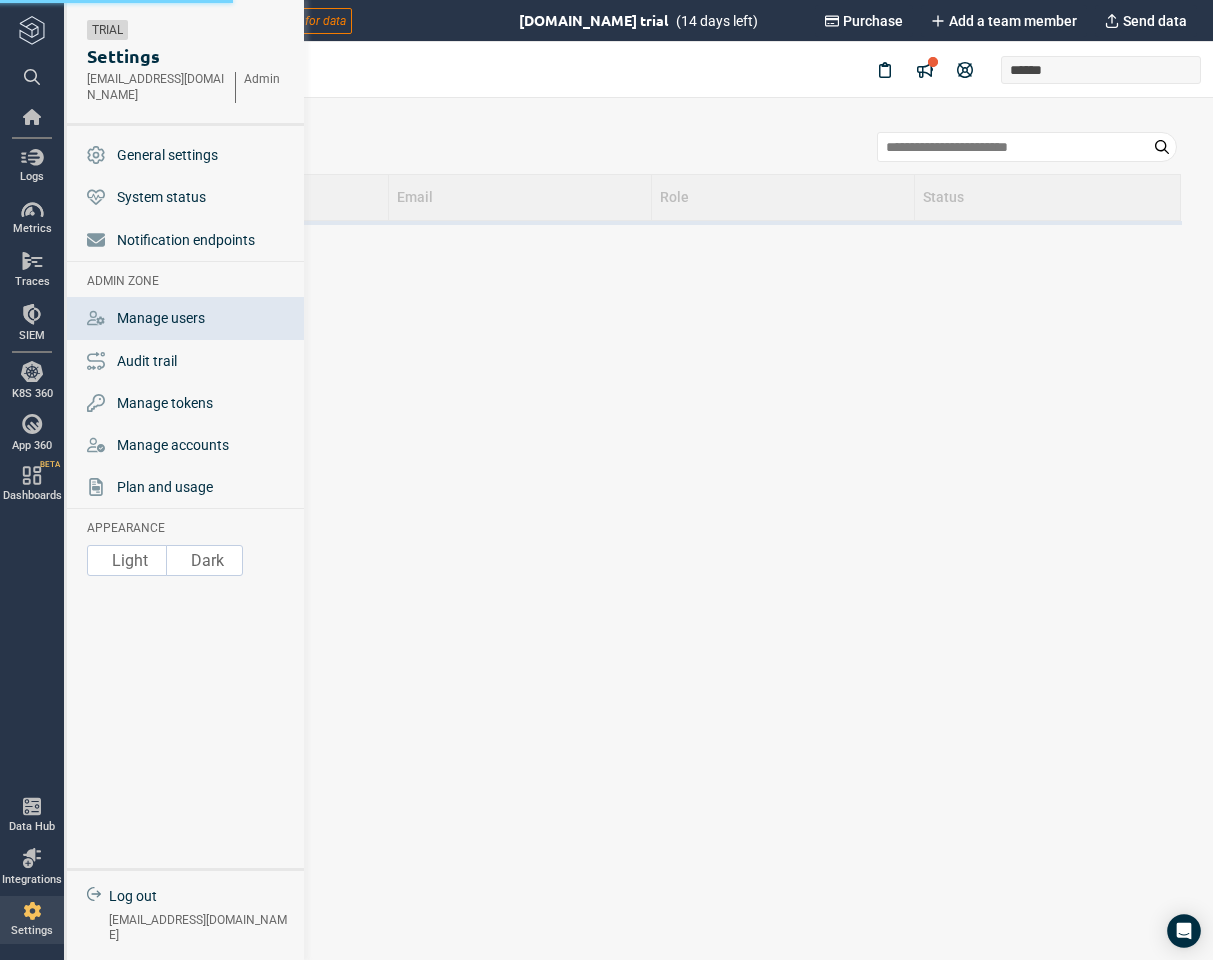 type on "*" 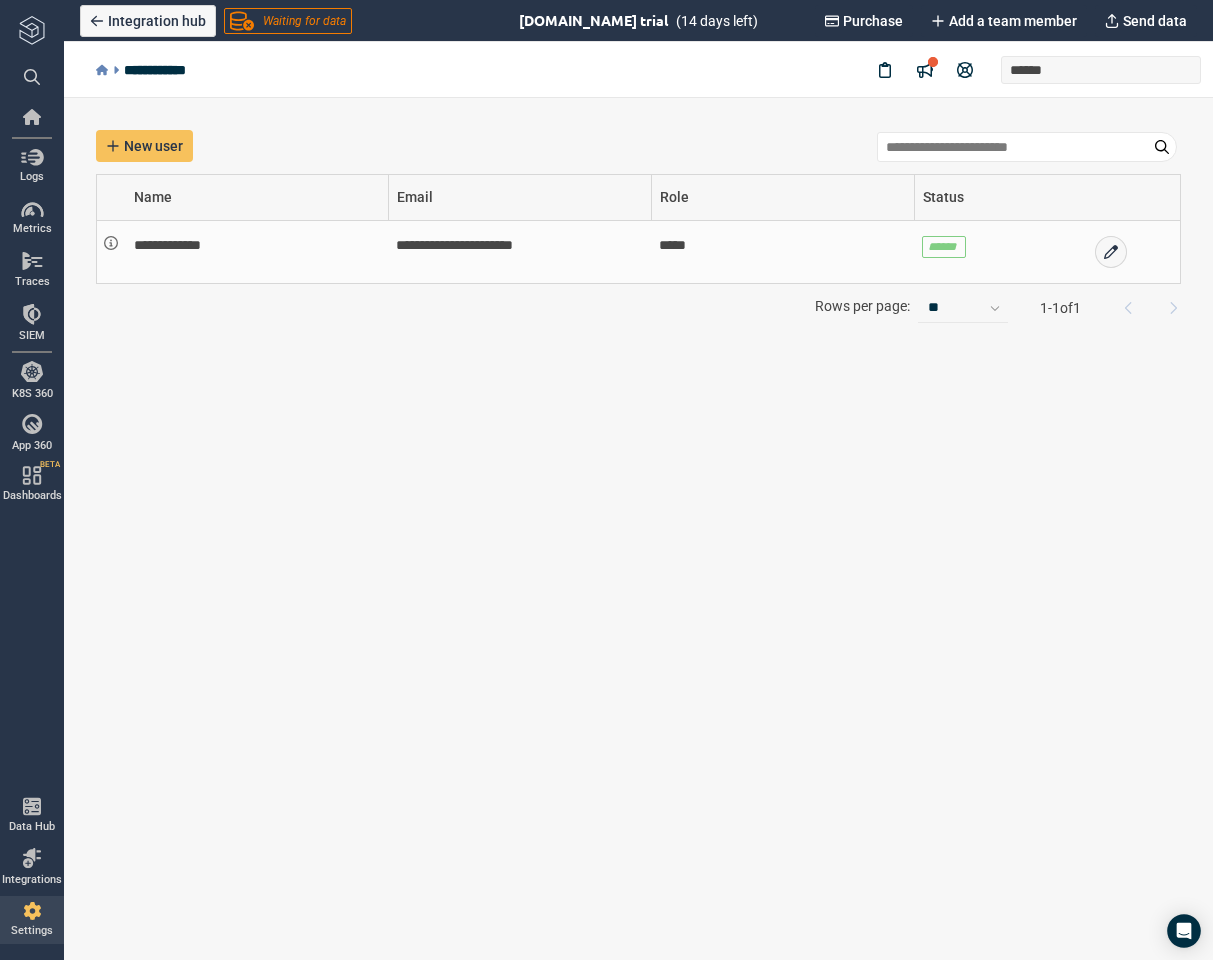 click on "*****" at bounding box center [782, 252] 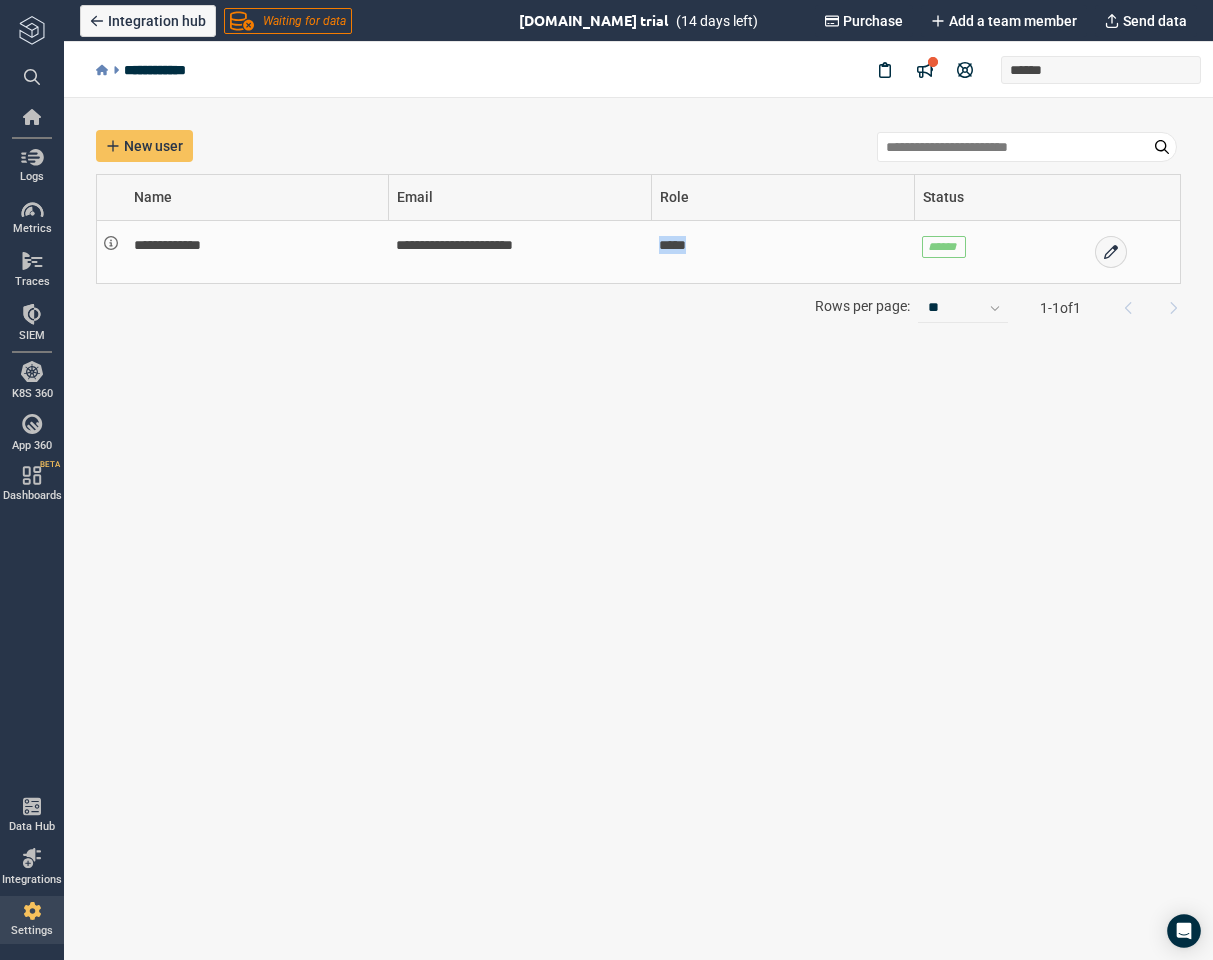 click on "*****" at bounding box center (782, 252) 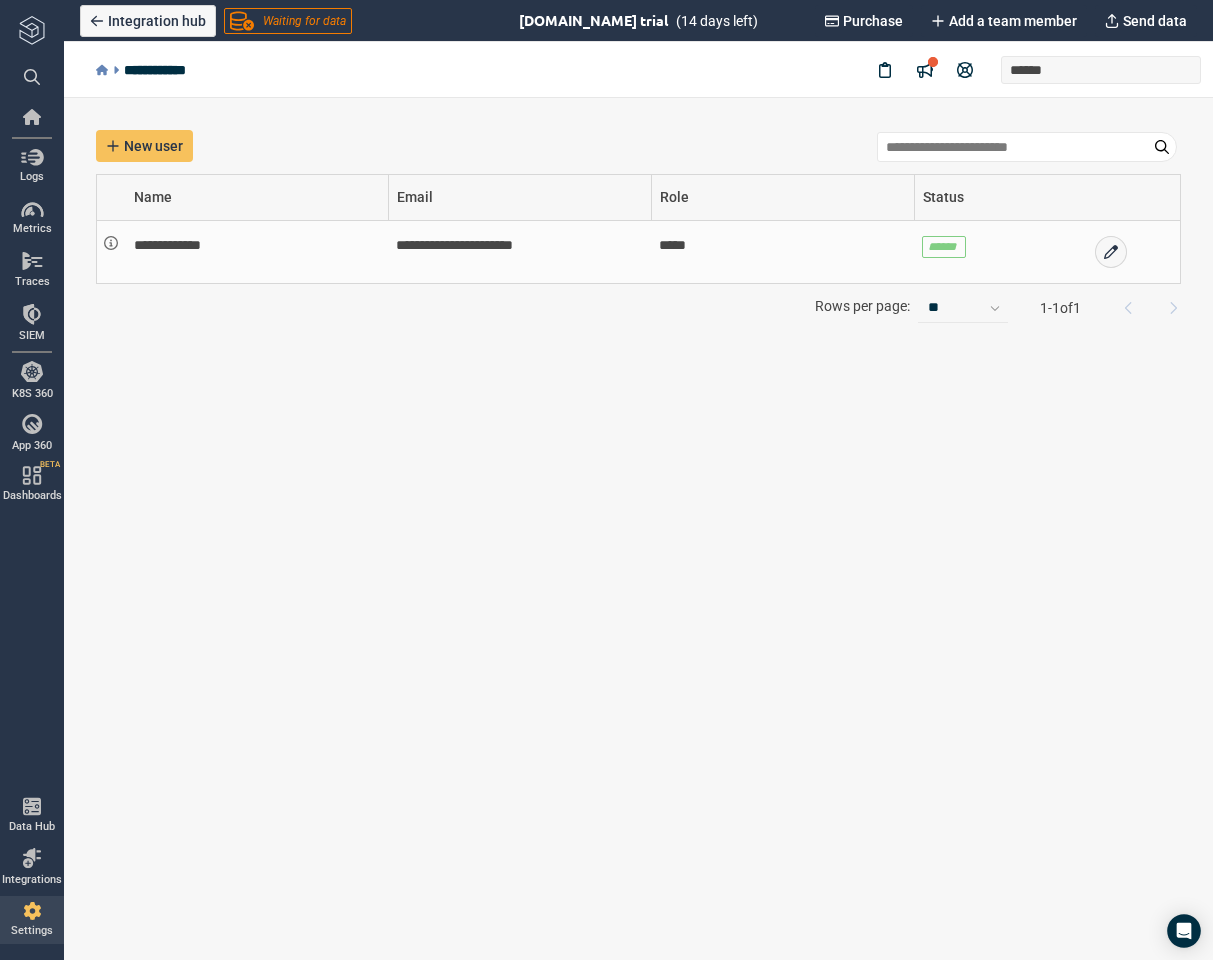 click on "*****" at bounding box center [782, 252] 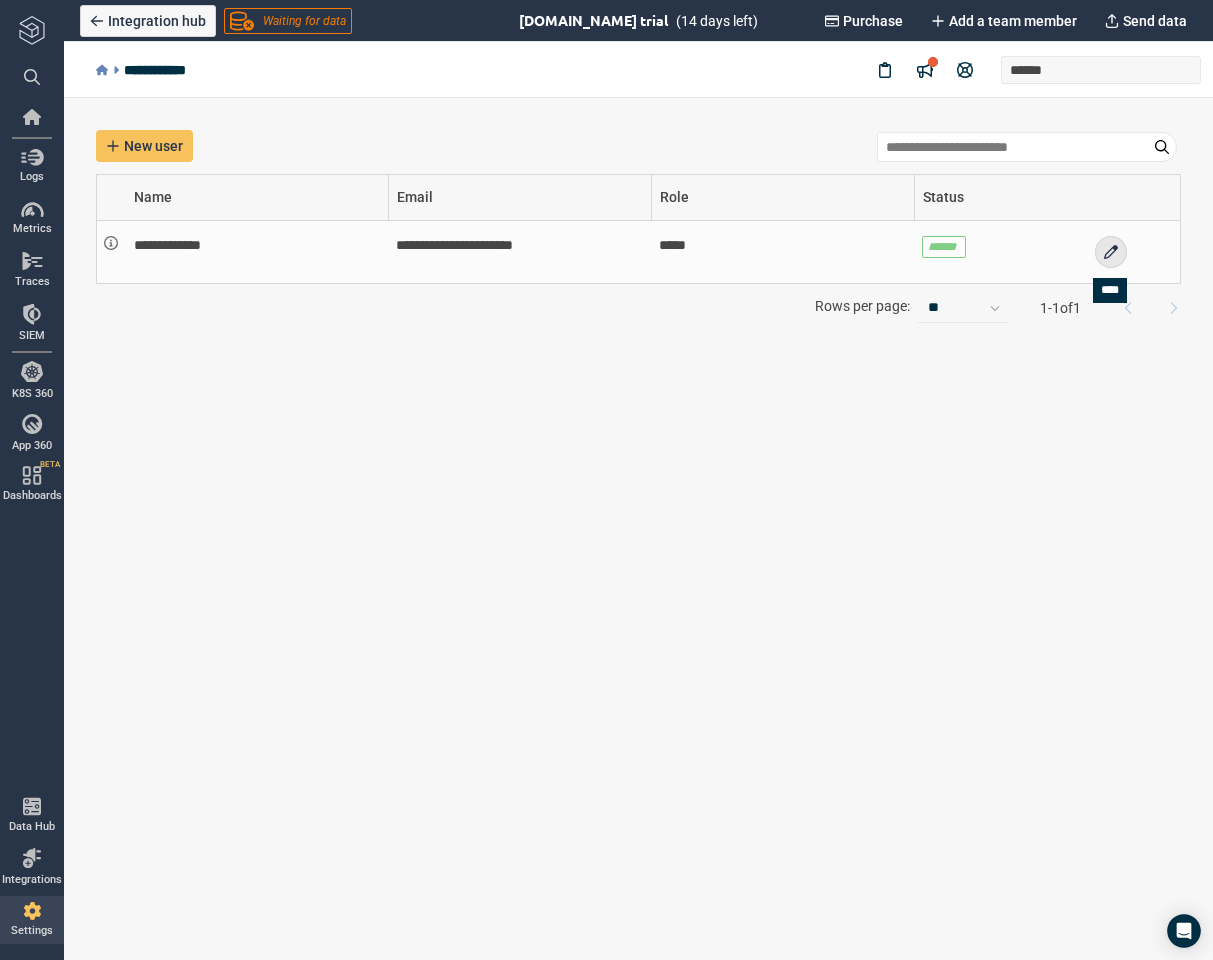 click 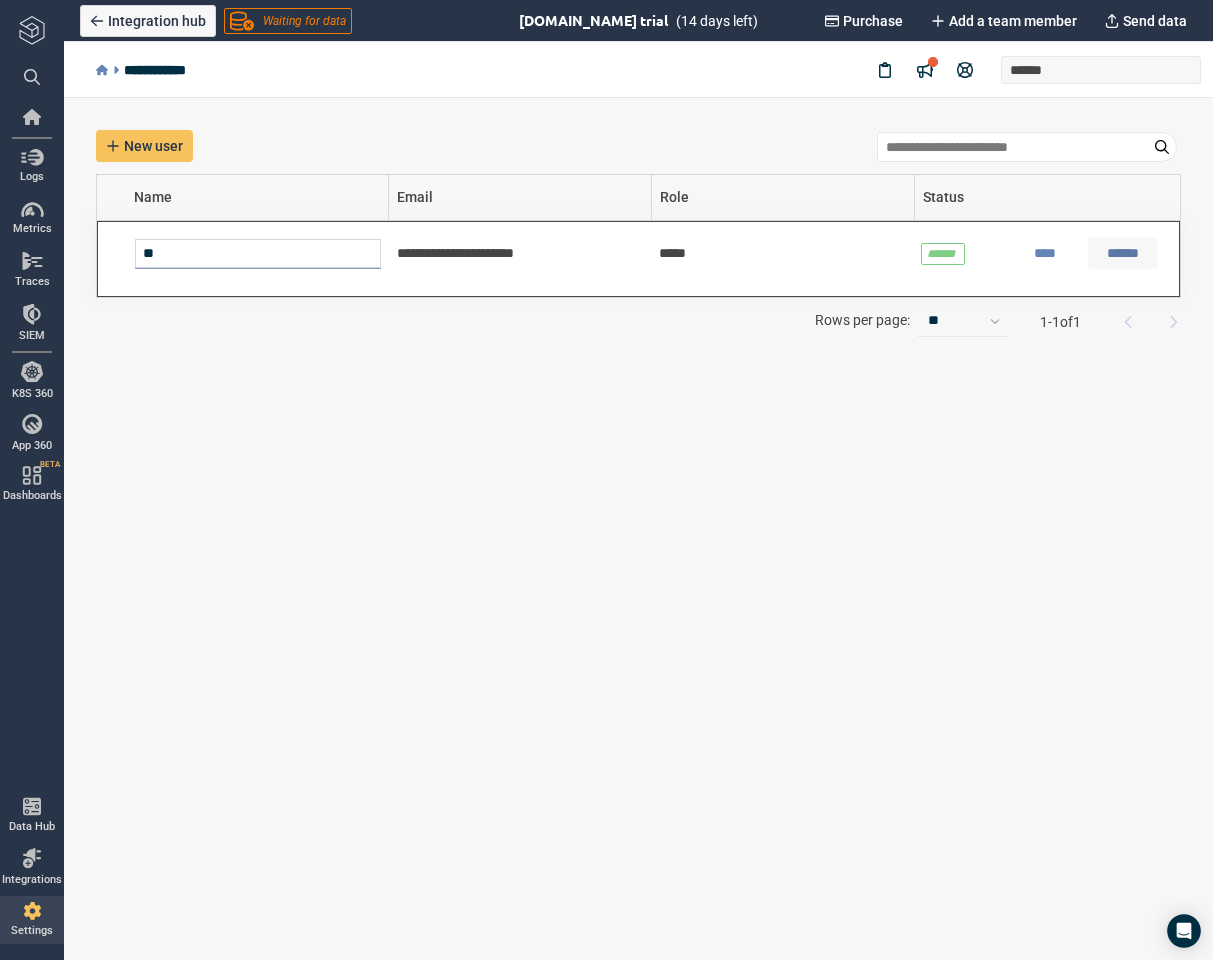 type on "*" 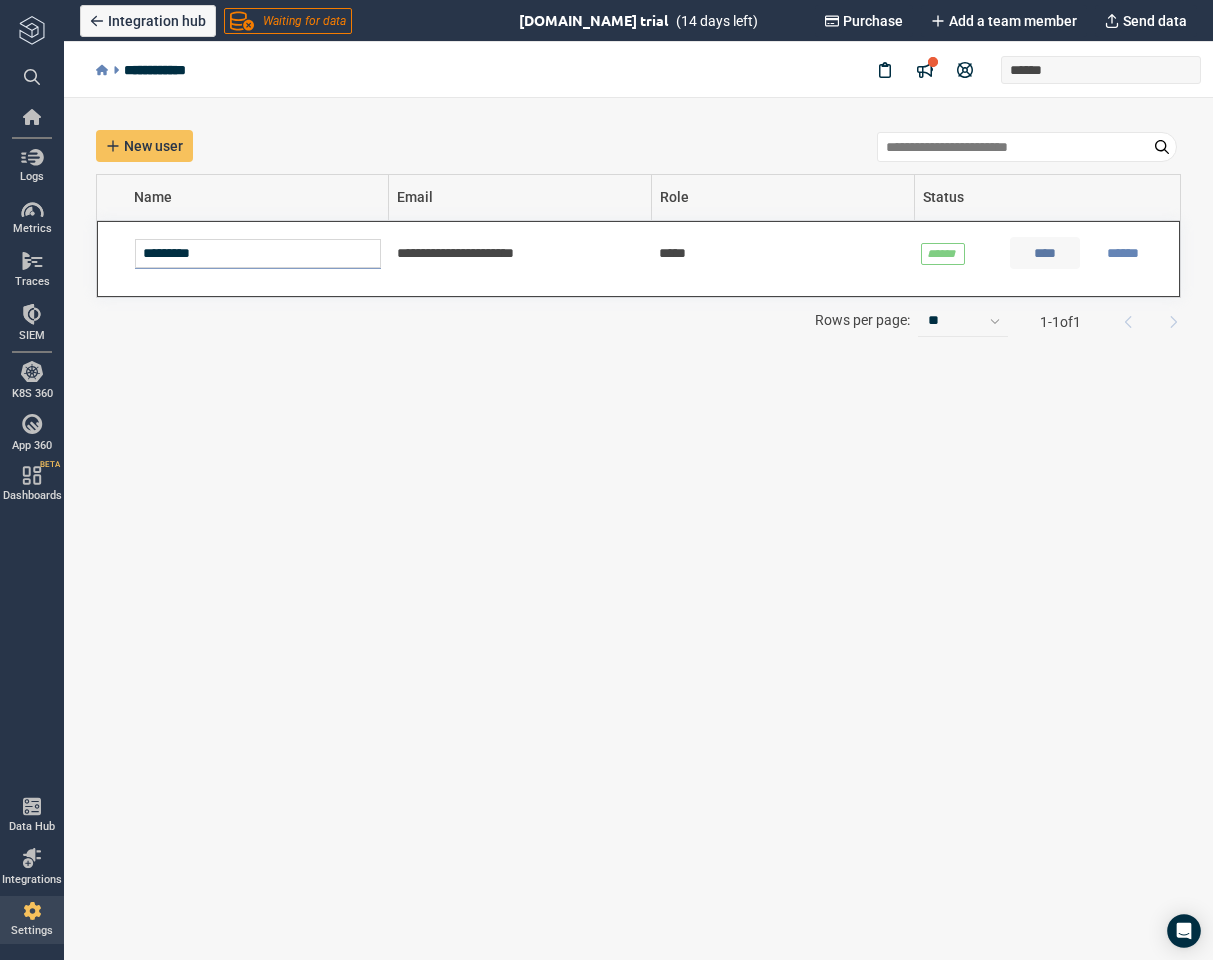 type on "*********" 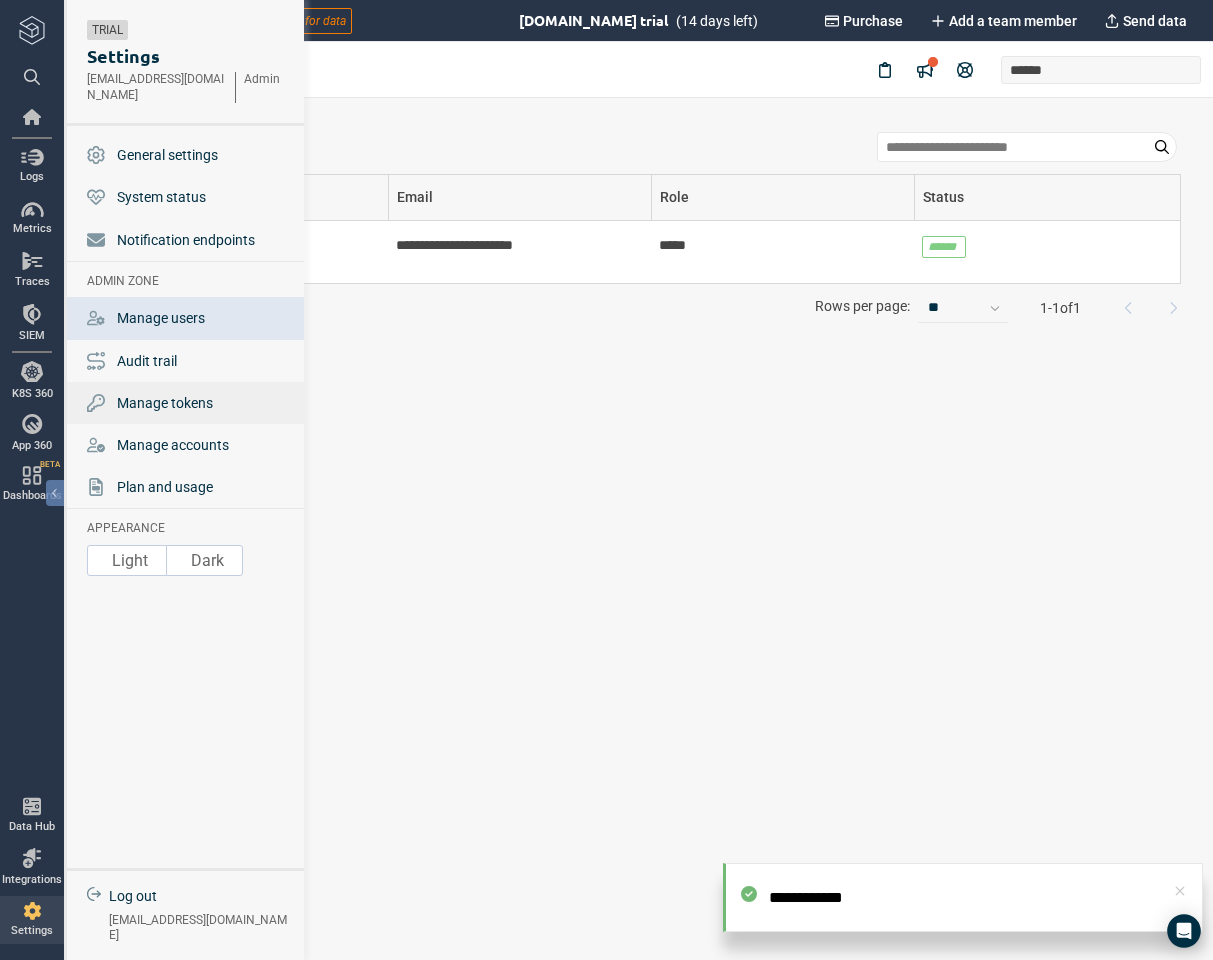 click on "Manage tokens" at bounding box center (165, 403) 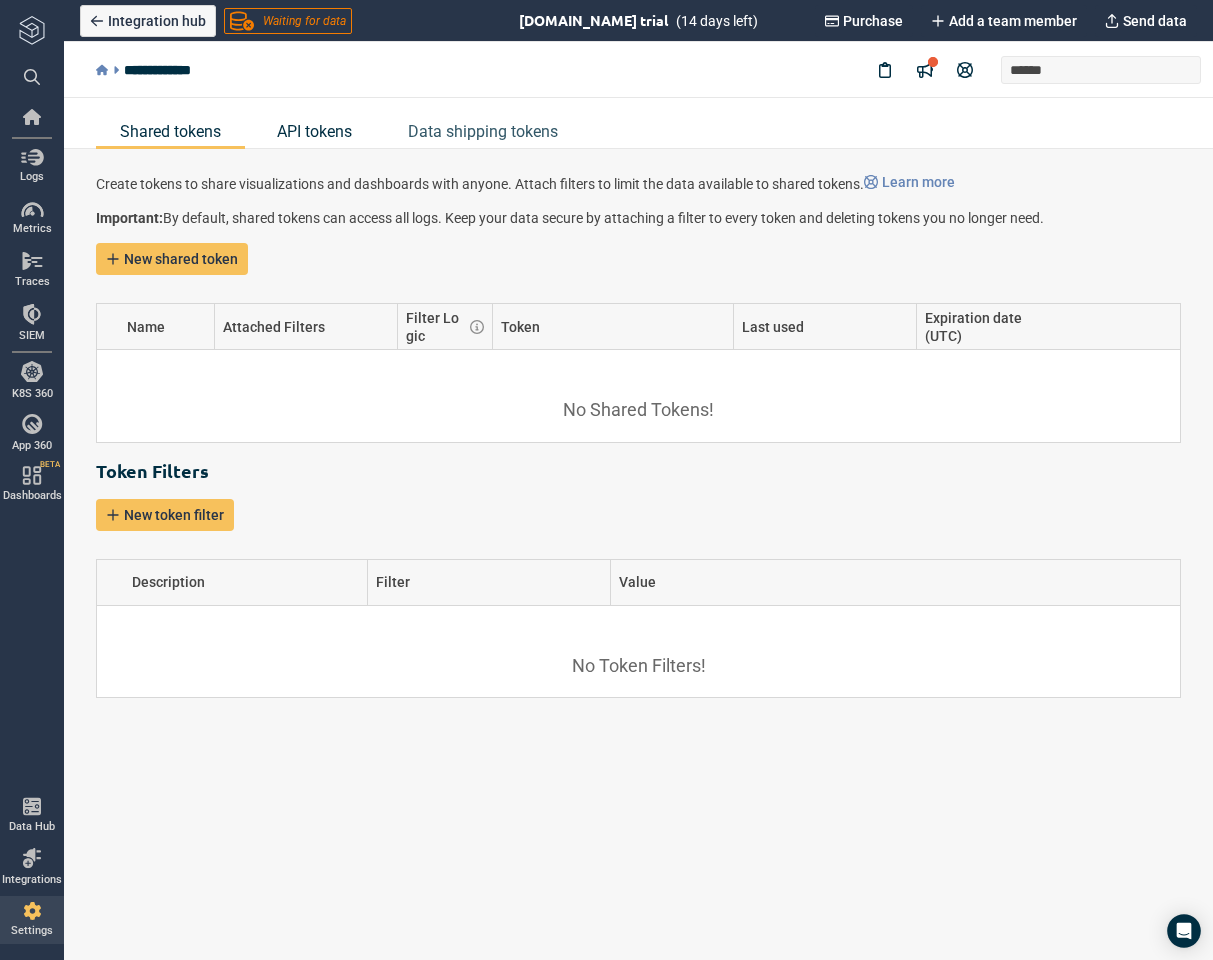 click on "API tokens" at bounding box center [314, 131] 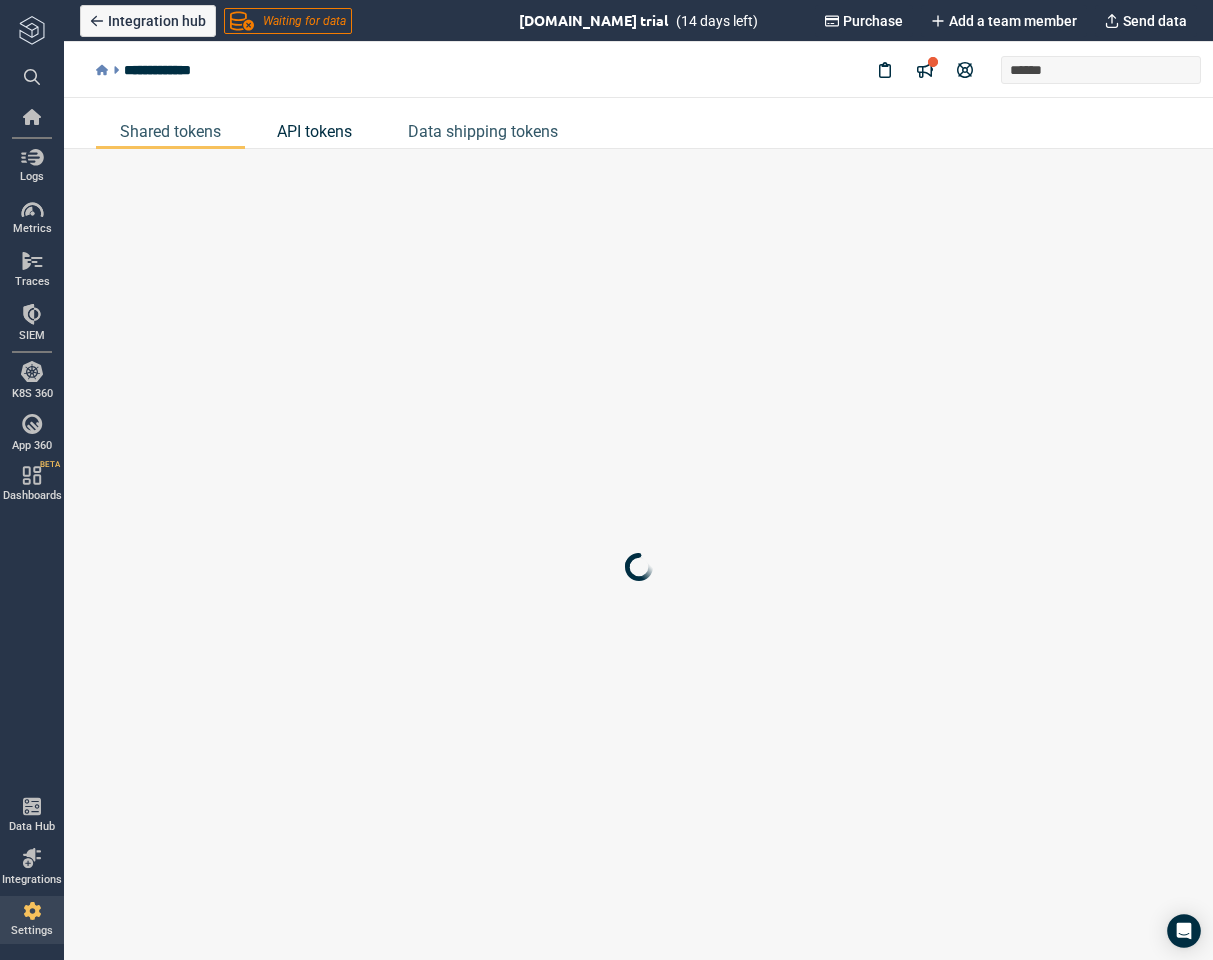 type on "*" 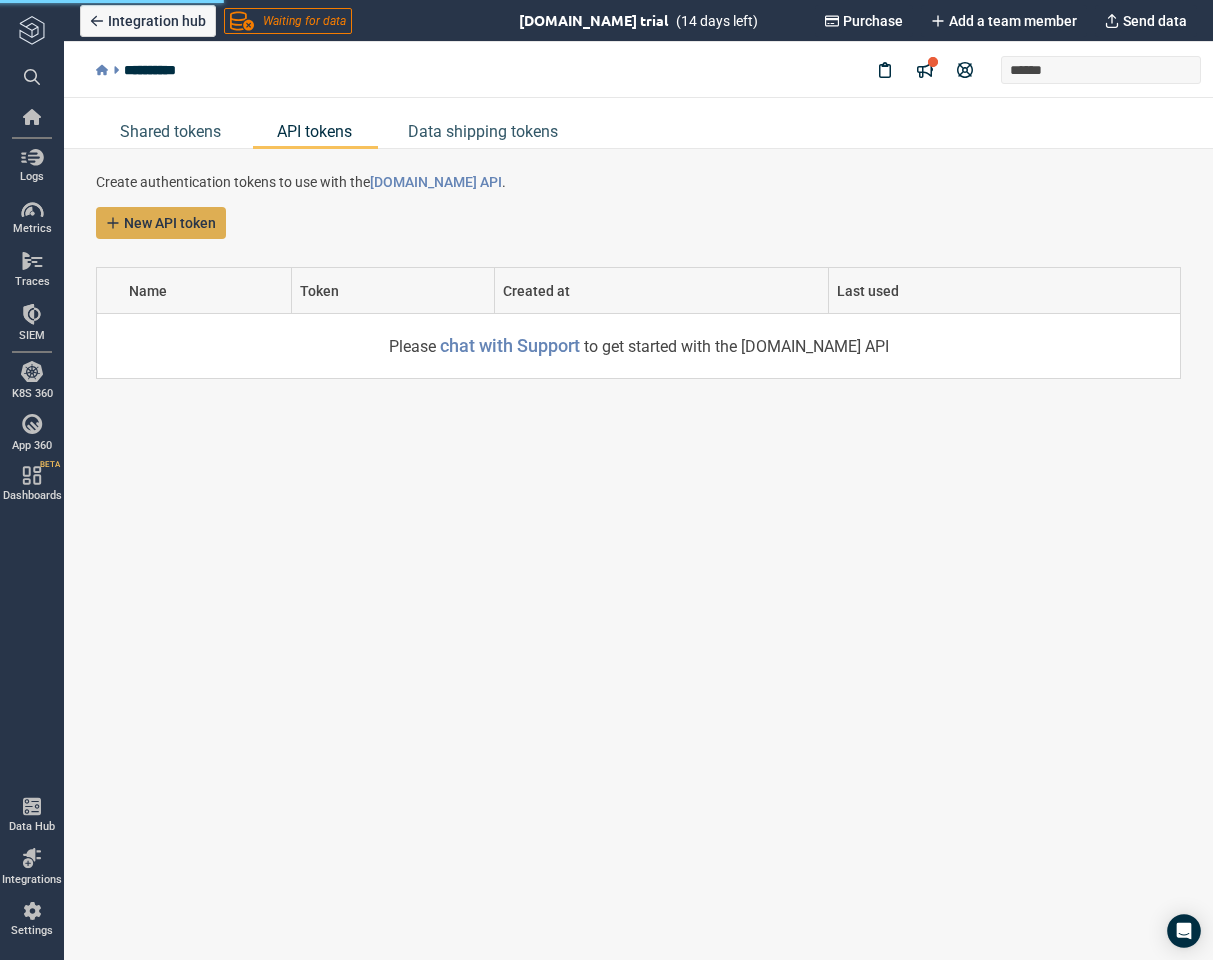 click on "New API token" at bounding box center [170, 223] 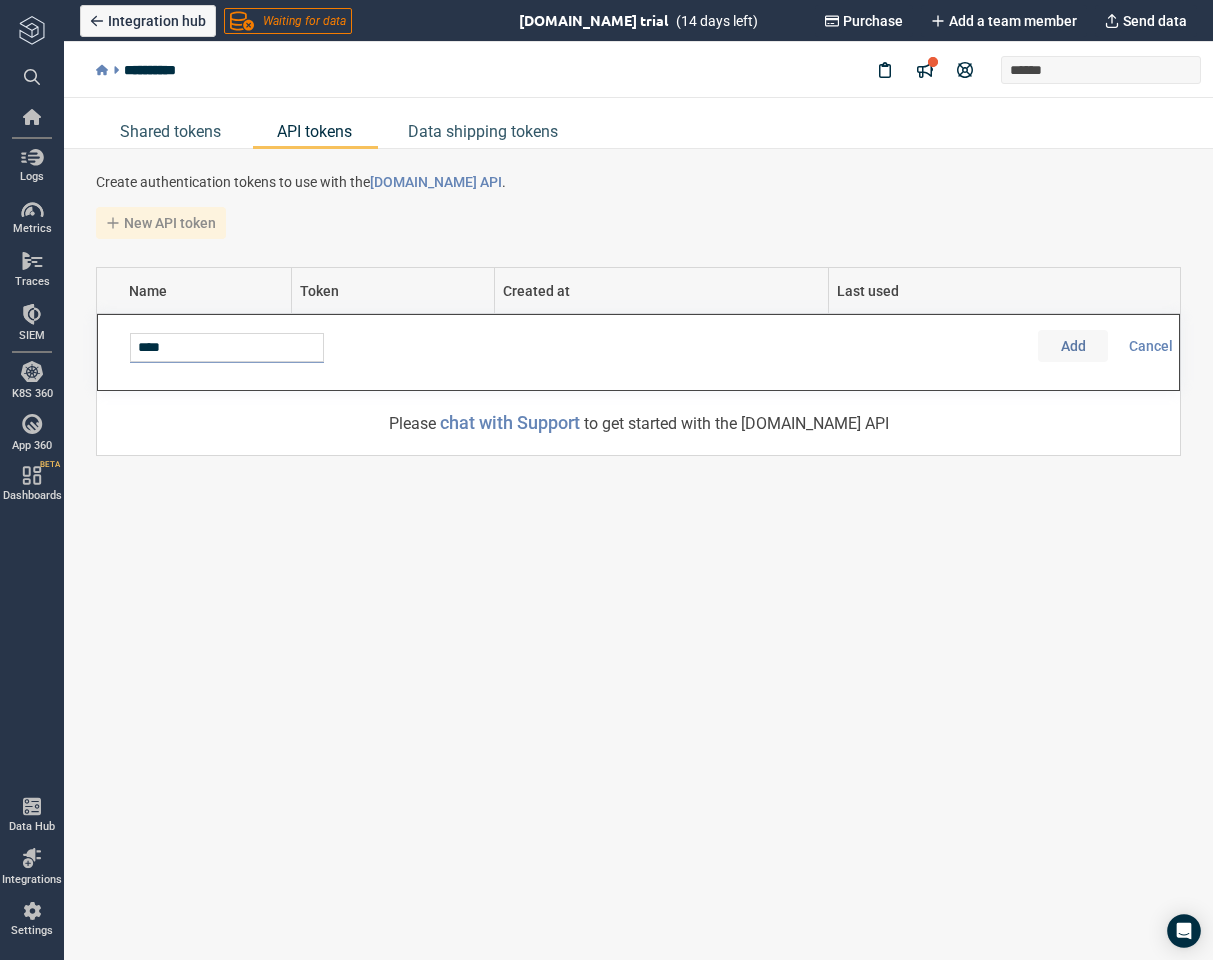 type on "****" 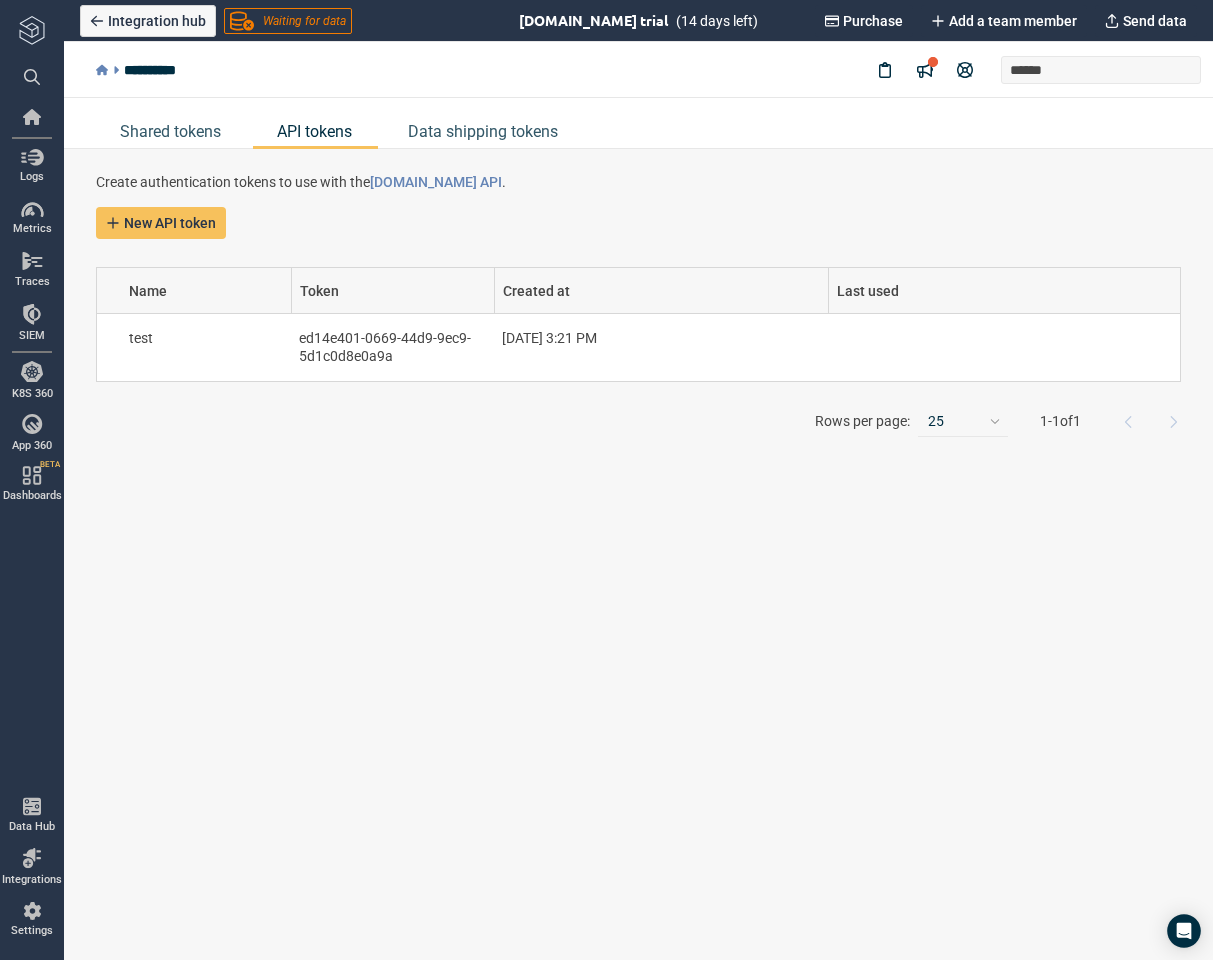click on "Create authentication tokens to use with the  [DOMAIN_NAME] API . New API token Name Token Created at Last used test ed14e401-0669-44d9-9ec9-5d1c0d8e0a9a [DATE] 3:21 PM Delete Rows per page: 25 1 - 1  of  1" at bounding box center [638, 554] 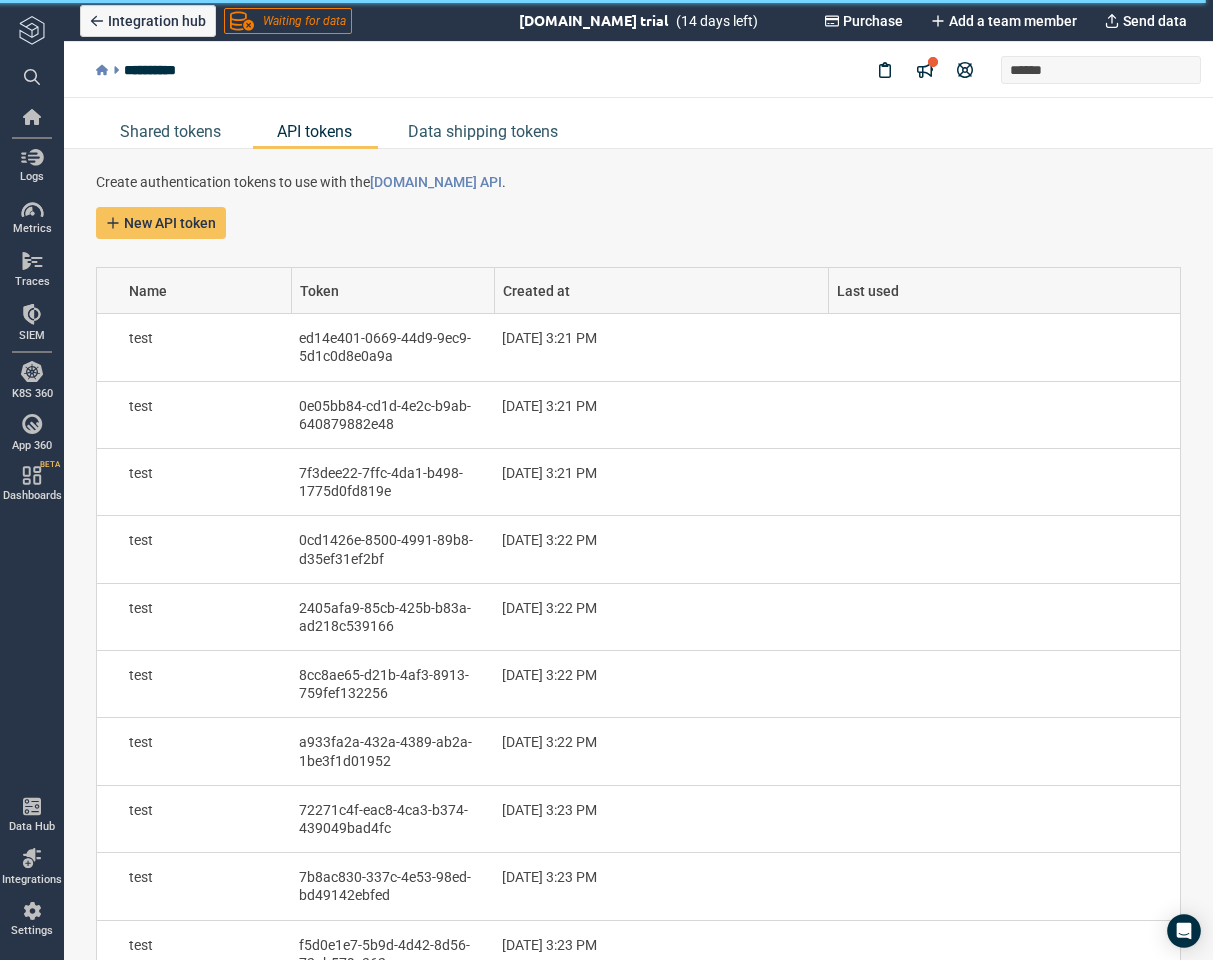 scroll, scrollTop: 0, scrollLeft: 0, axis: both 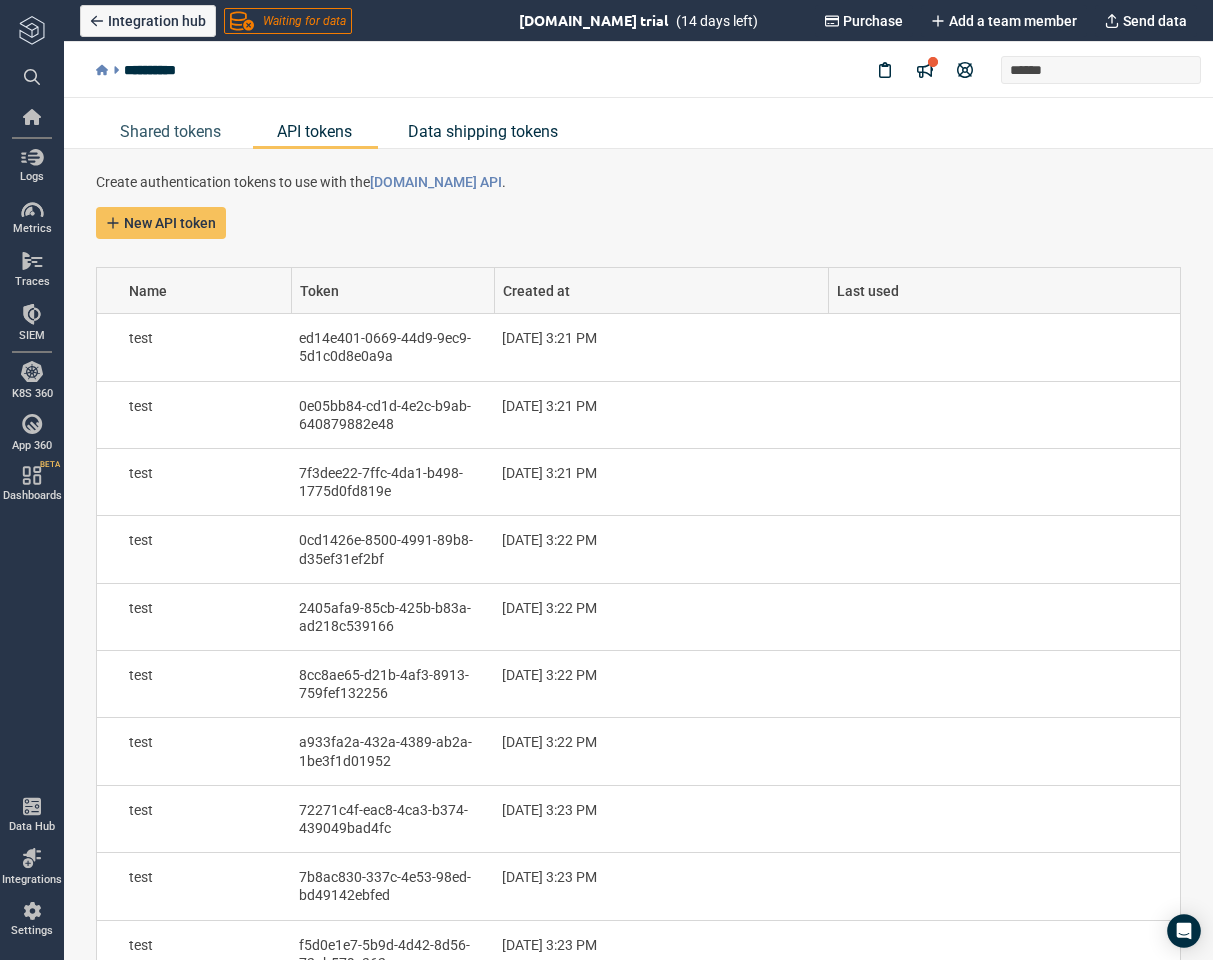 click on "Data shipping tokens" at bounding box center (483, 131) 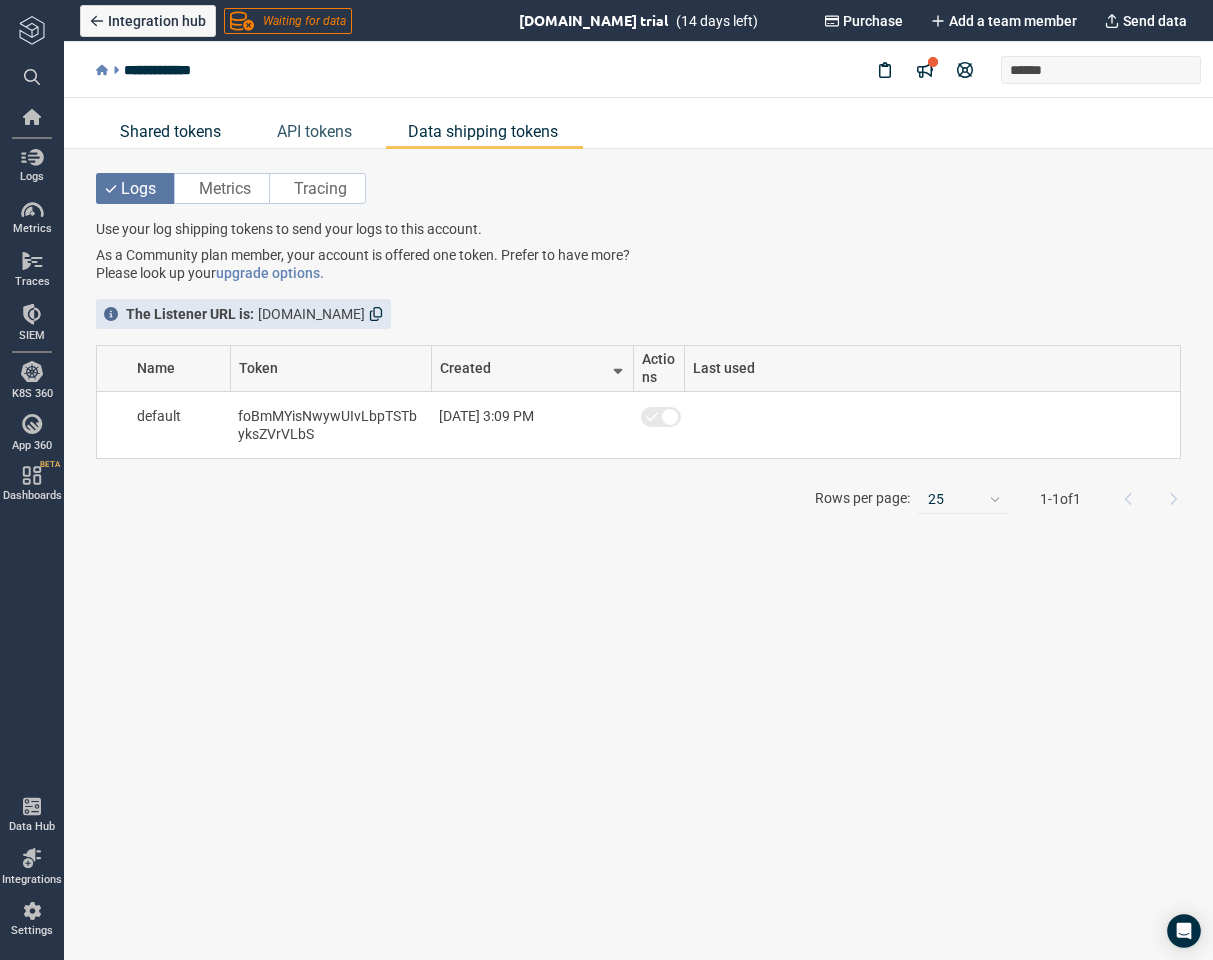 click on "Shared tokens" at bounding box center [170, 131] 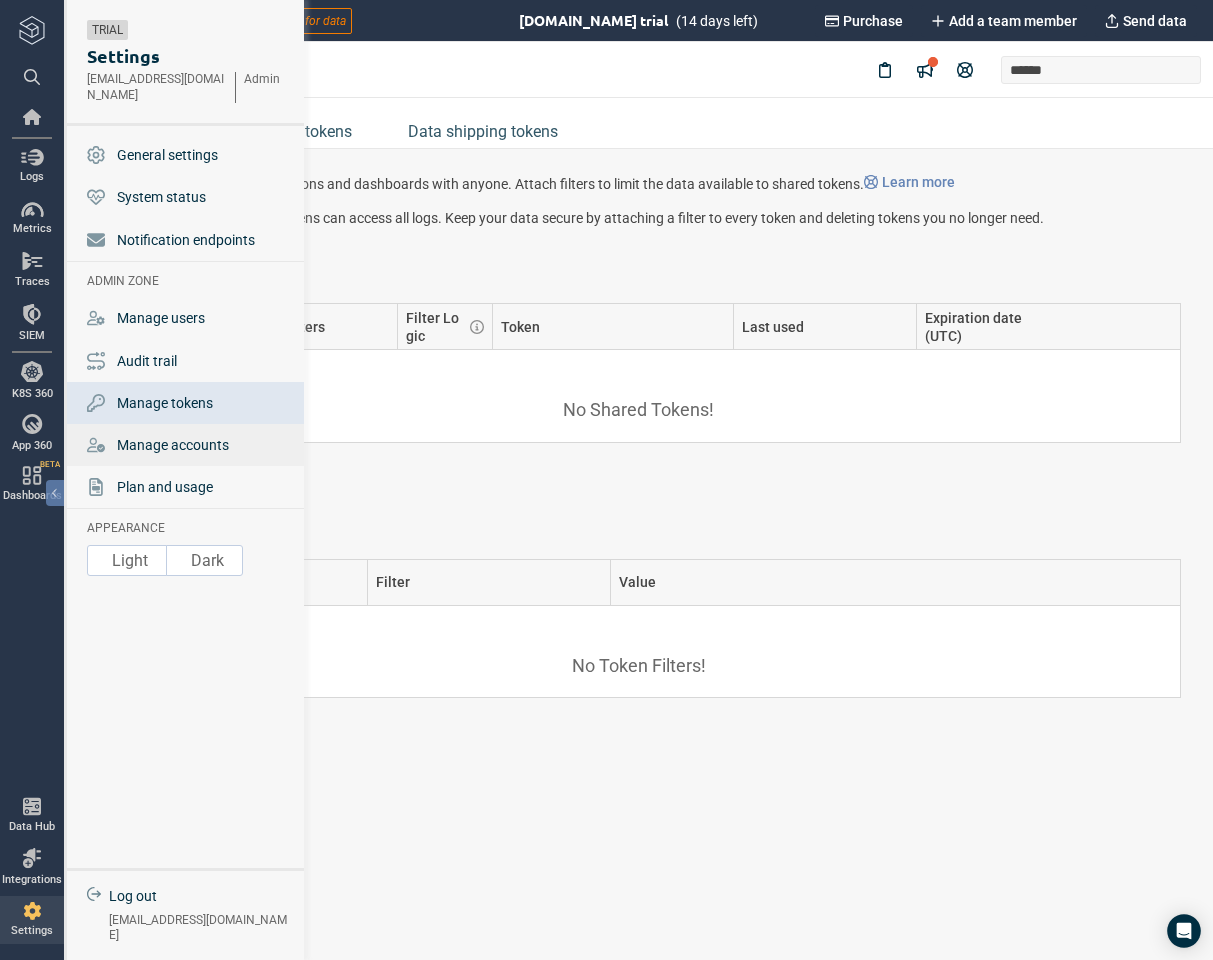 click on "Manage accounts" at bounding box center [173, 445] 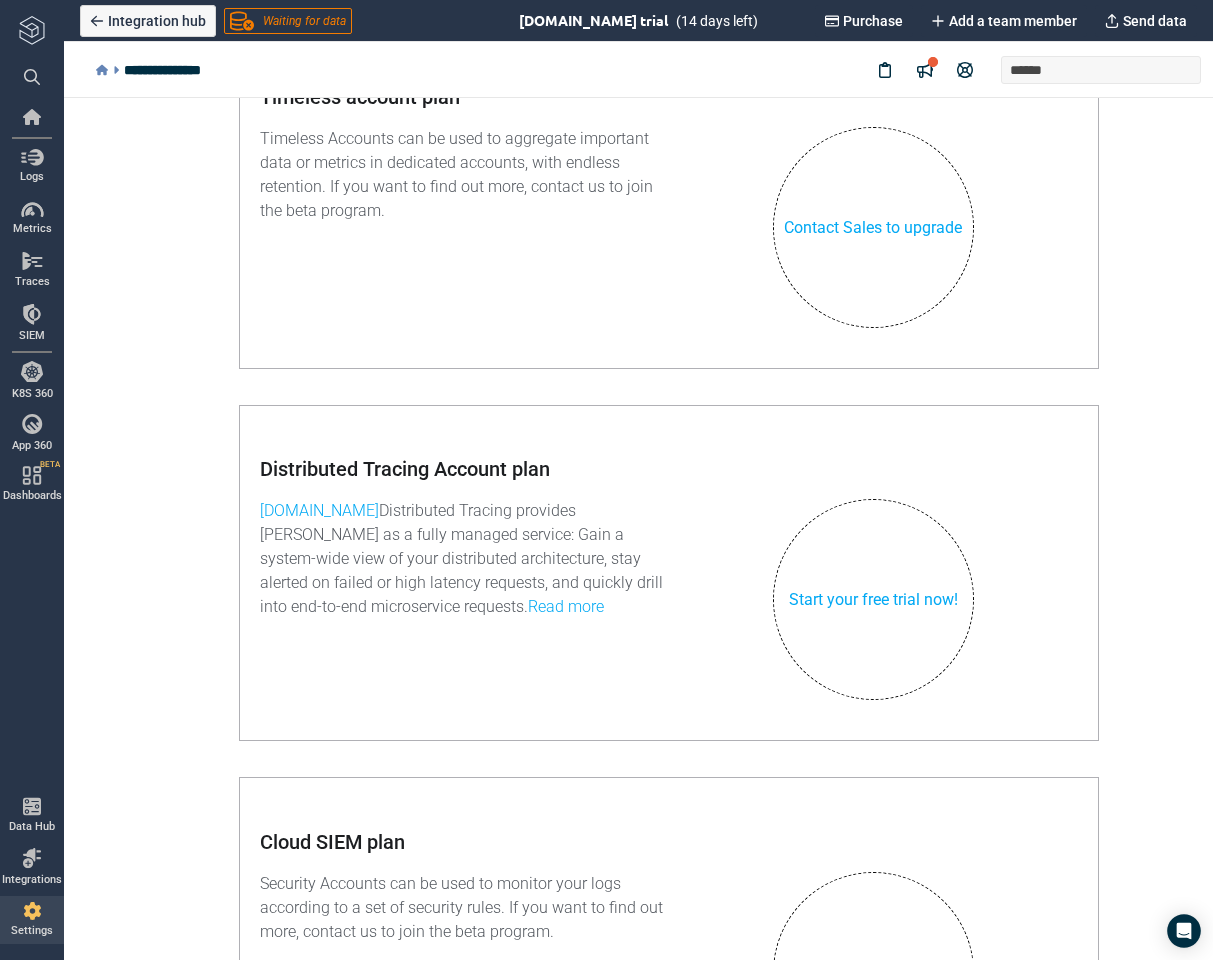 scroll, scrollTop: 1096, scrollLeft: 0, axis: vertical 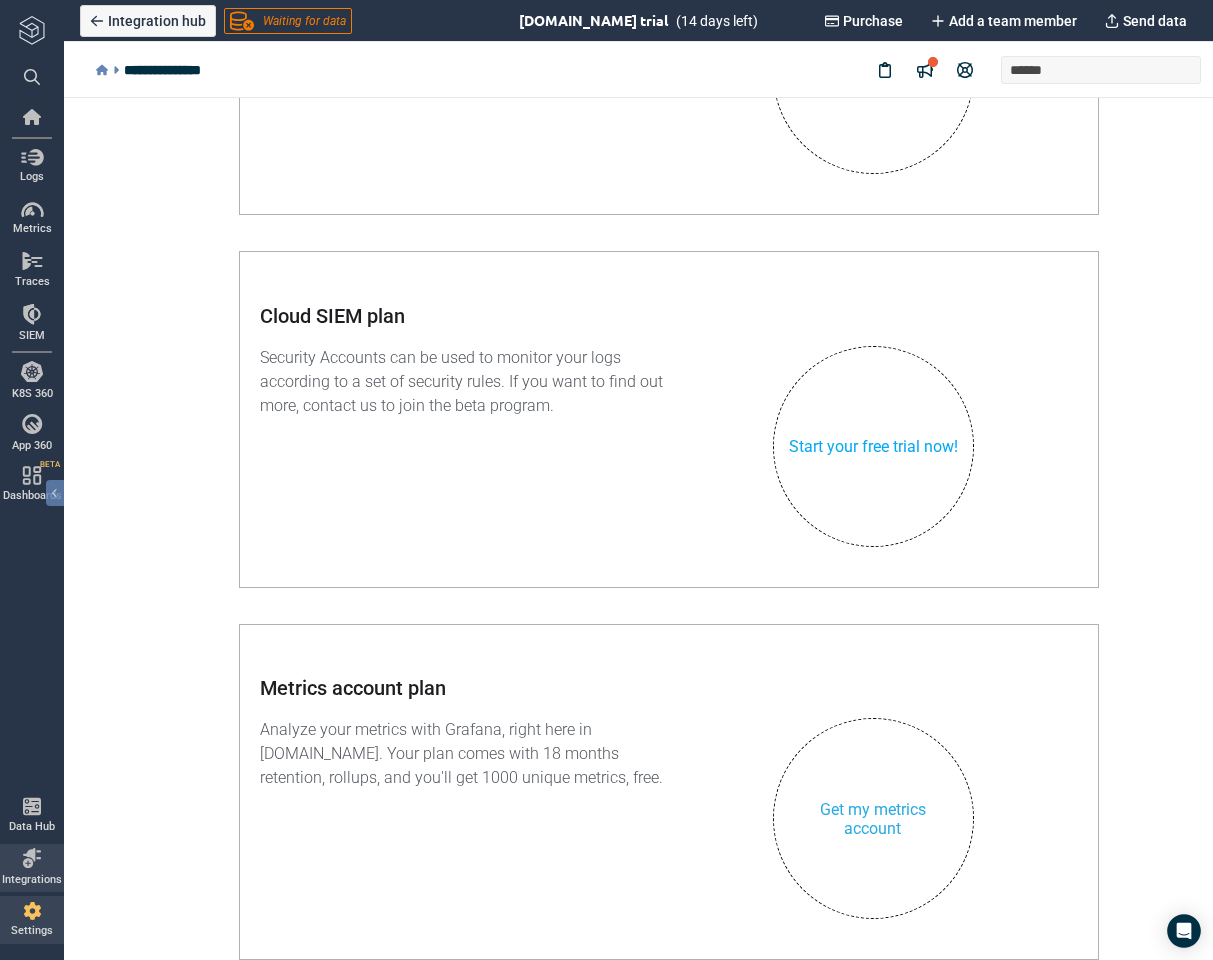 click on "Settings" at bounding box center [32, 920] 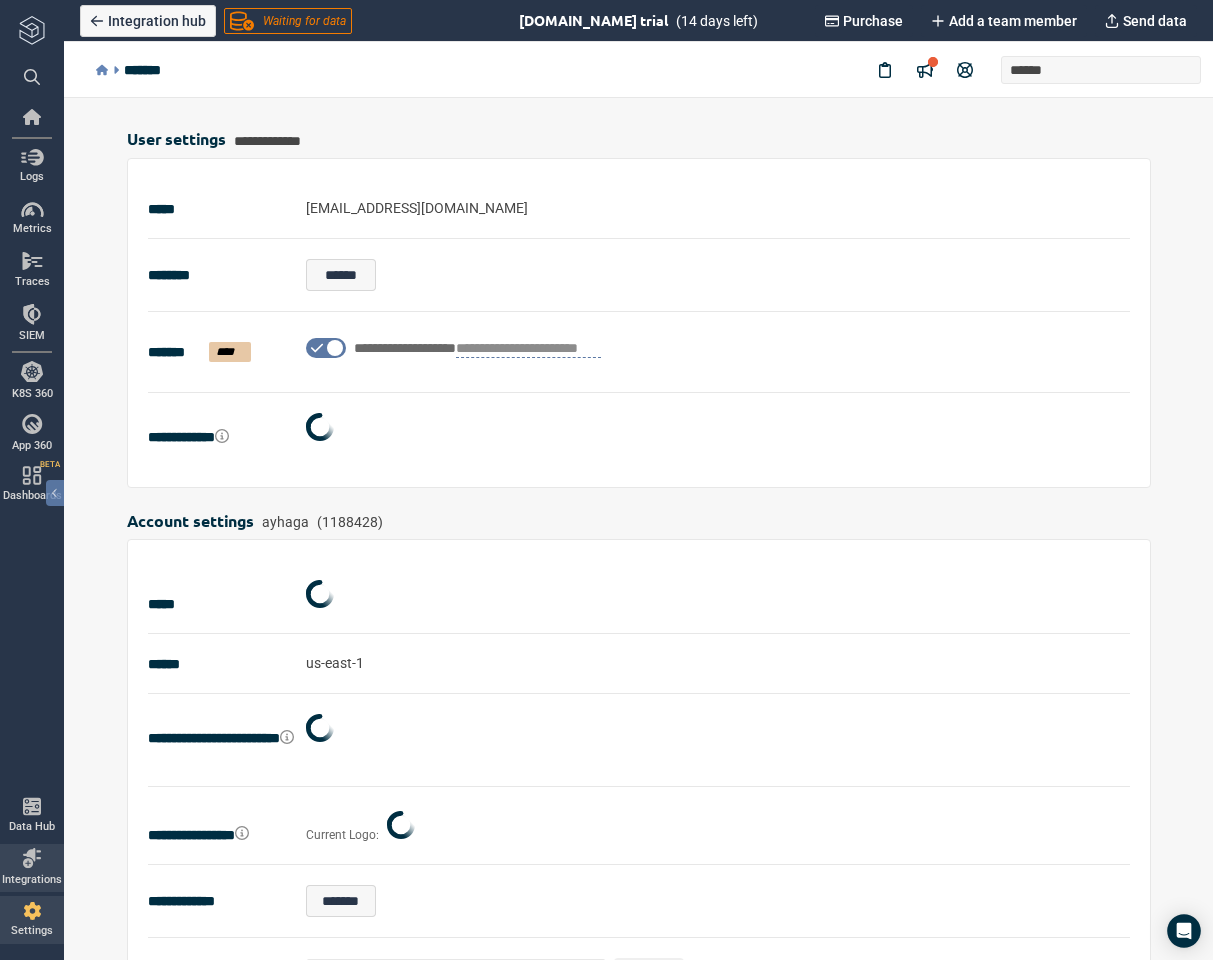scroll, scrollTop: 102, scrollLeft: 0, axis: vertical 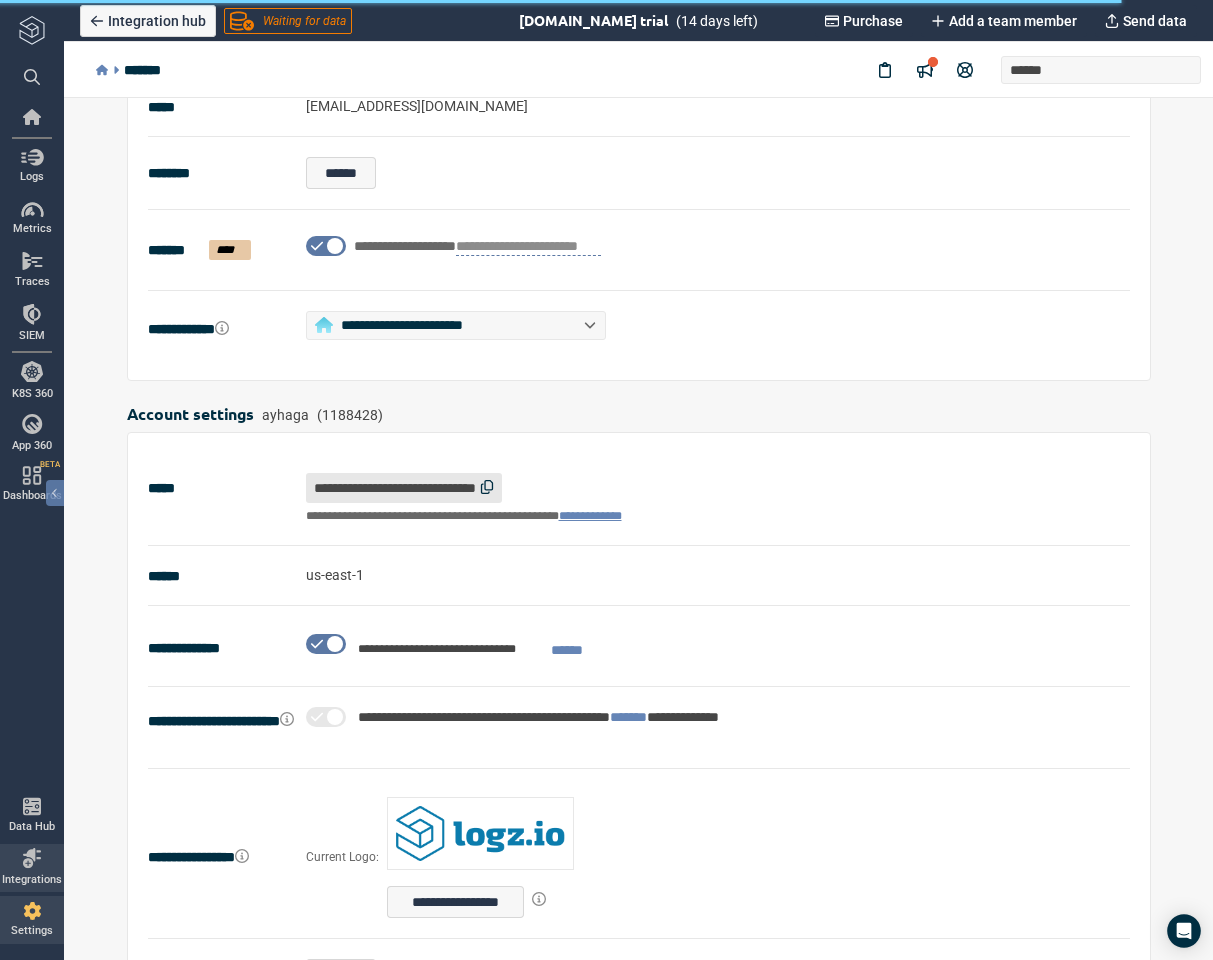 click on "Settings" at bounding box center (32, 920) 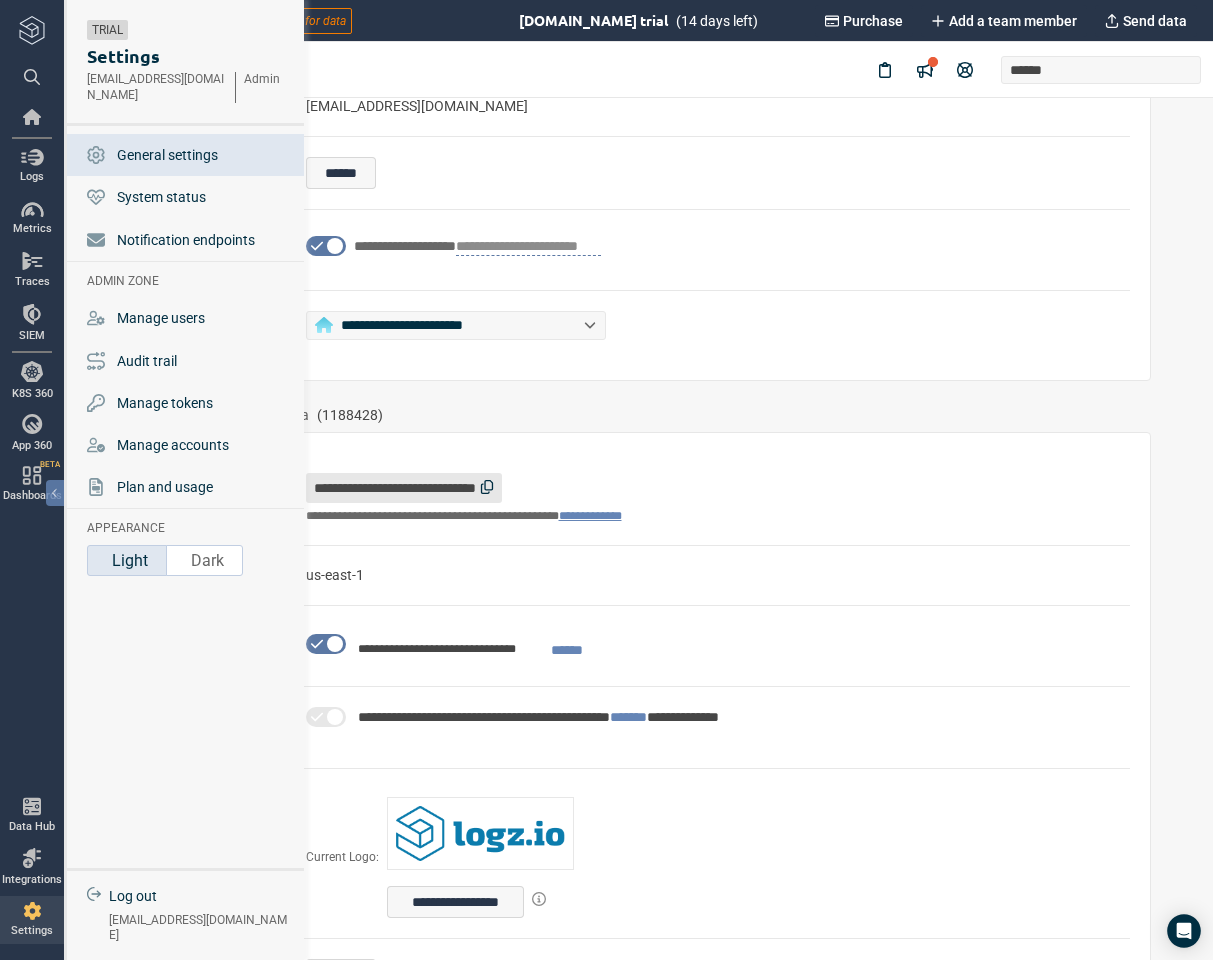 click on "Light" at bounding box center (130, 560) 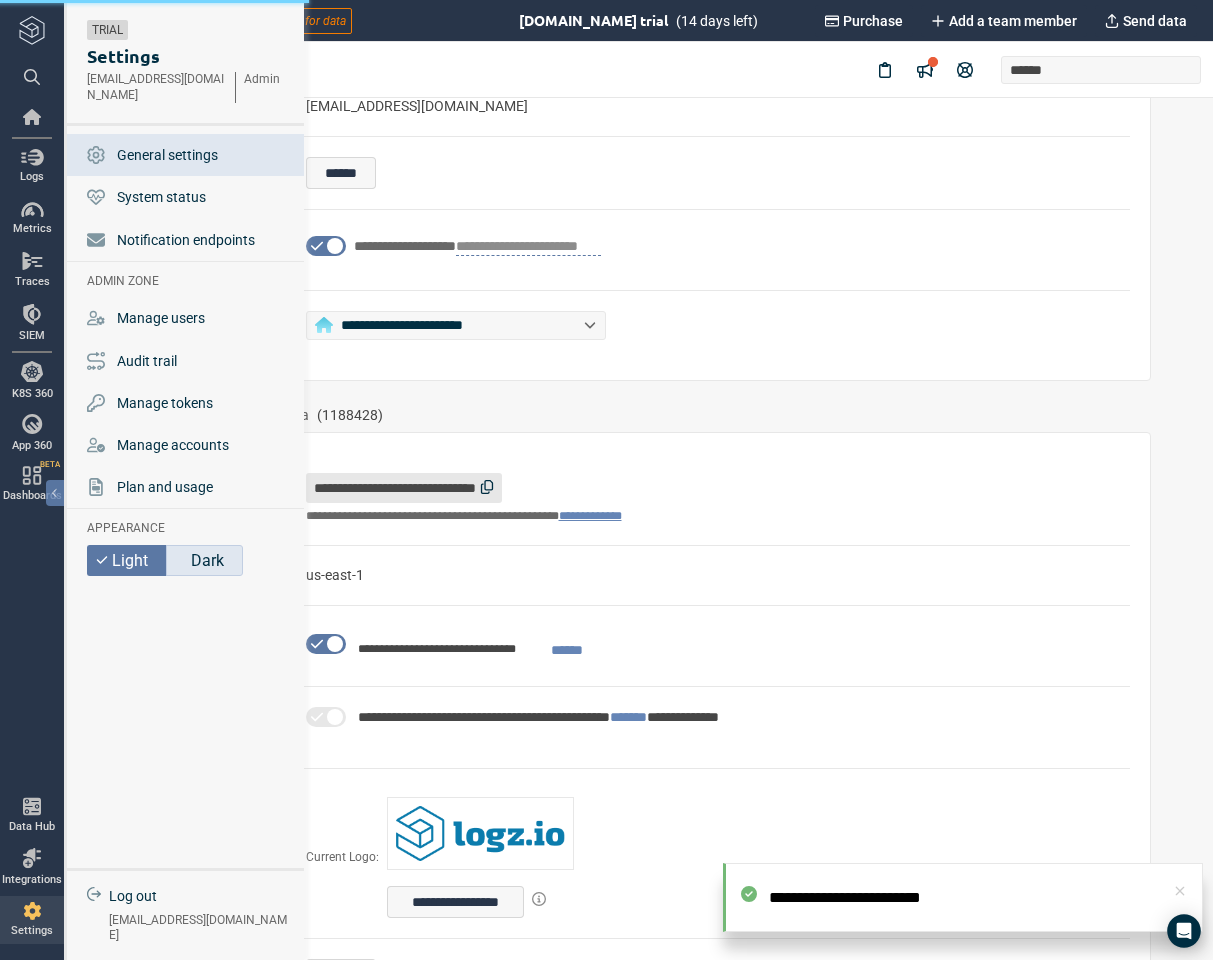 click on "Dark" at bounding box center [207, 560] 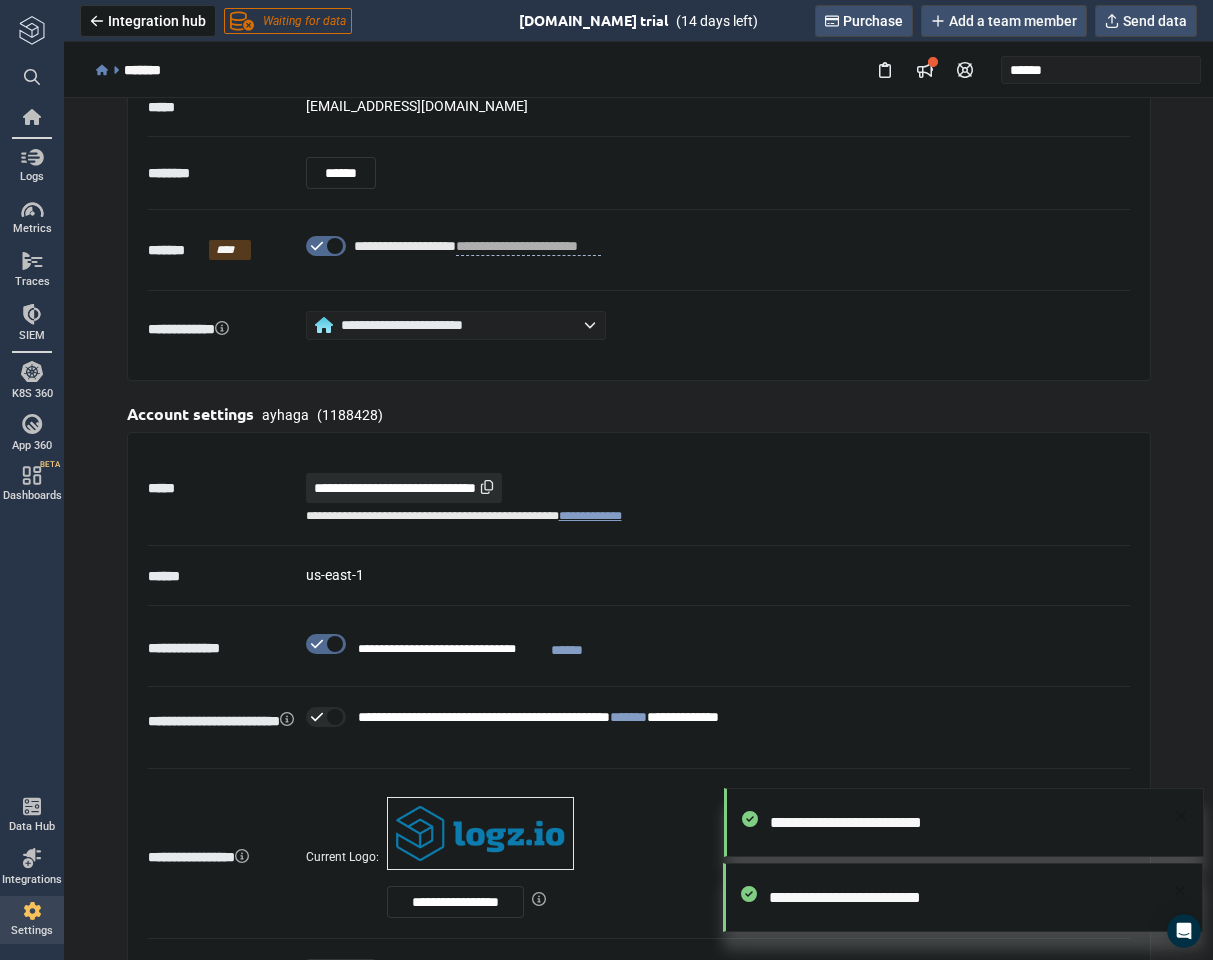 click on "**********" at bounding box center [639, 499] 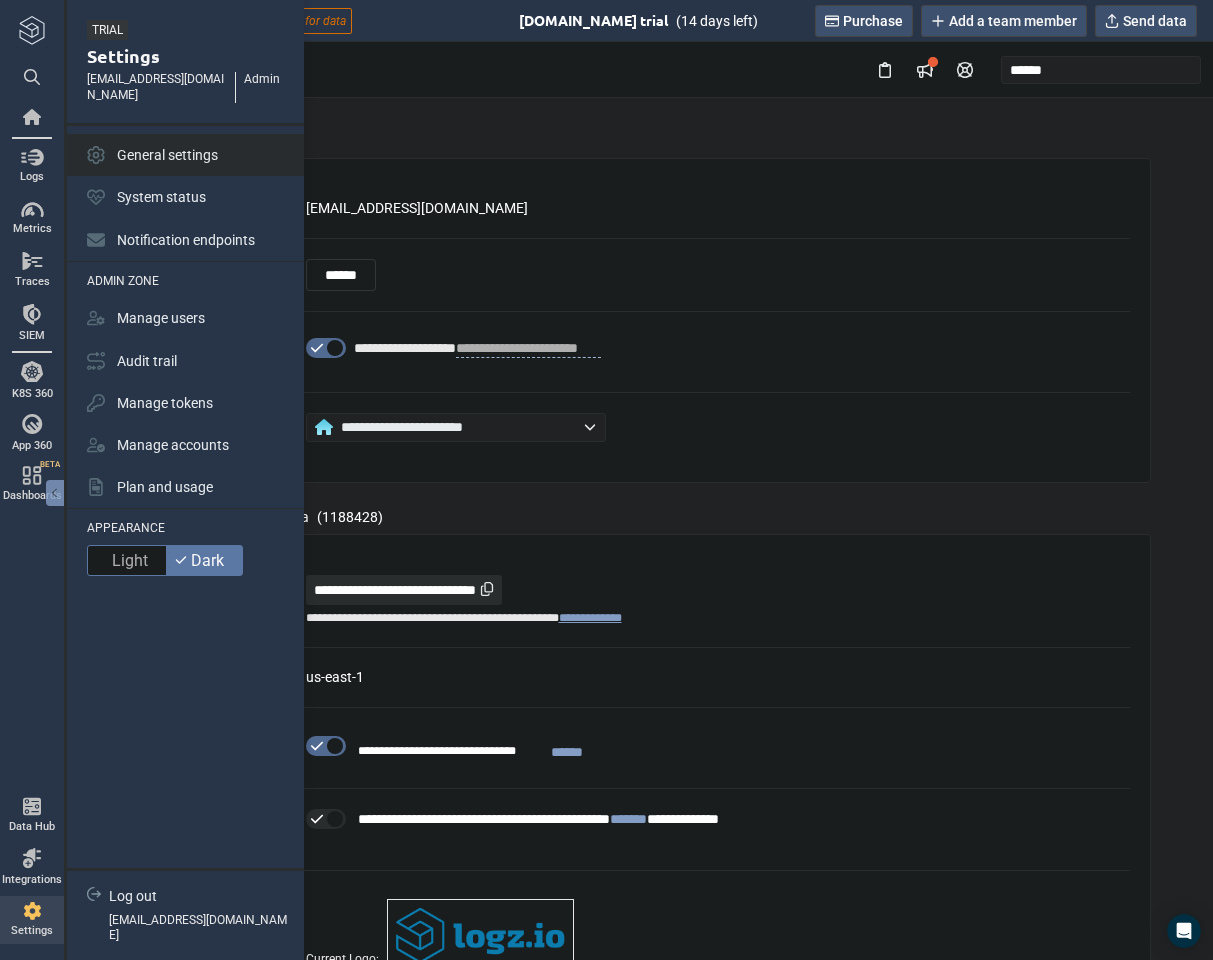 click on "Settings" at bounding box center (32, 931) 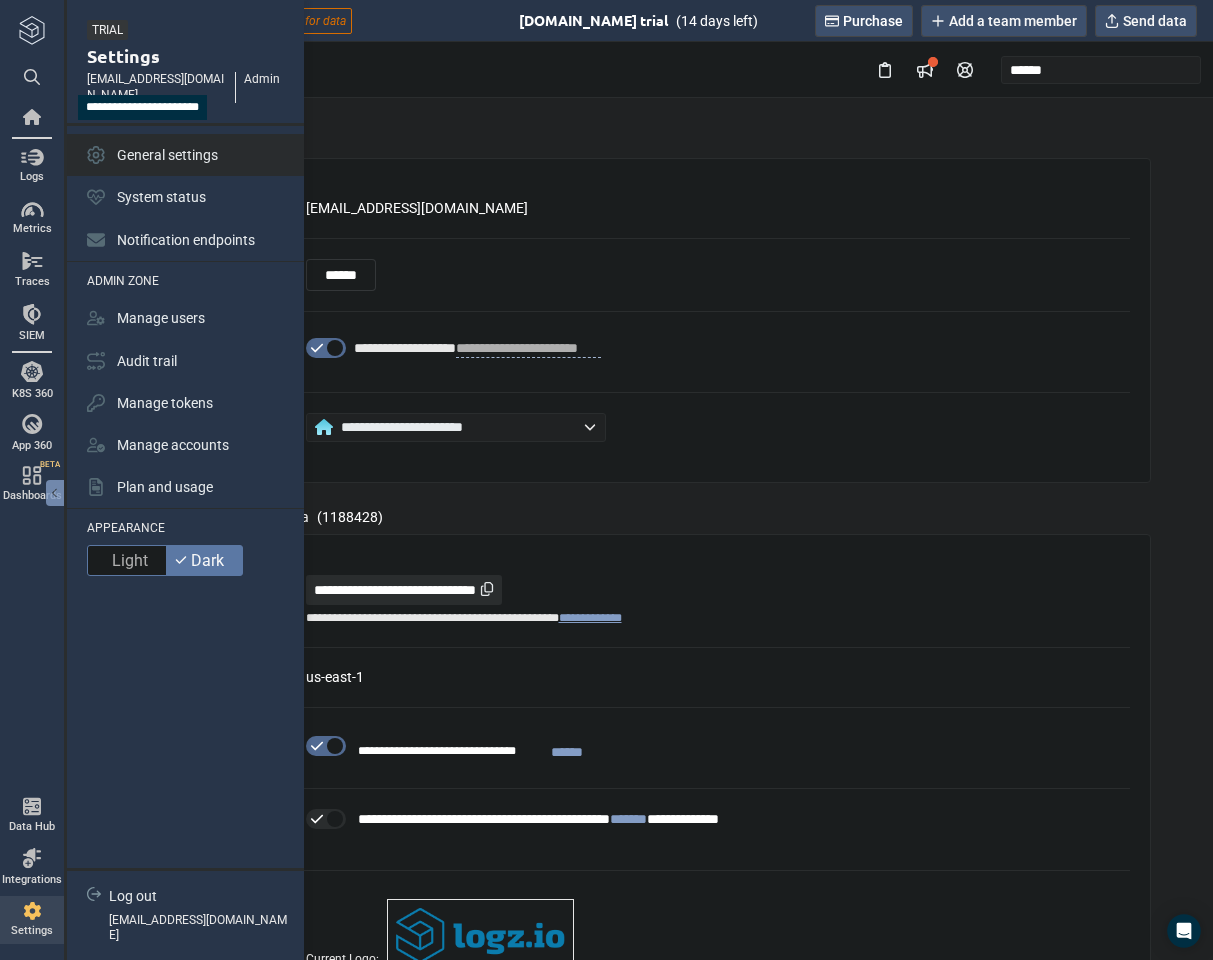 click on "[EMAIL_ADDRESS][DOMAIN_NAME]" at bounding box center [157, 87] 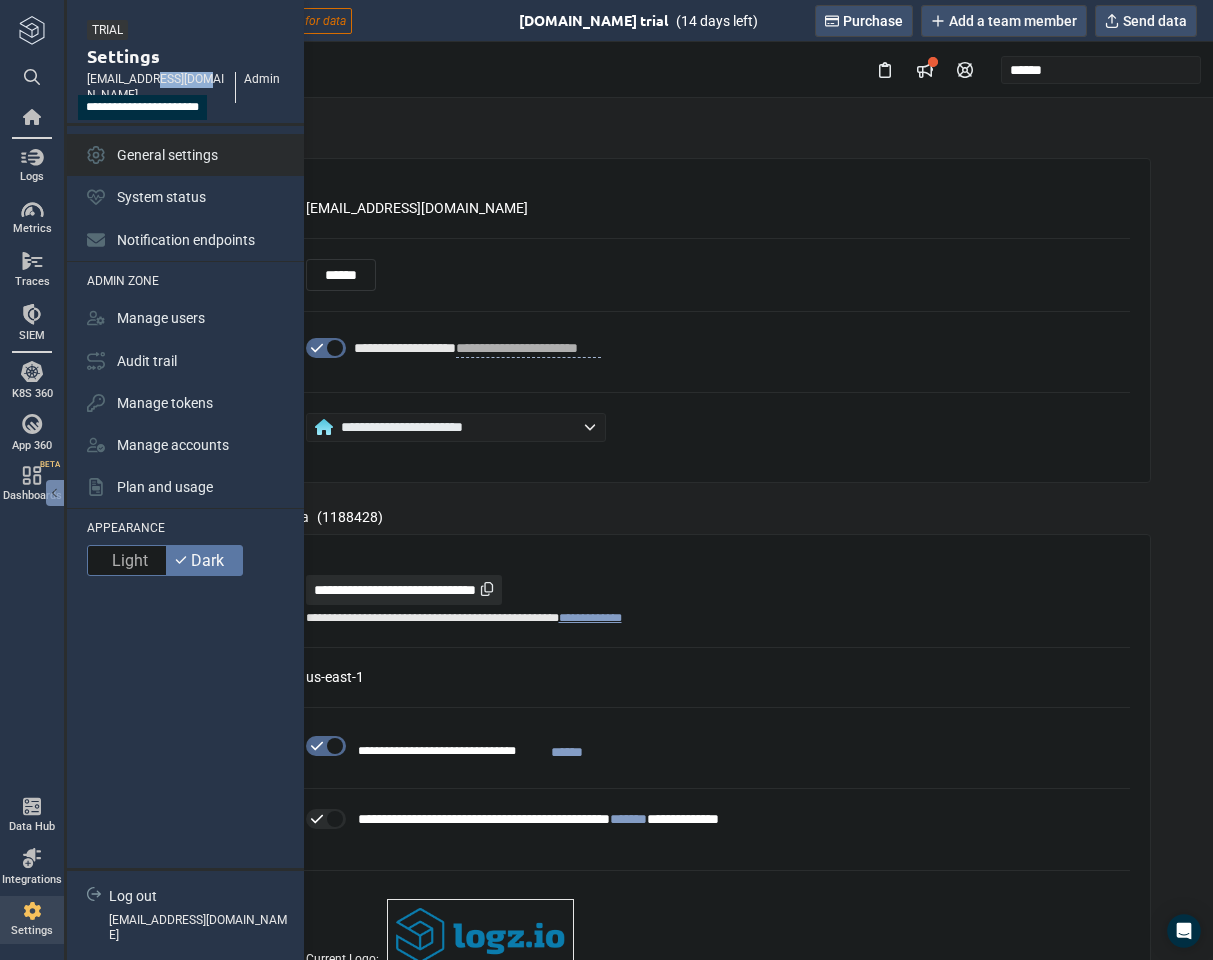 click on "[EMAIL_ADDRESS][DOMAIN_NAME]" at bounding box center [157, 87] 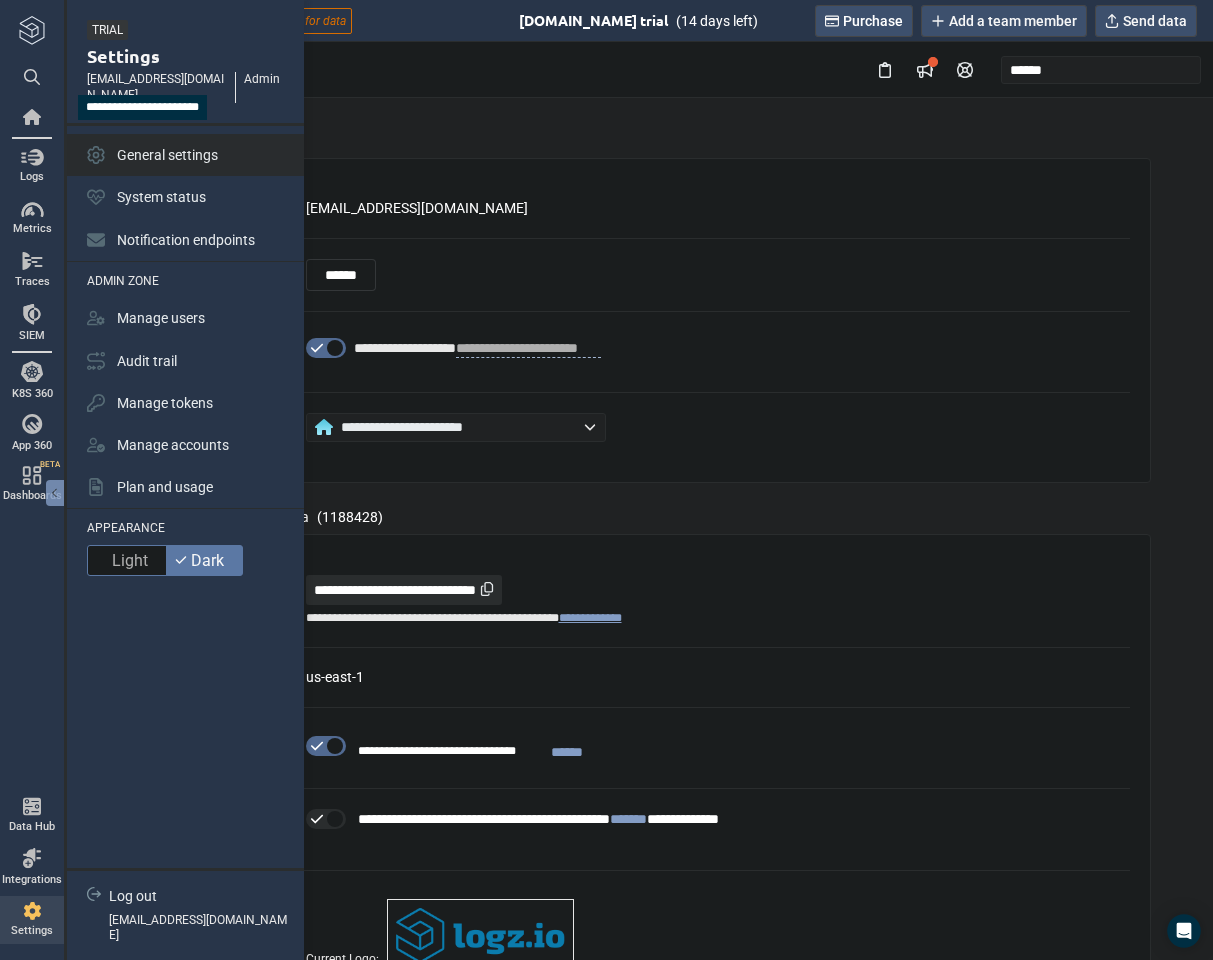 click on "[EMAIL_ADDRESS][DOMAIN_NAME]" at bounding box center [157, 87] 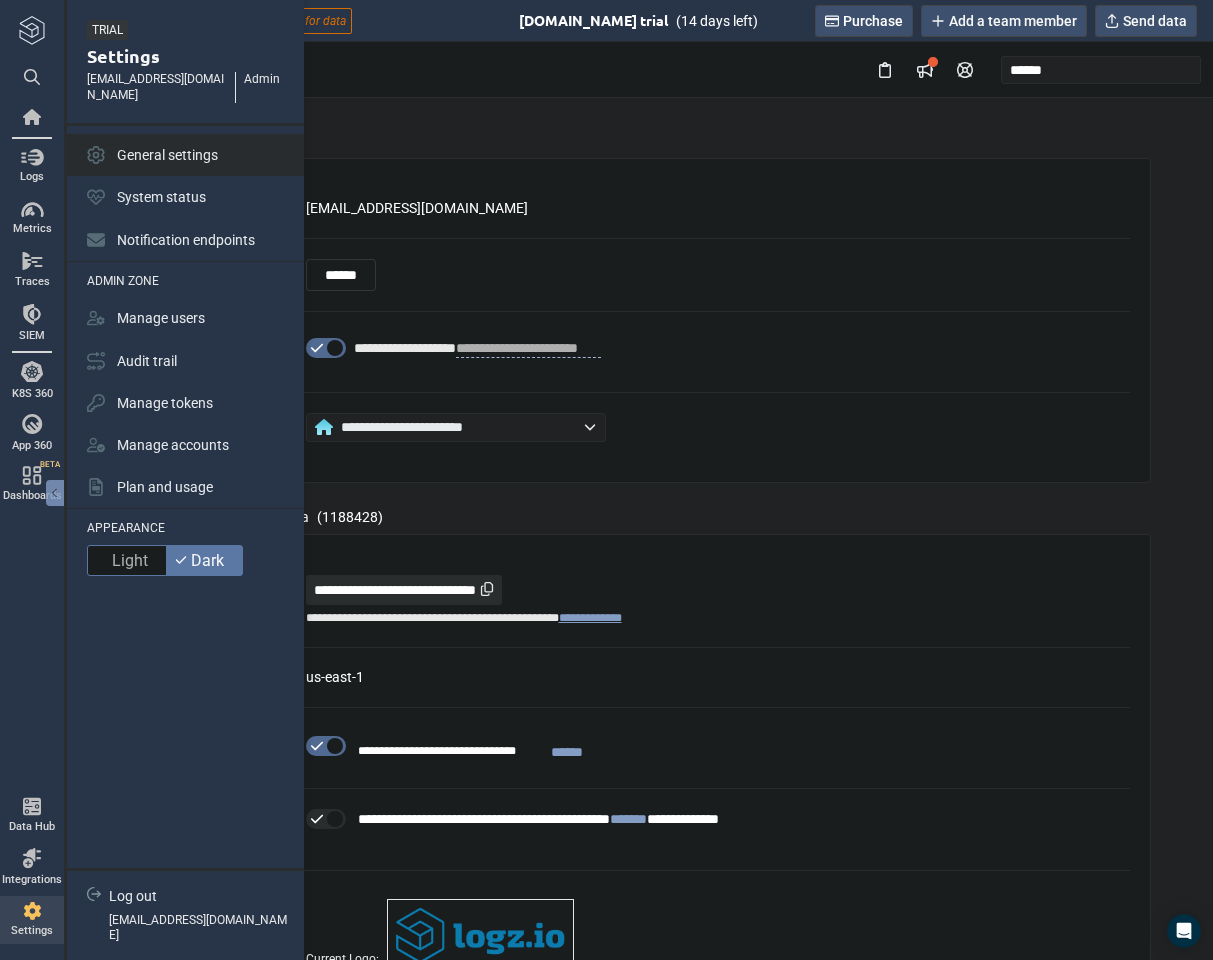 click on "Admin" at bounding box center (262, 80) 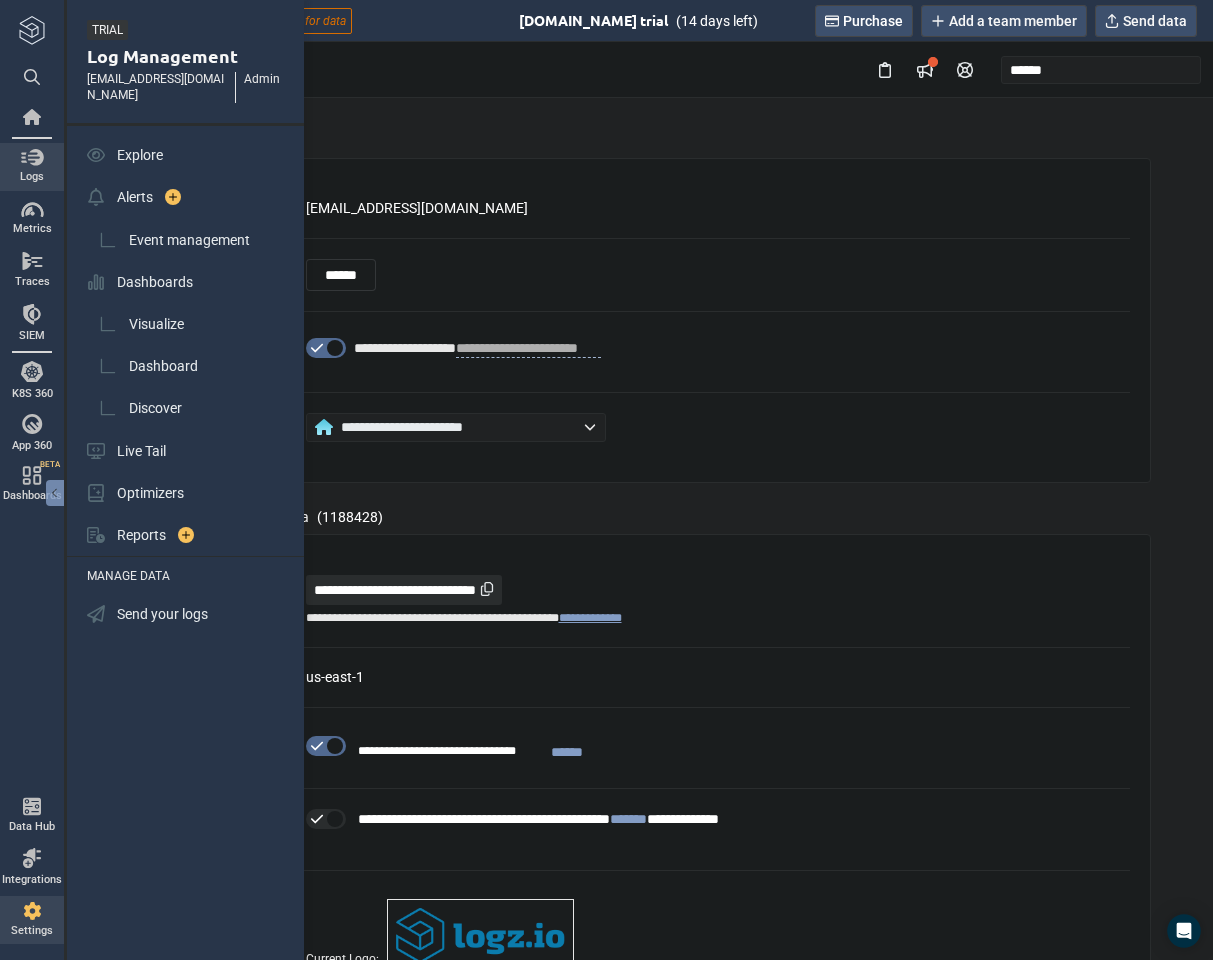 click at bounding box center (32, 157) 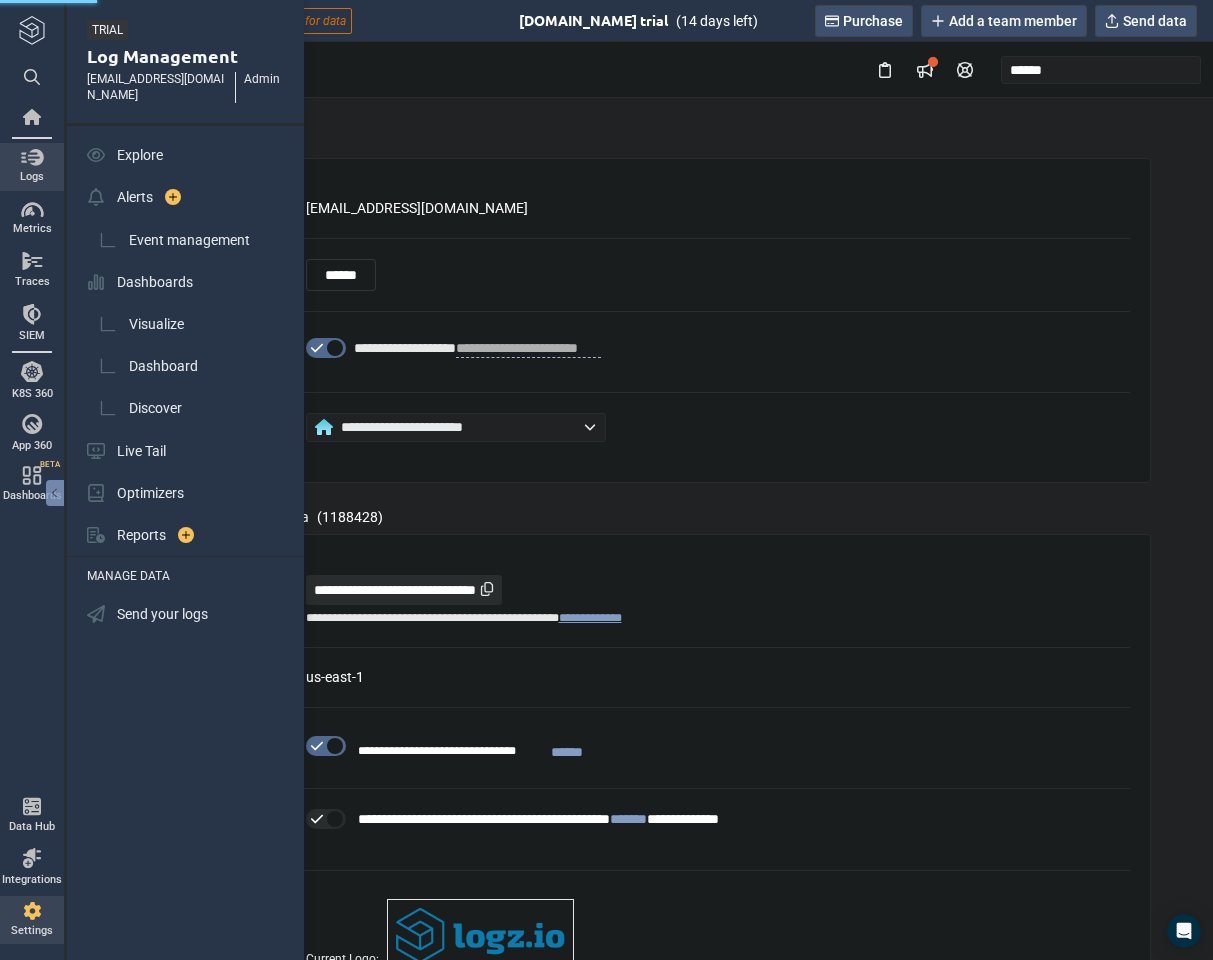 click at bounding box center (32, 157) 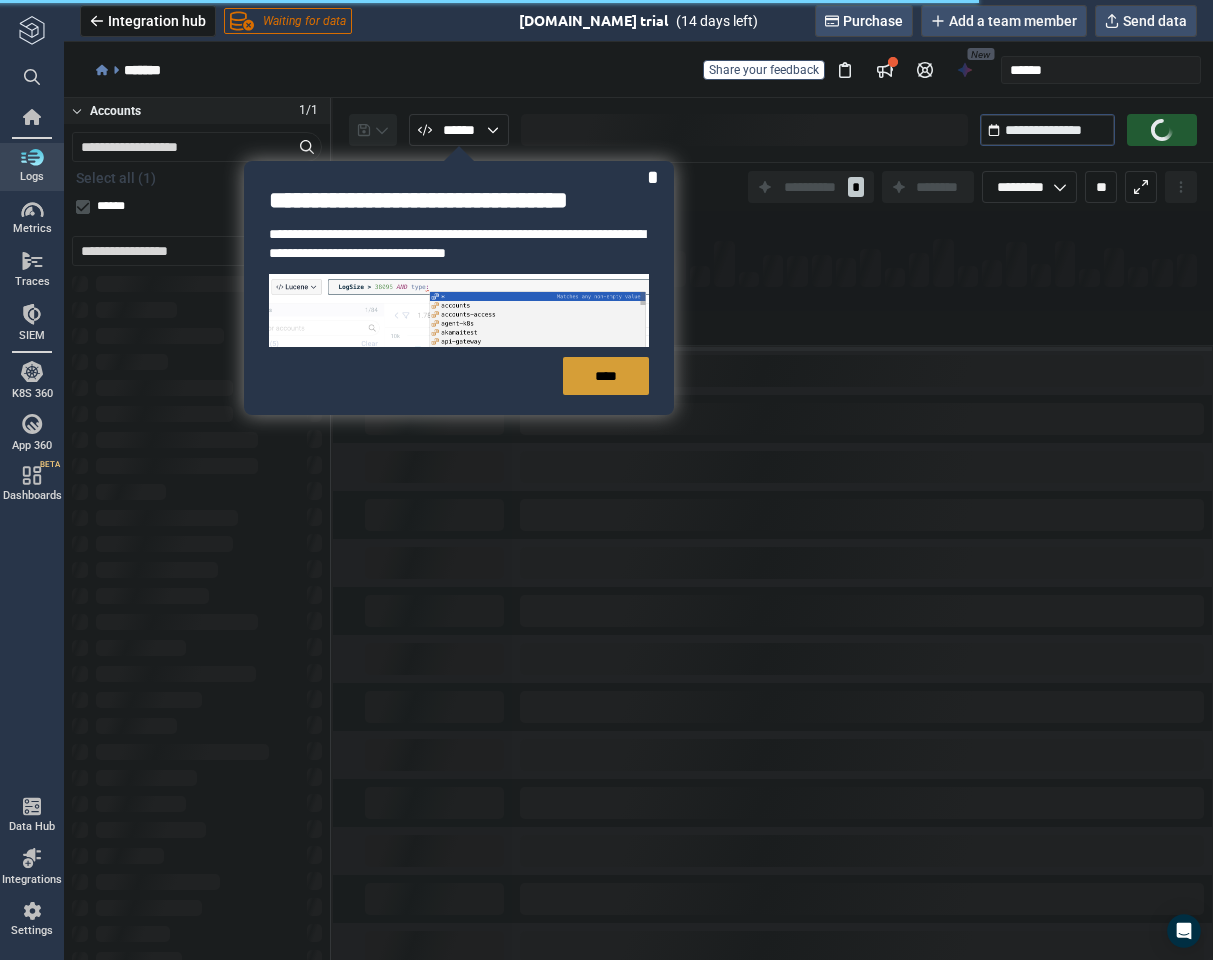 click on "****" at bounding box center (606, 376) 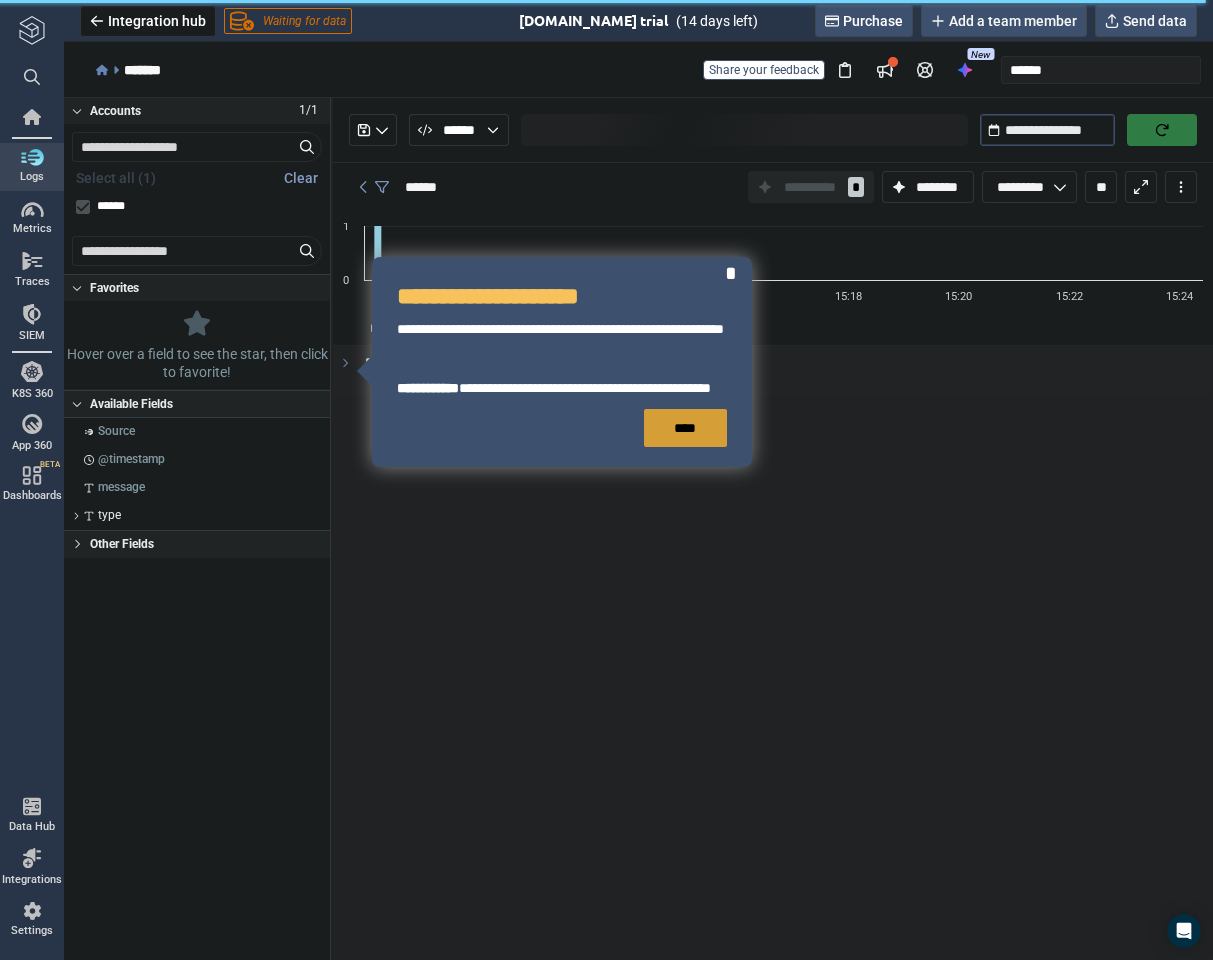 click on "****" at bounding box center (685, 428) 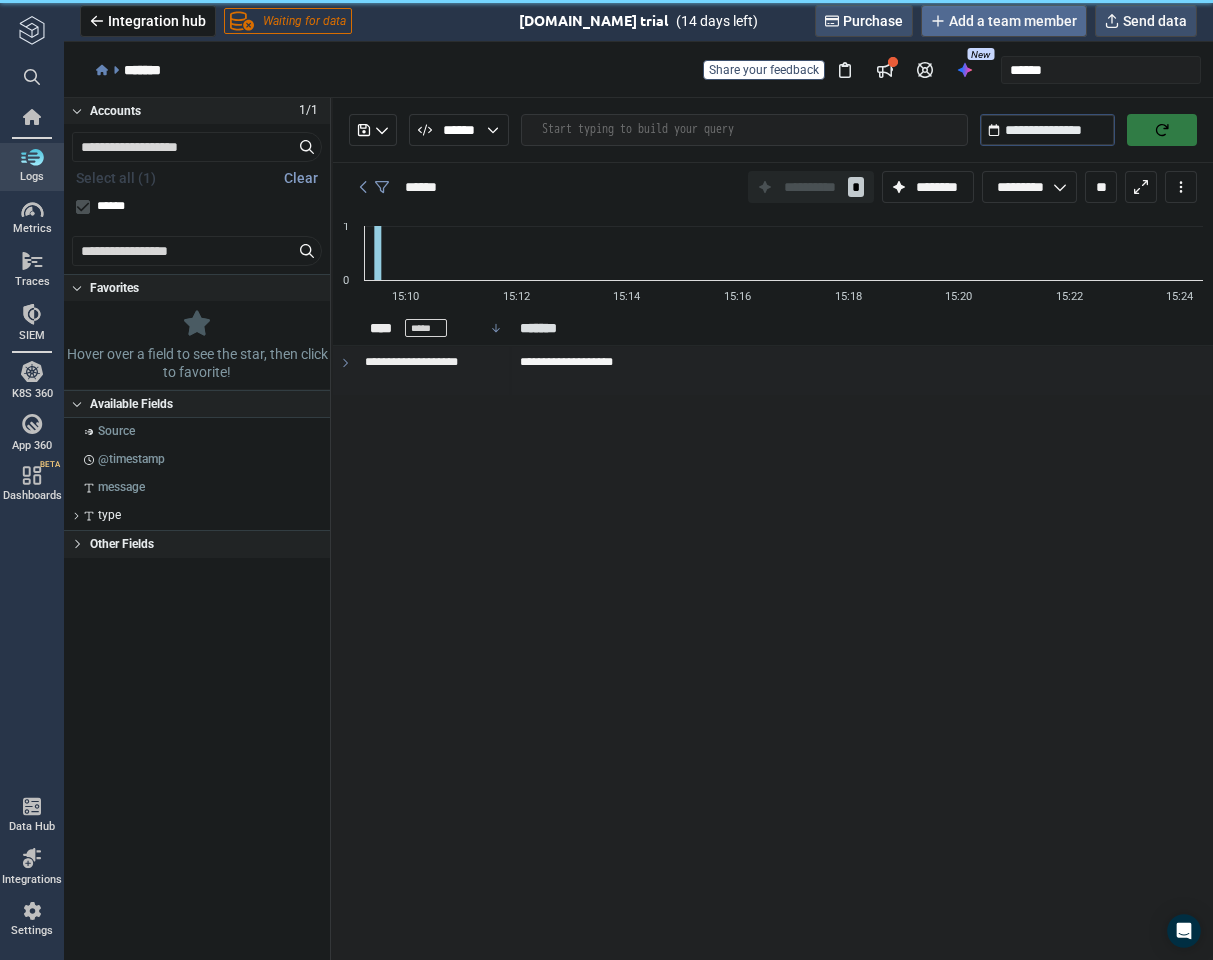 click on "Add a team member" at bounding box center (1013, 21) 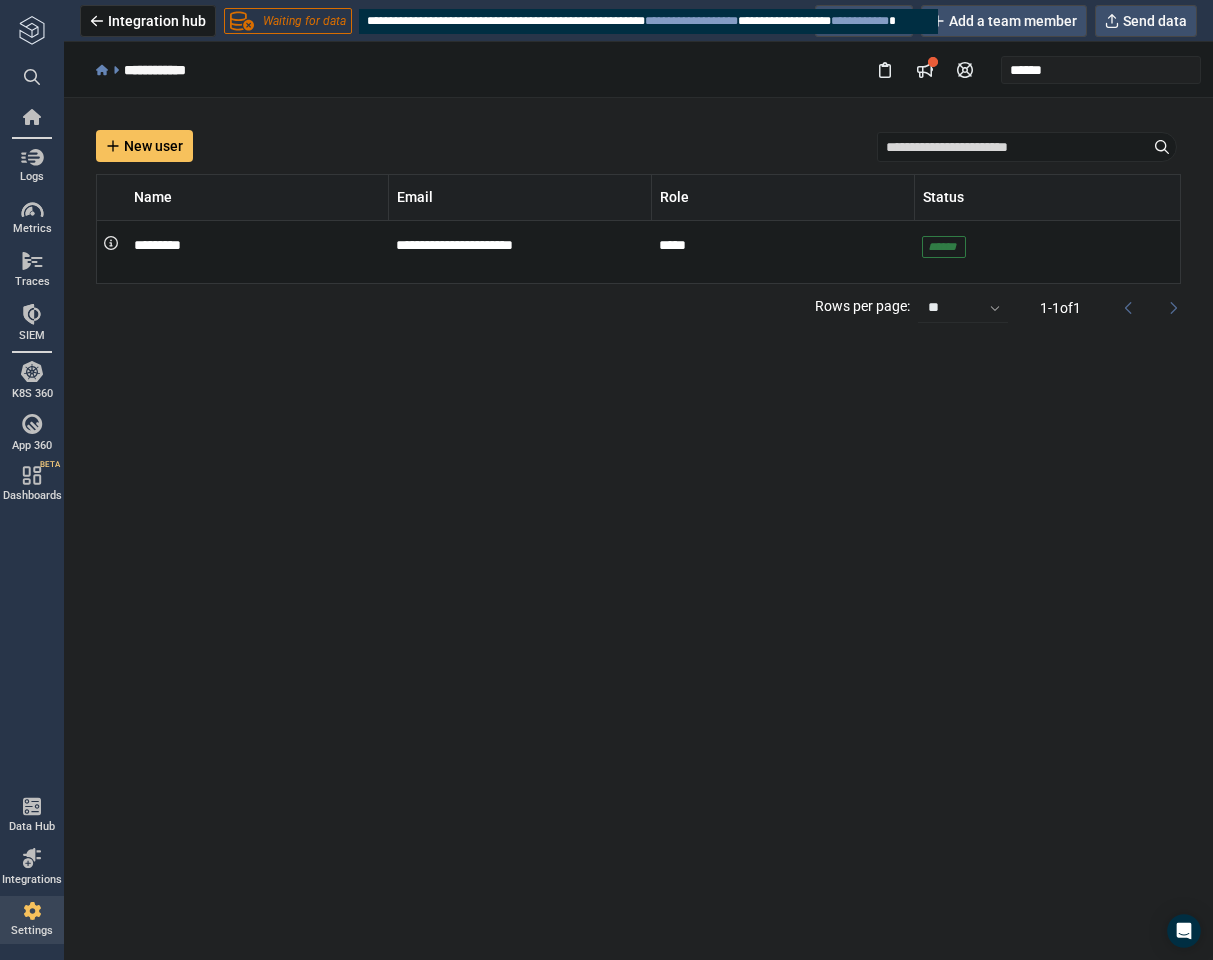 click on "Waiting for data" at bounding box center (304, 21) 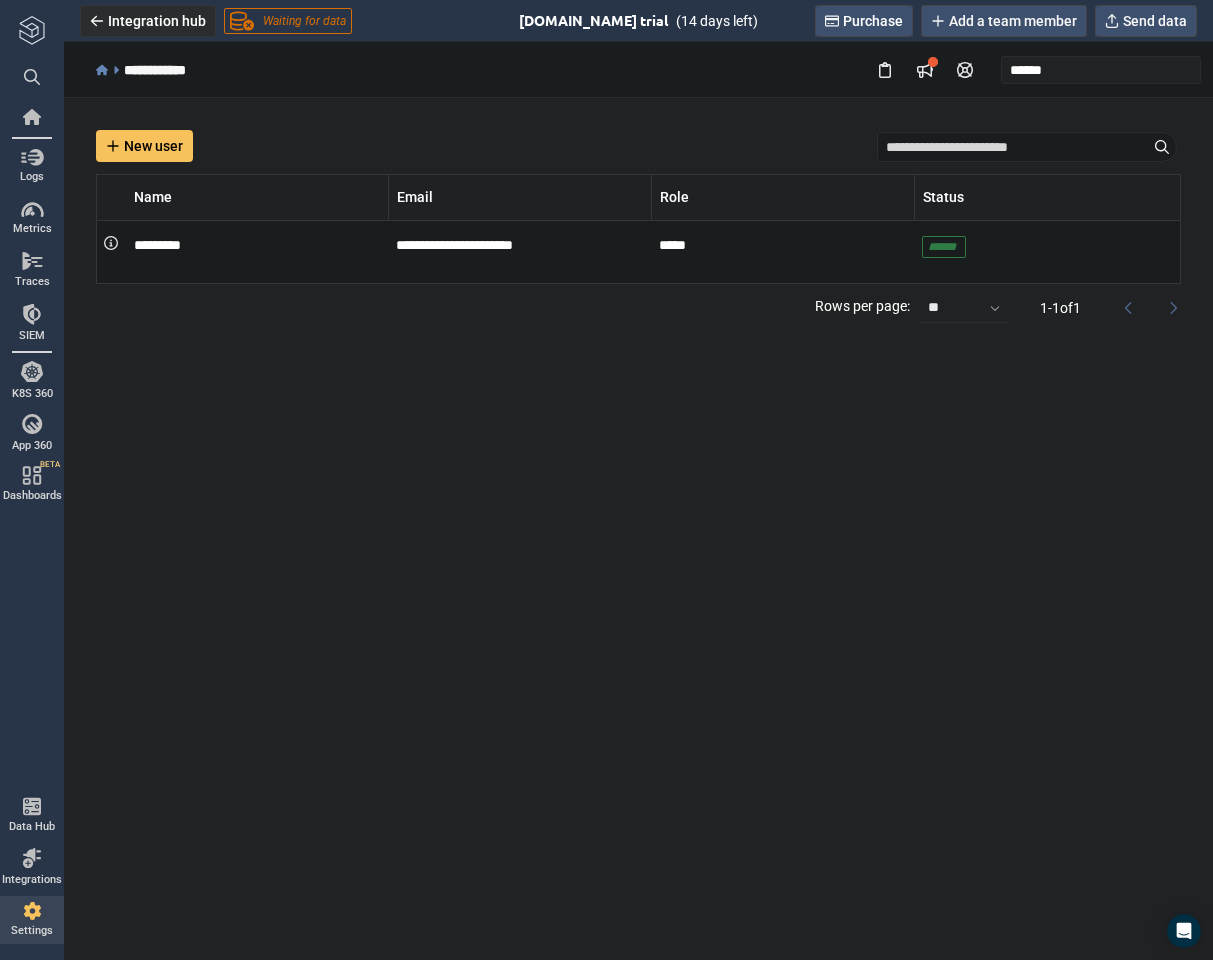 click on "Integration hub" at bounding box center (157, 21) 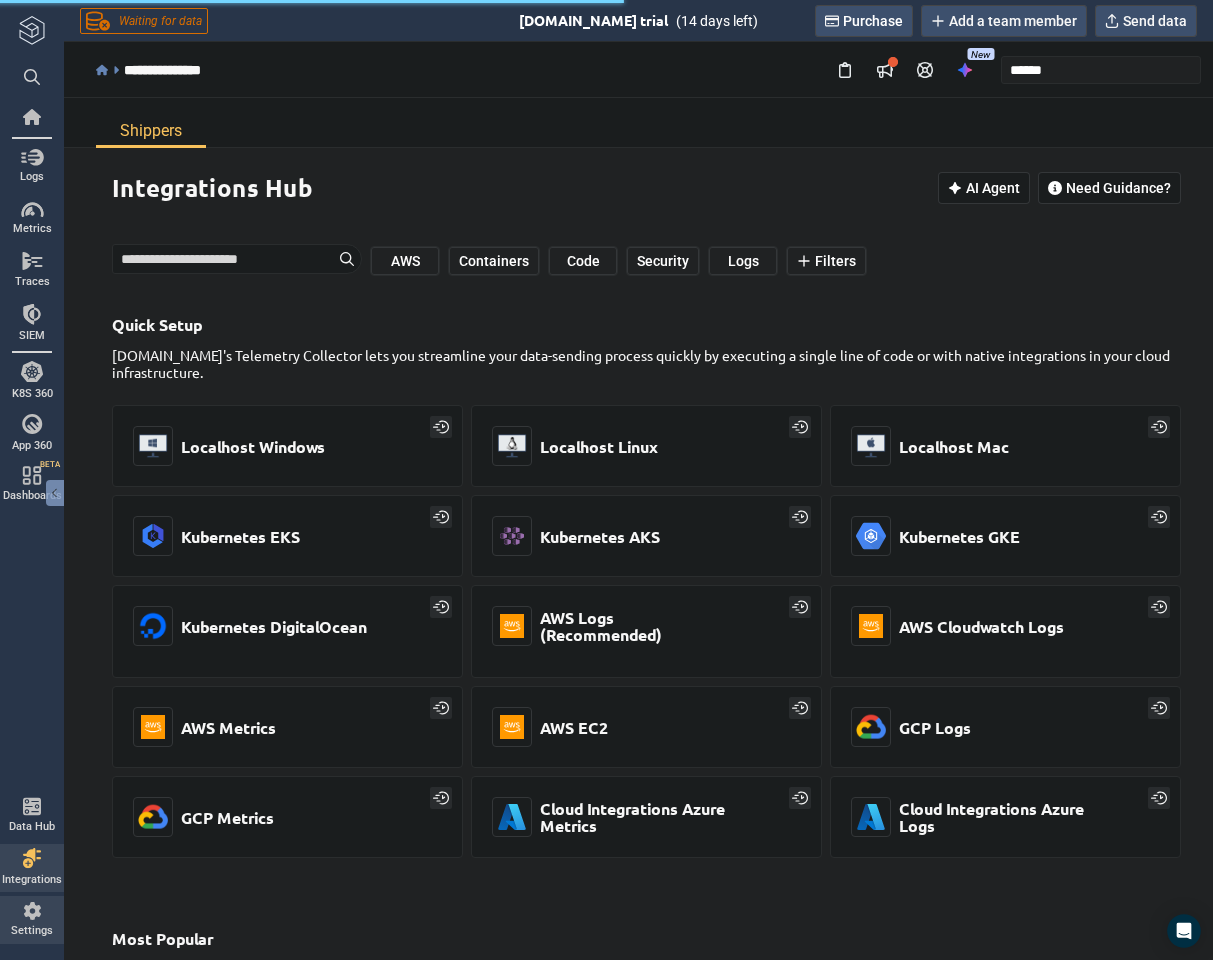 click on "Settings" at bounding box center (32, 931) 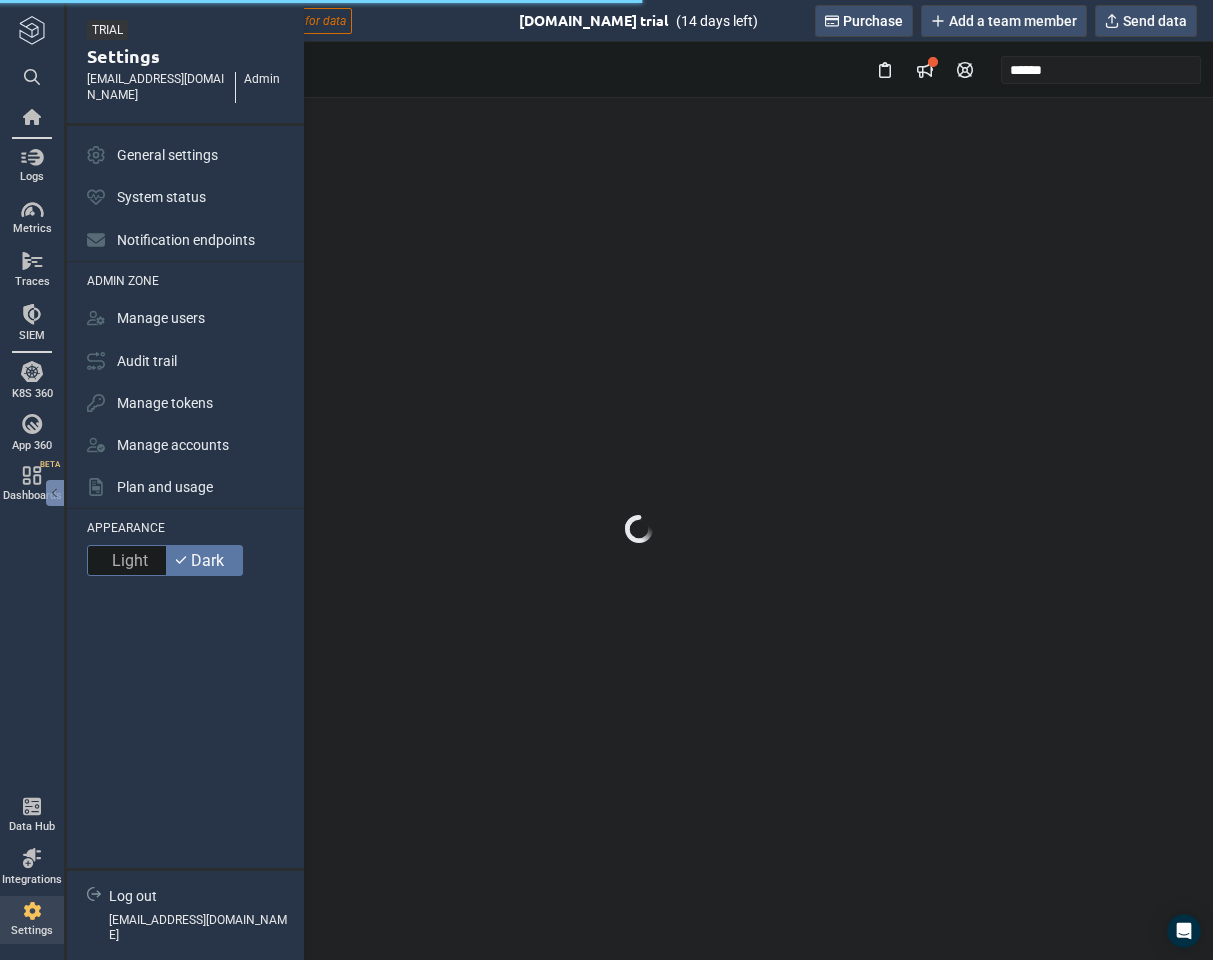 click on "Settings" at bounding box center (32, 920) 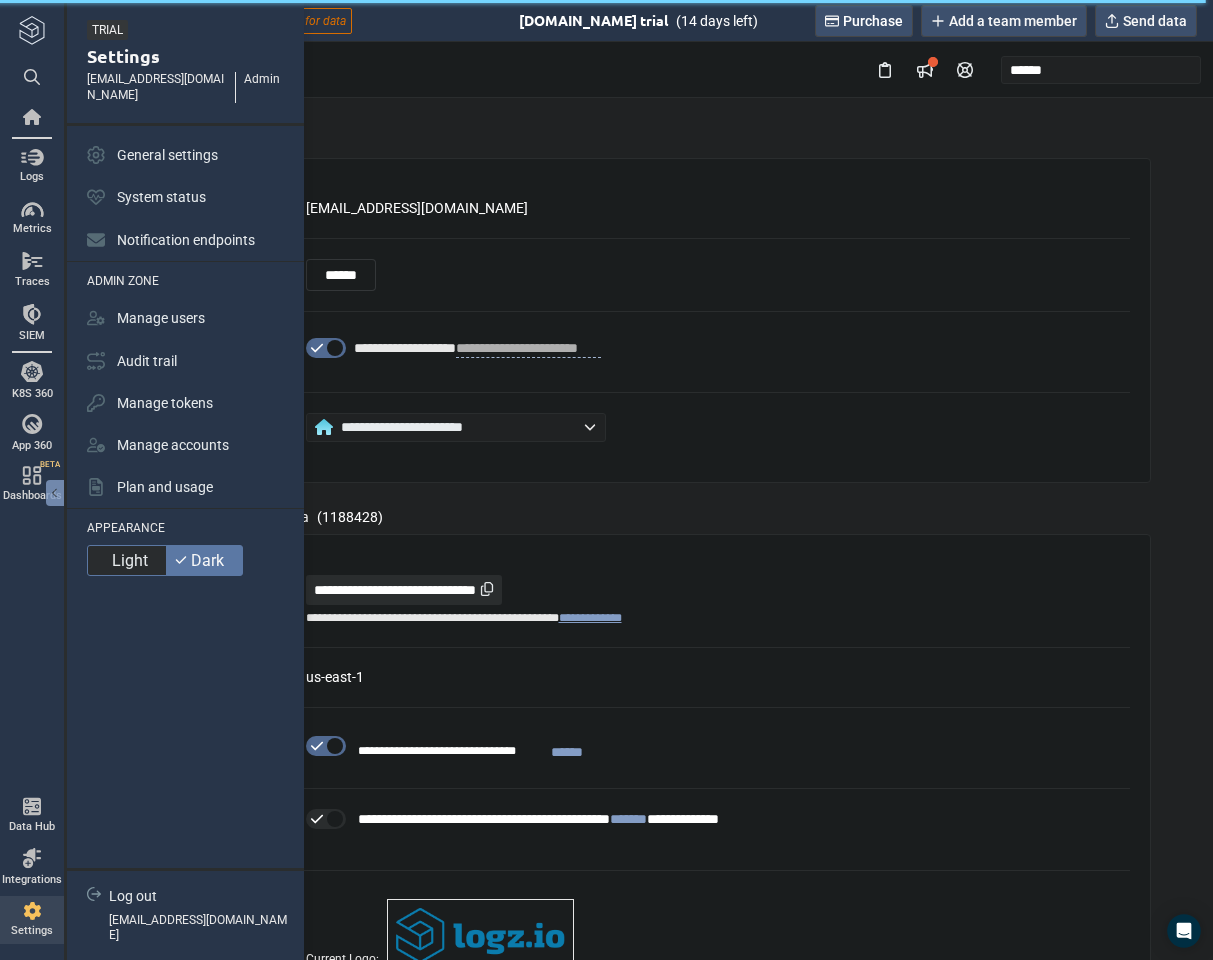 click on "Light" at bounding box center [127, 560] 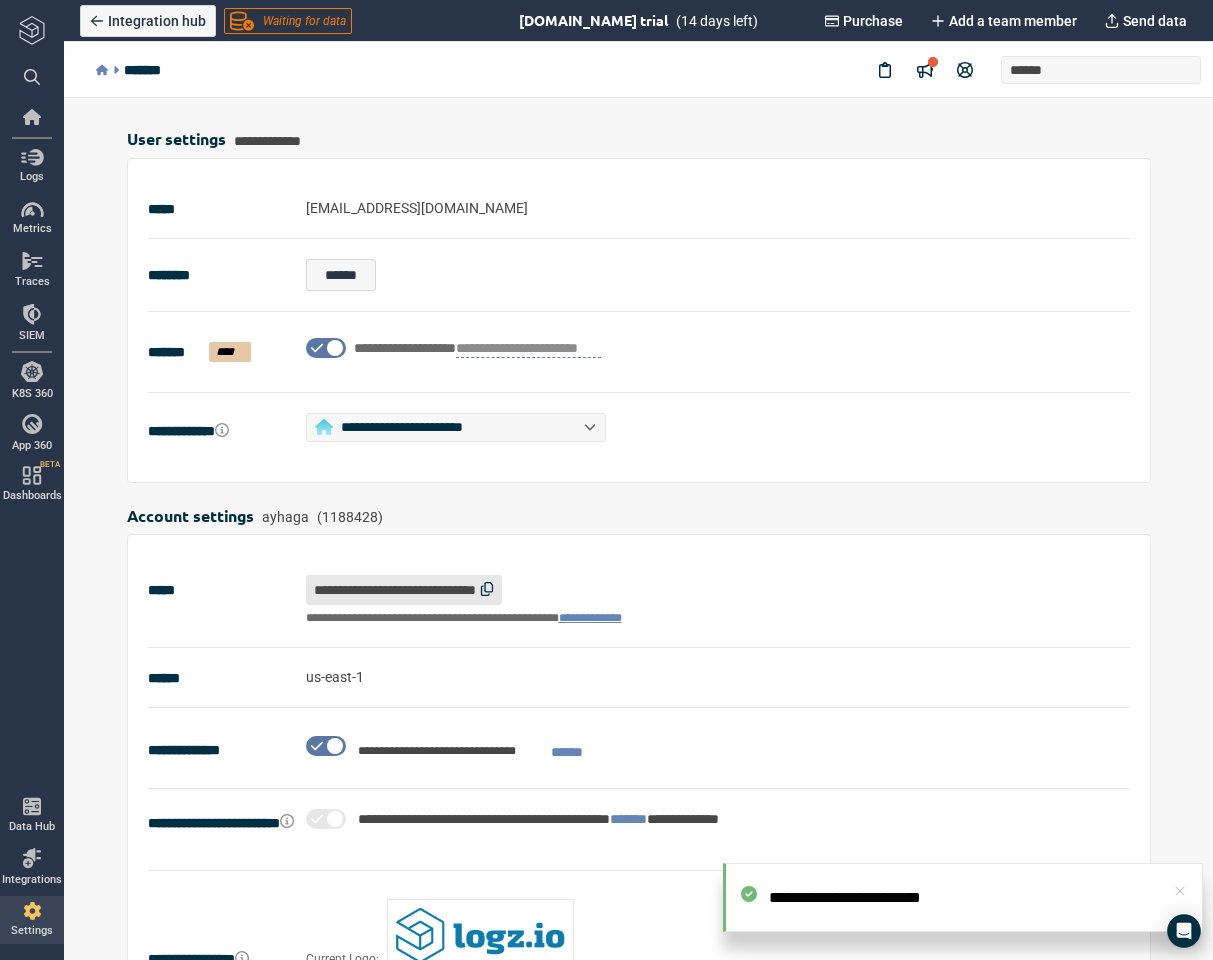 click on "**********" at bounding box center (639, 427) 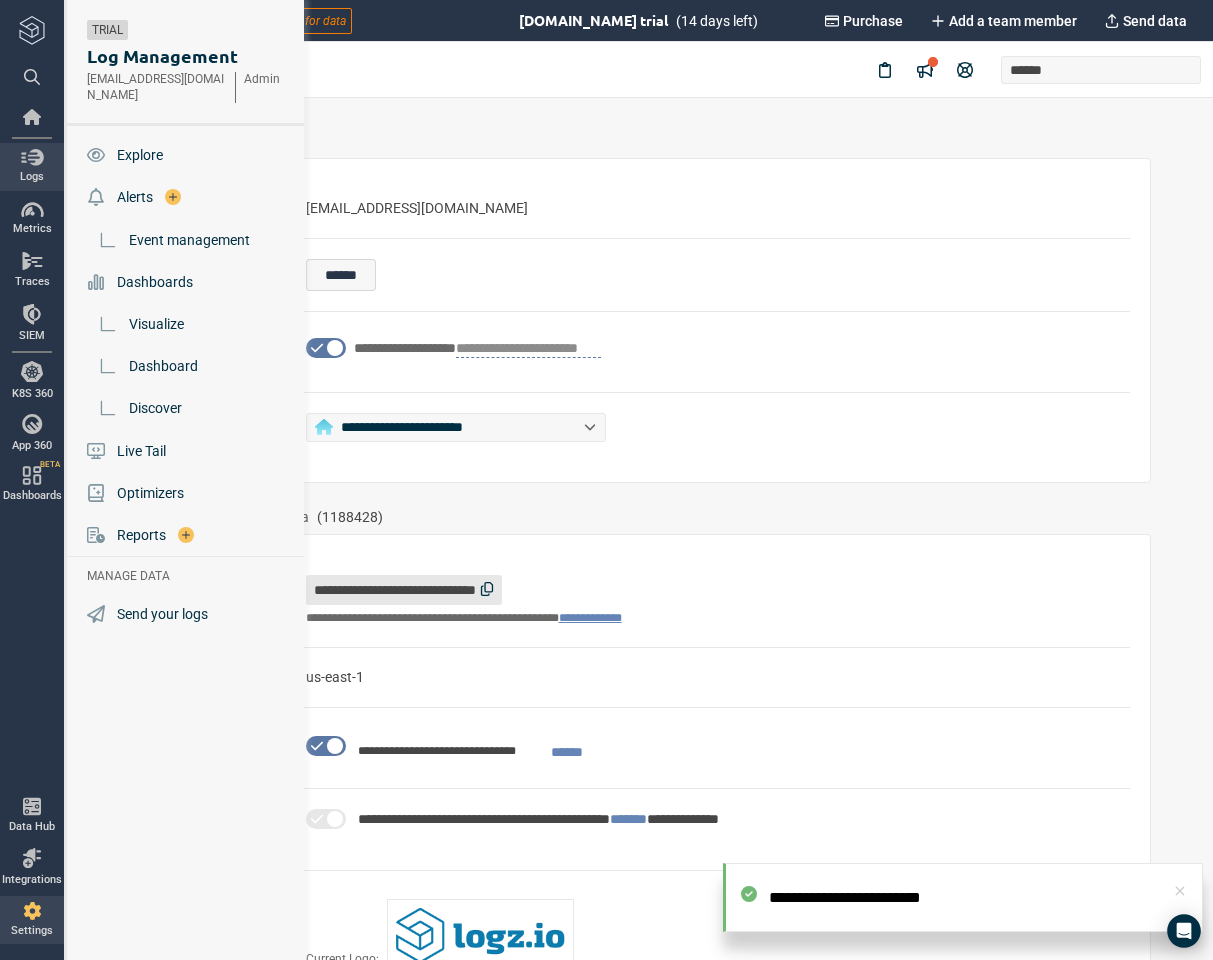 type on "*" 